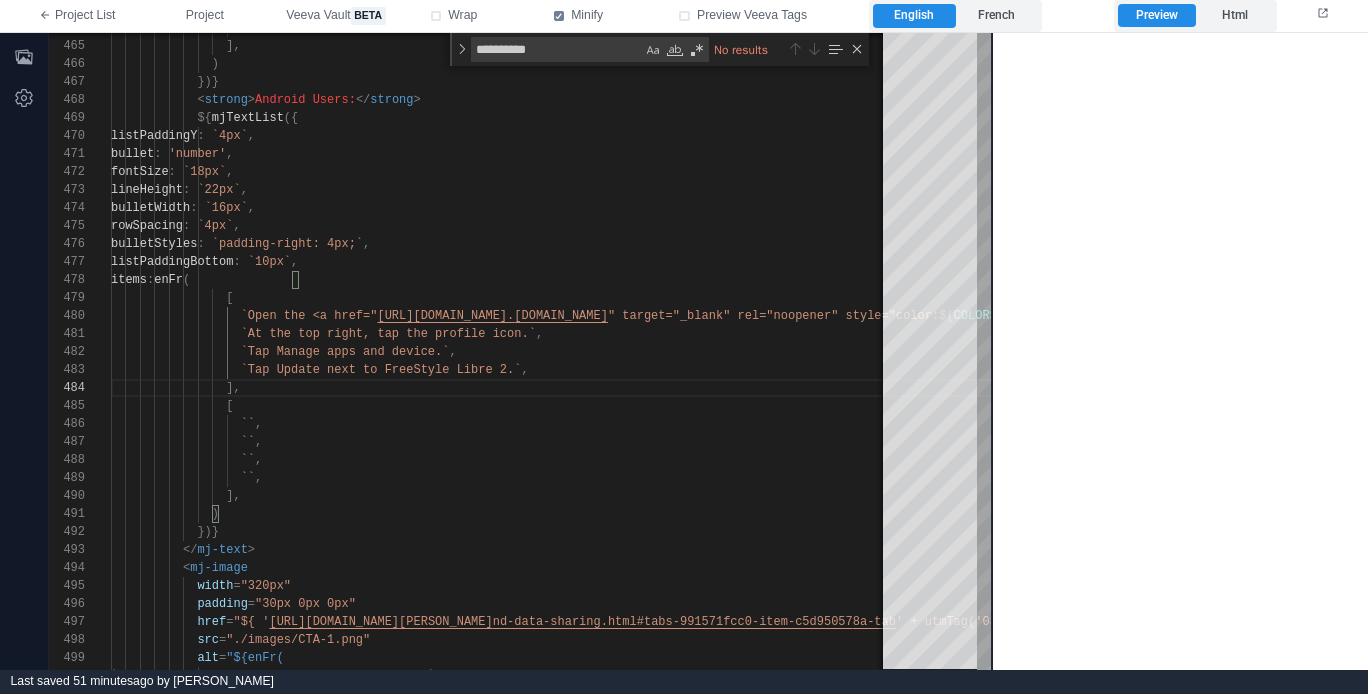 scroll, scrollTop: 0, scrollLeft: 0, axis: both 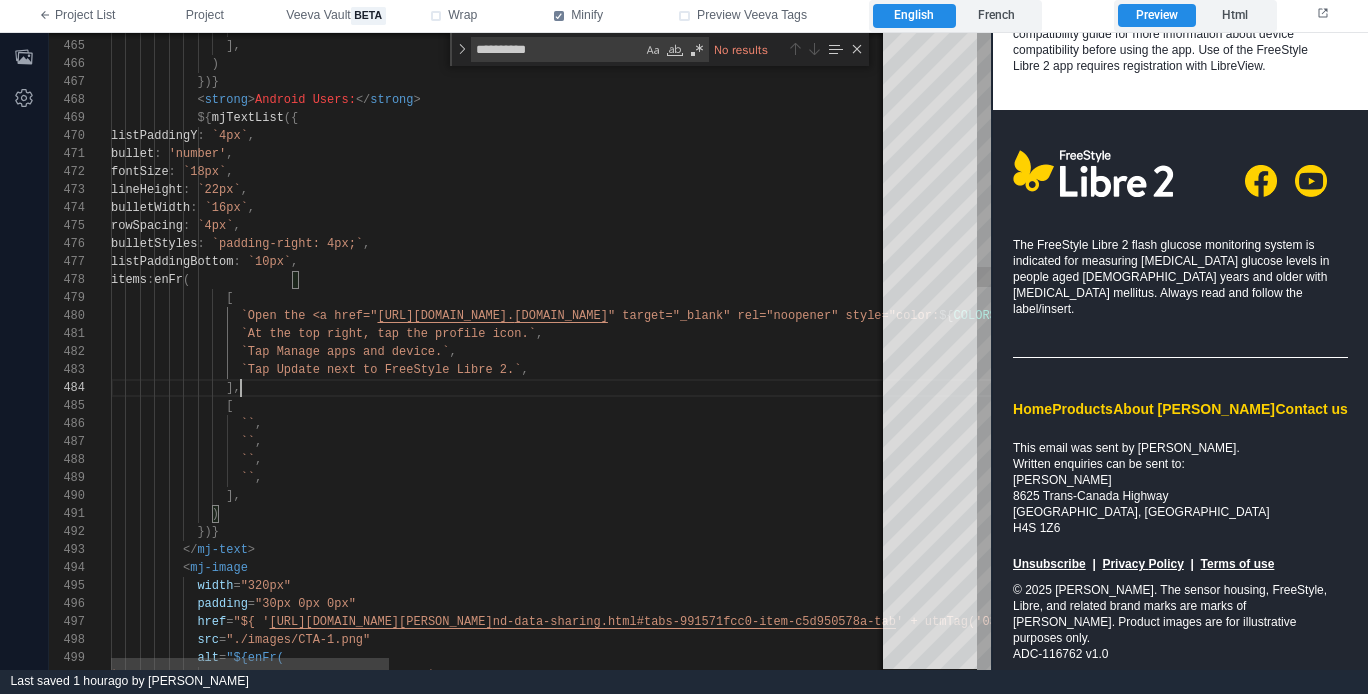 type on "**********" 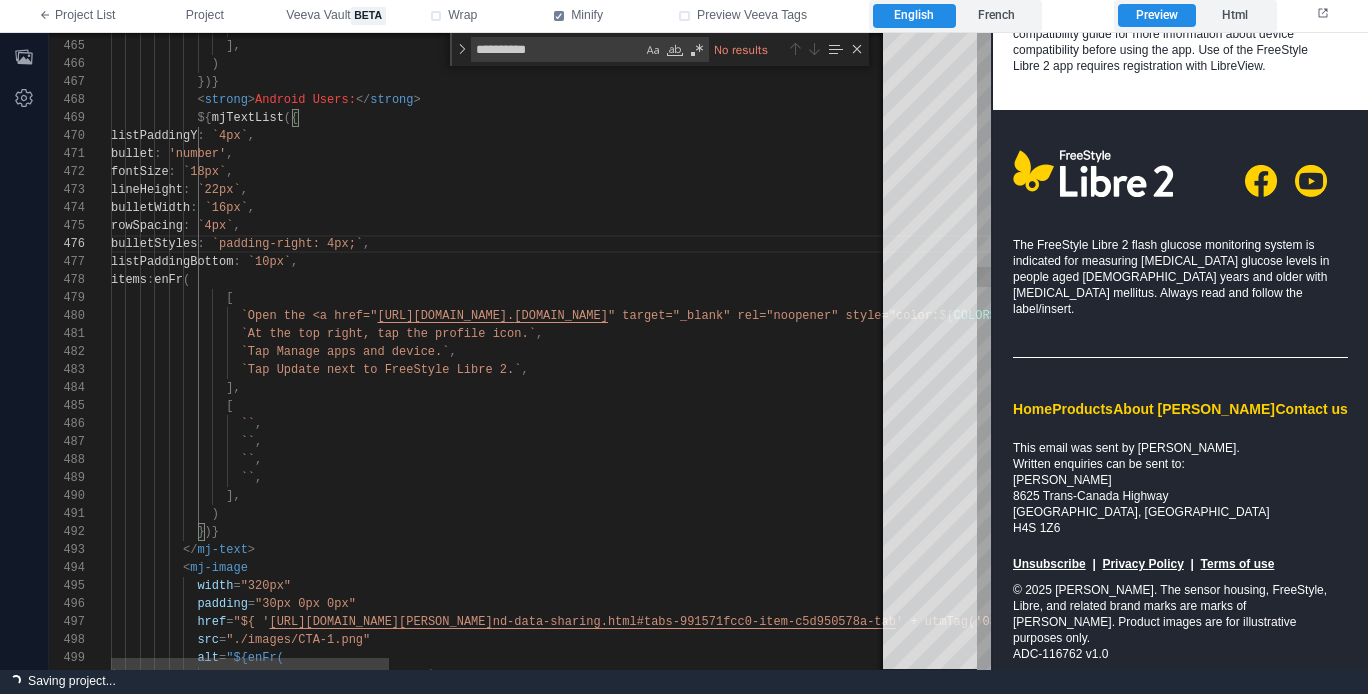 click at bounding box center (857, 49) 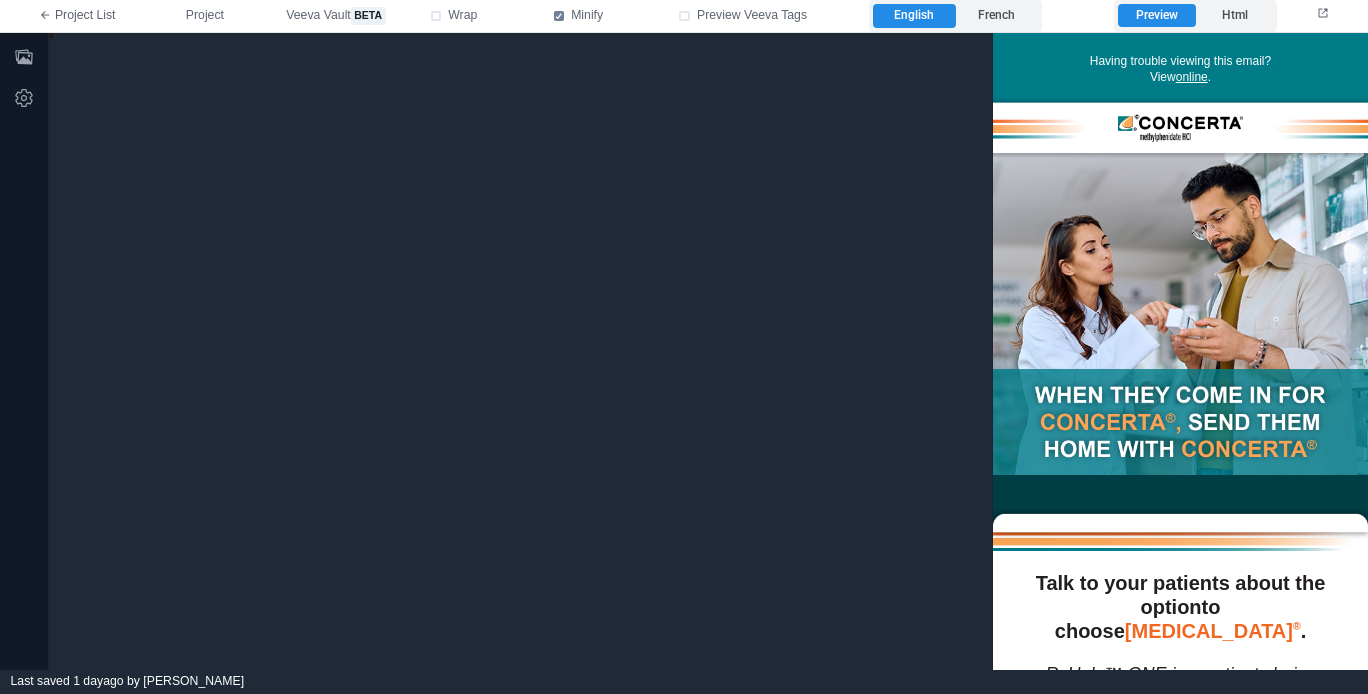 scroll, scrollTop: 0, scrollLeft: 0, axis: both 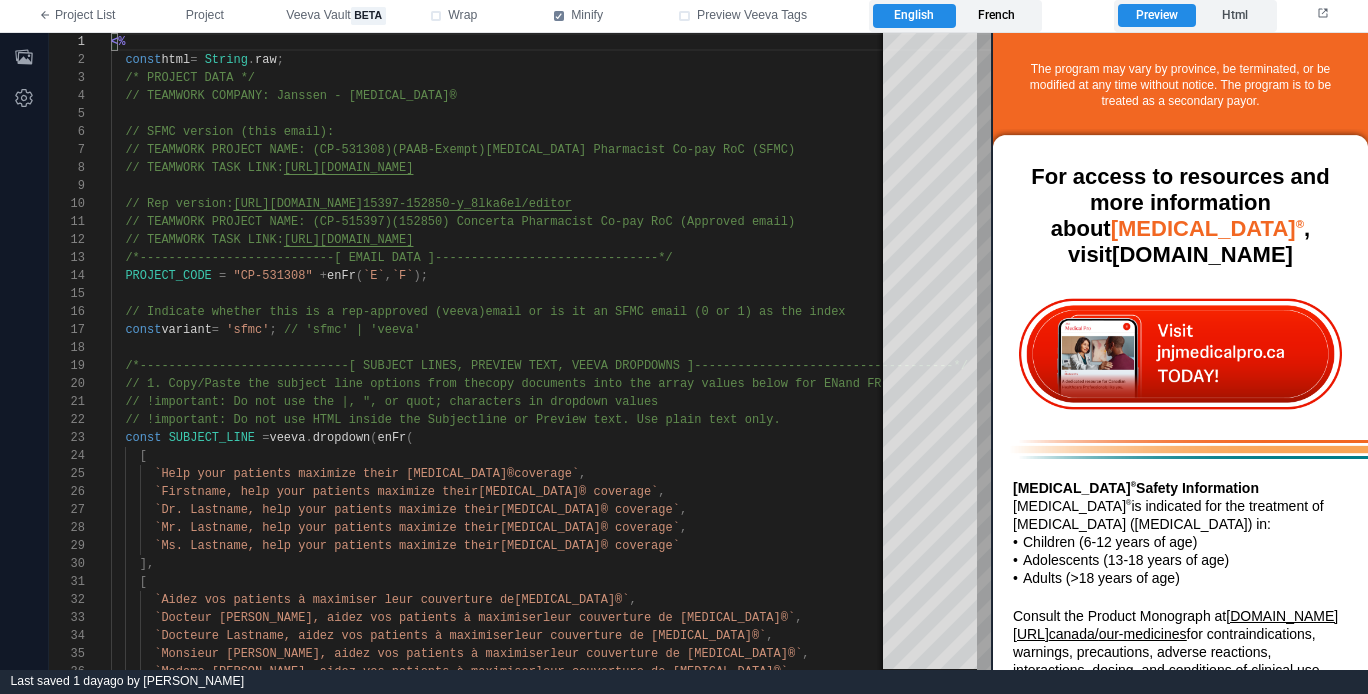click on "French" at bounding box center [997, 16] 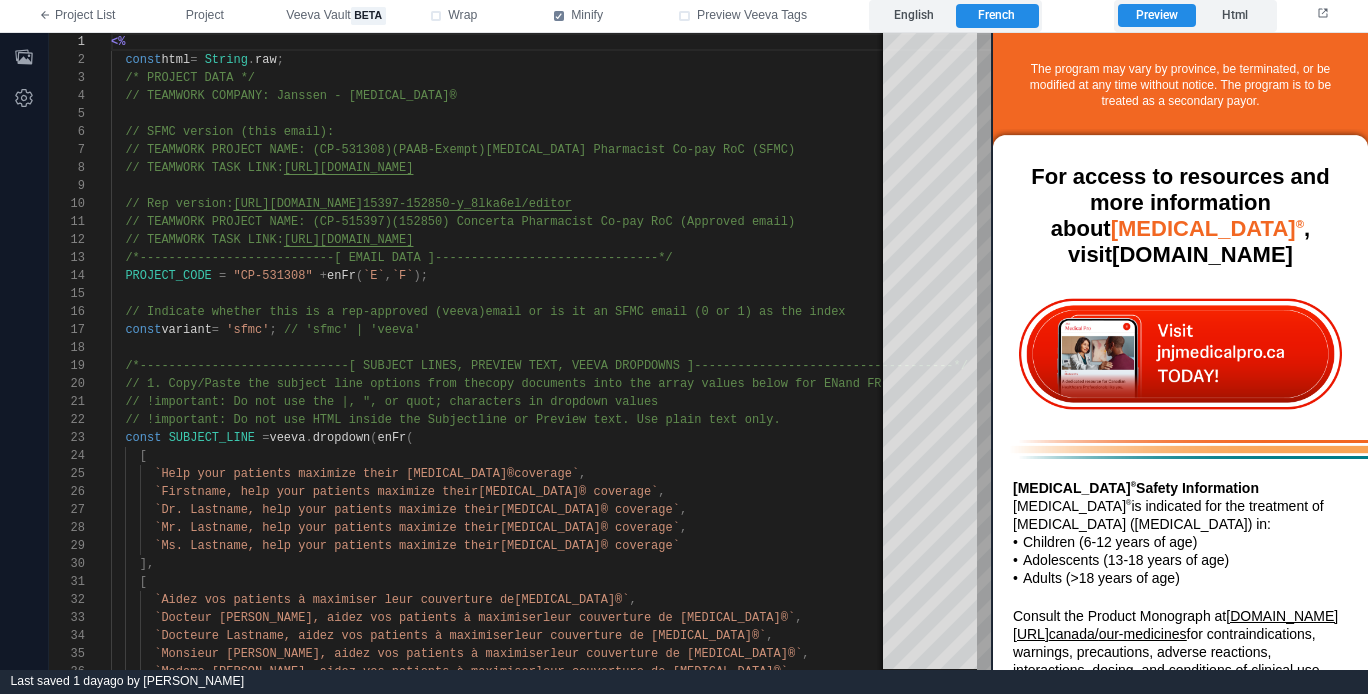 scroll, scrollTop: 2853, scrollLeft: 0, axis: vertical 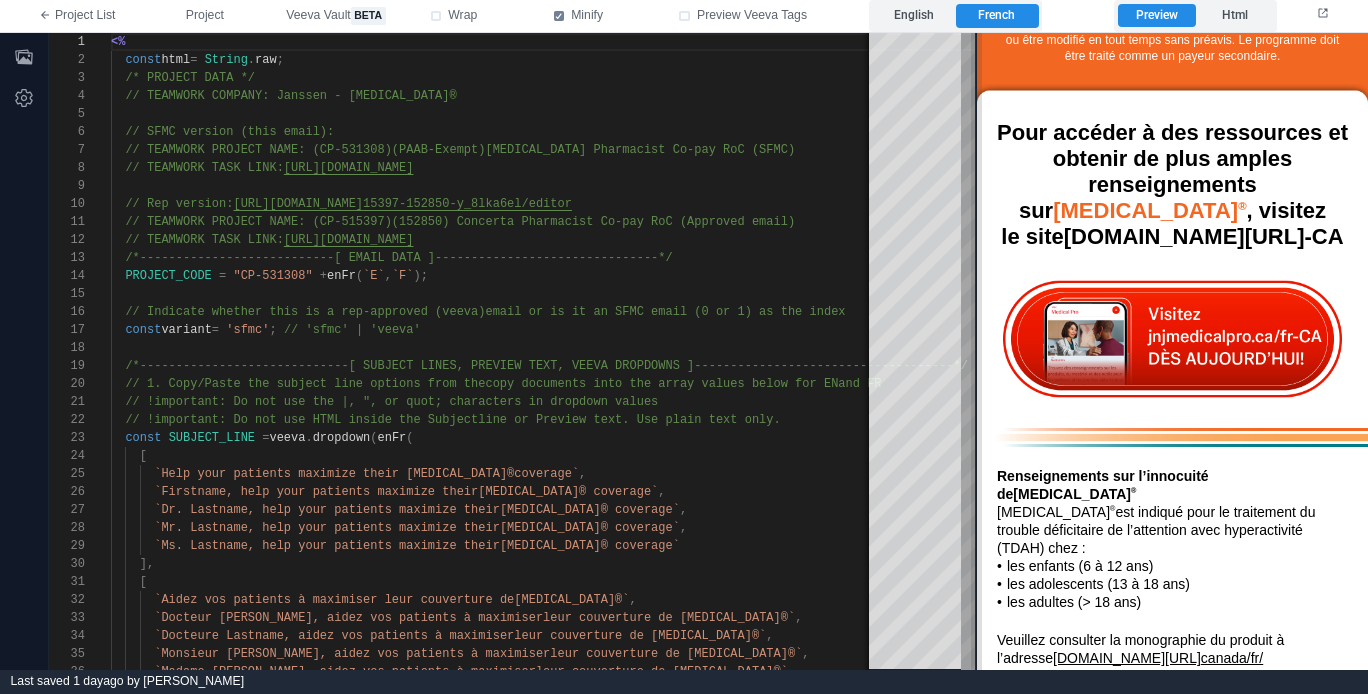 drag, startPoint x: 988, startPoint y: 259, endPoint x: 972, endPoint y: 255, distance: 16.492422 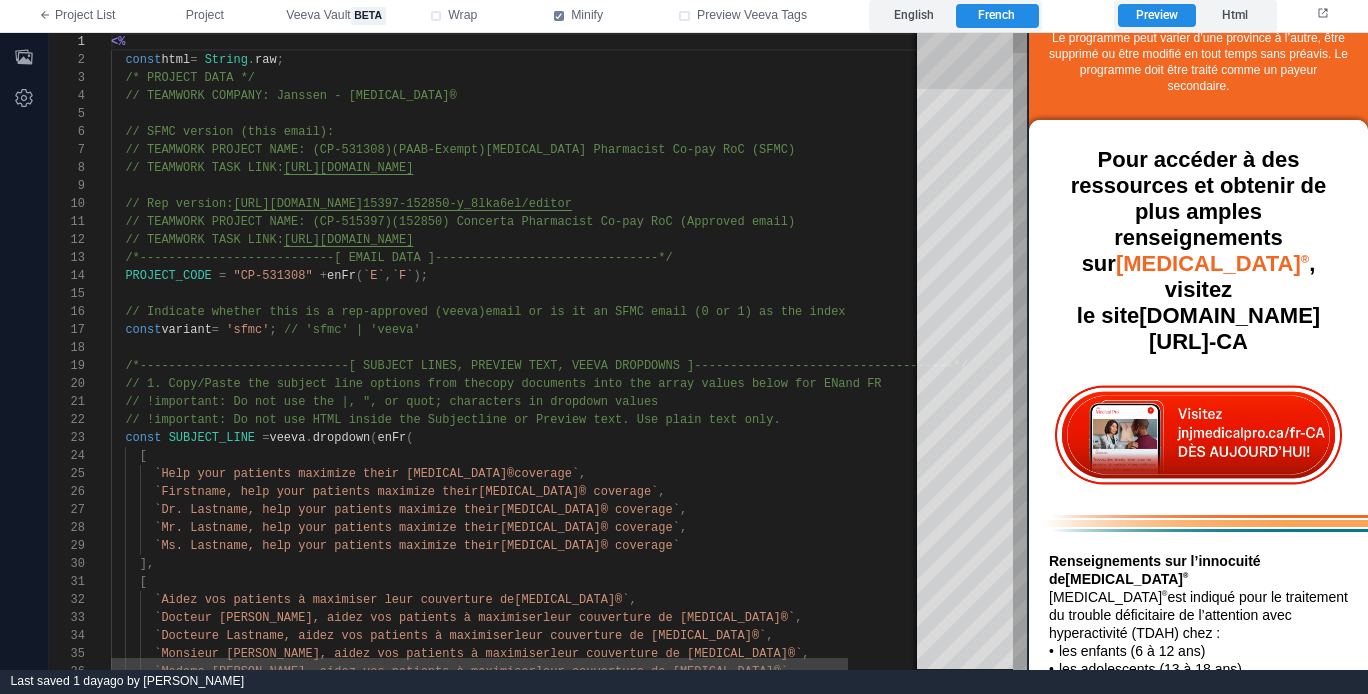 drag, startPoint x: 976, startPoint y: 225, endPoint x: 915, endPoint y: 252, distance: 66.70832 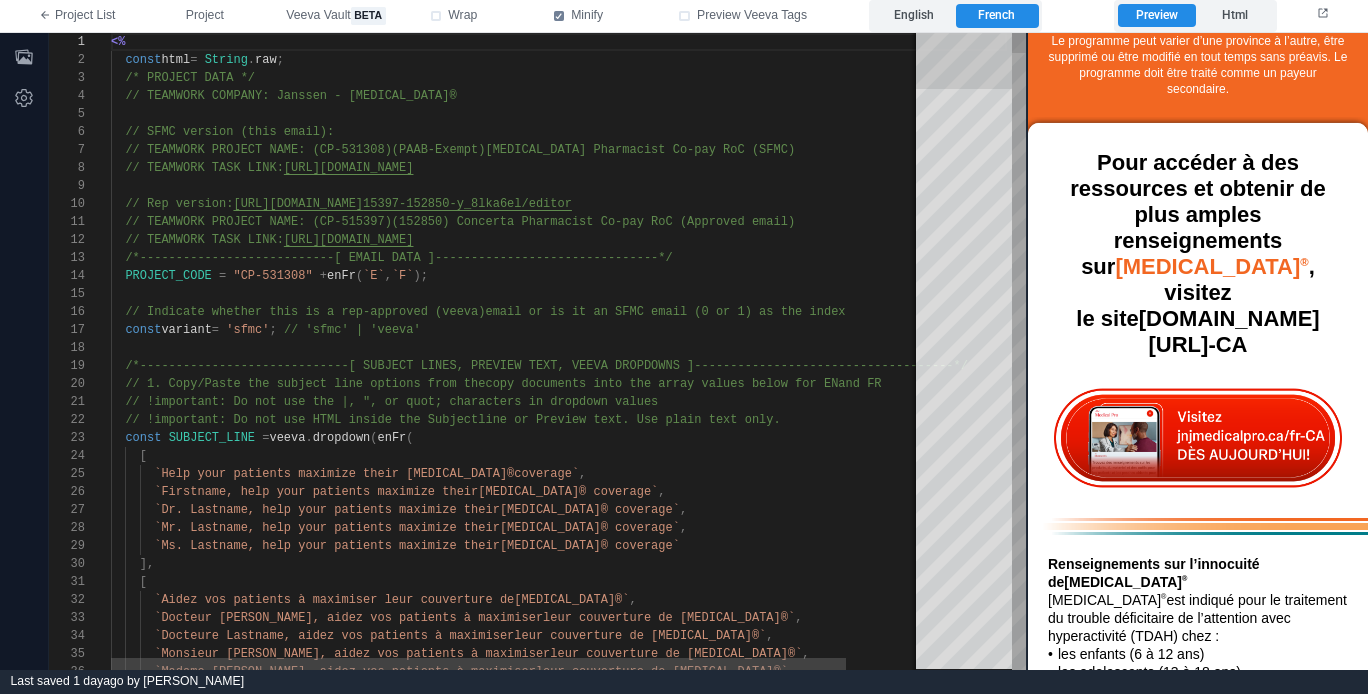 scroll, scrollTop: 2948, scrollLeft: 0, axis: vertical 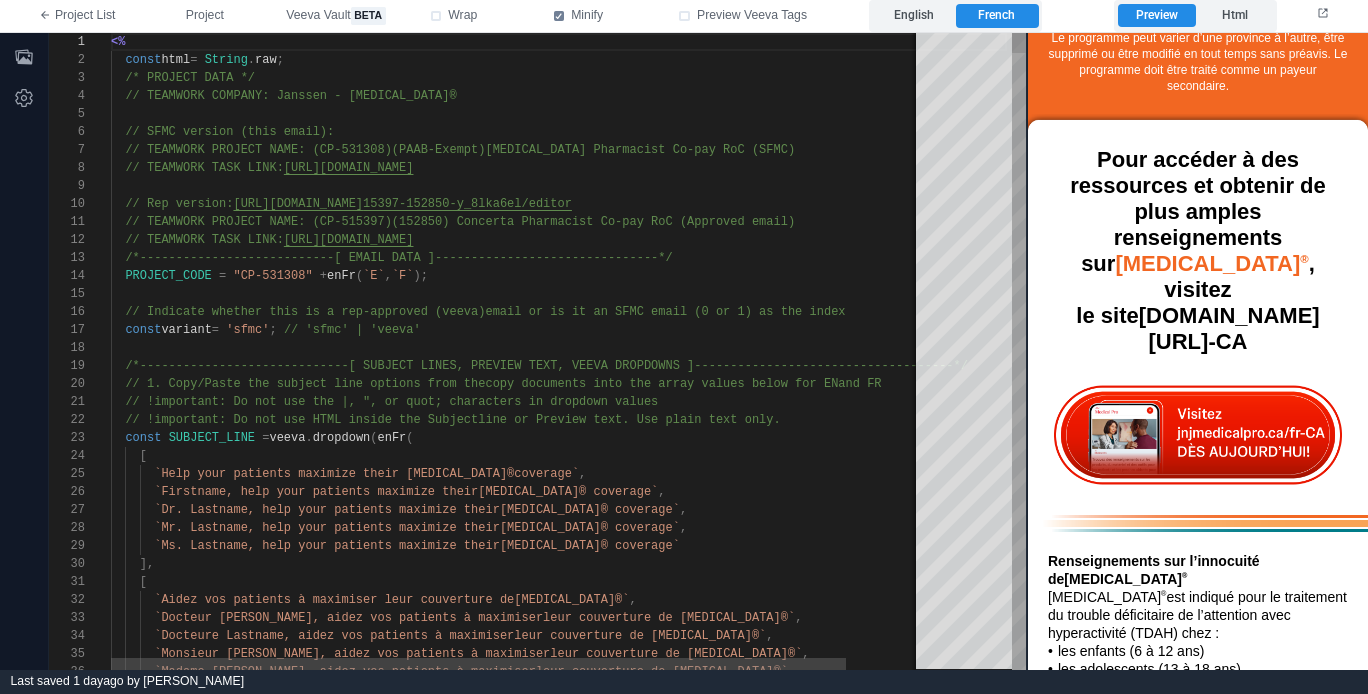type on "**********" 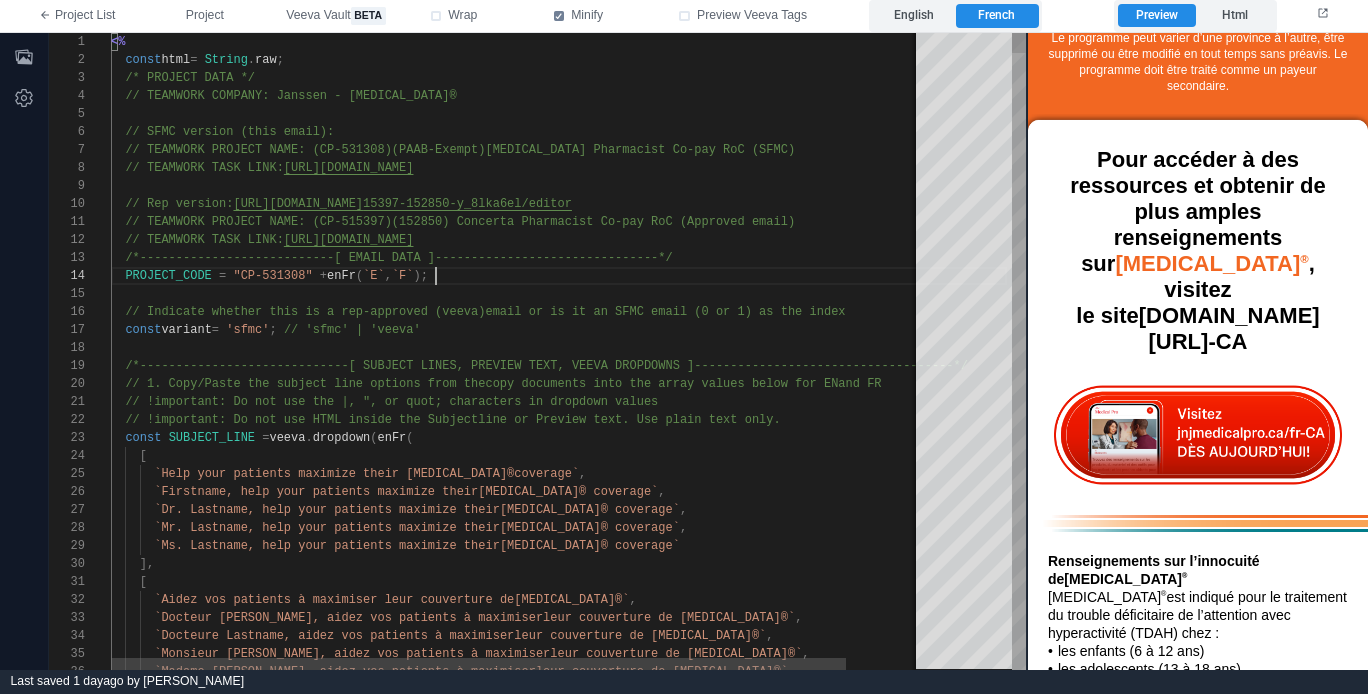 click on "PROJECT_CODE   =   "CP-531308"   +  enFr ( `E` , `F` );" at bounding box center [559, 276] 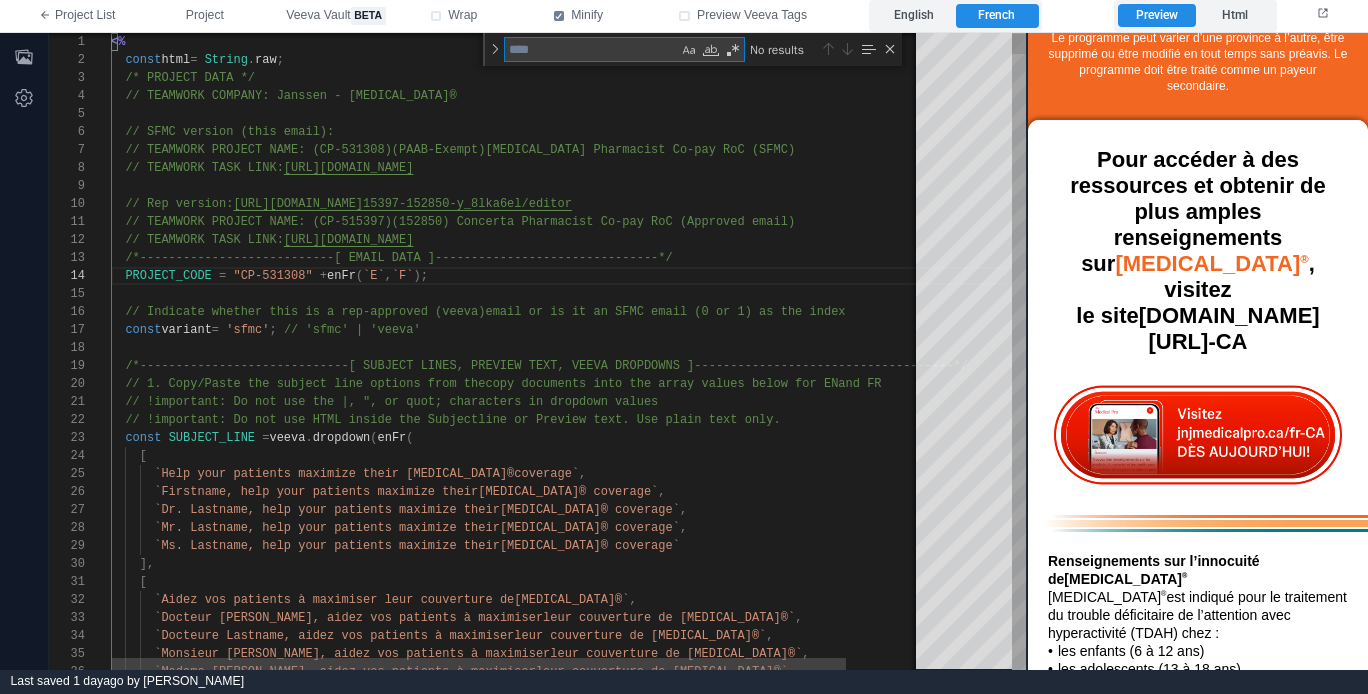 type on "*" 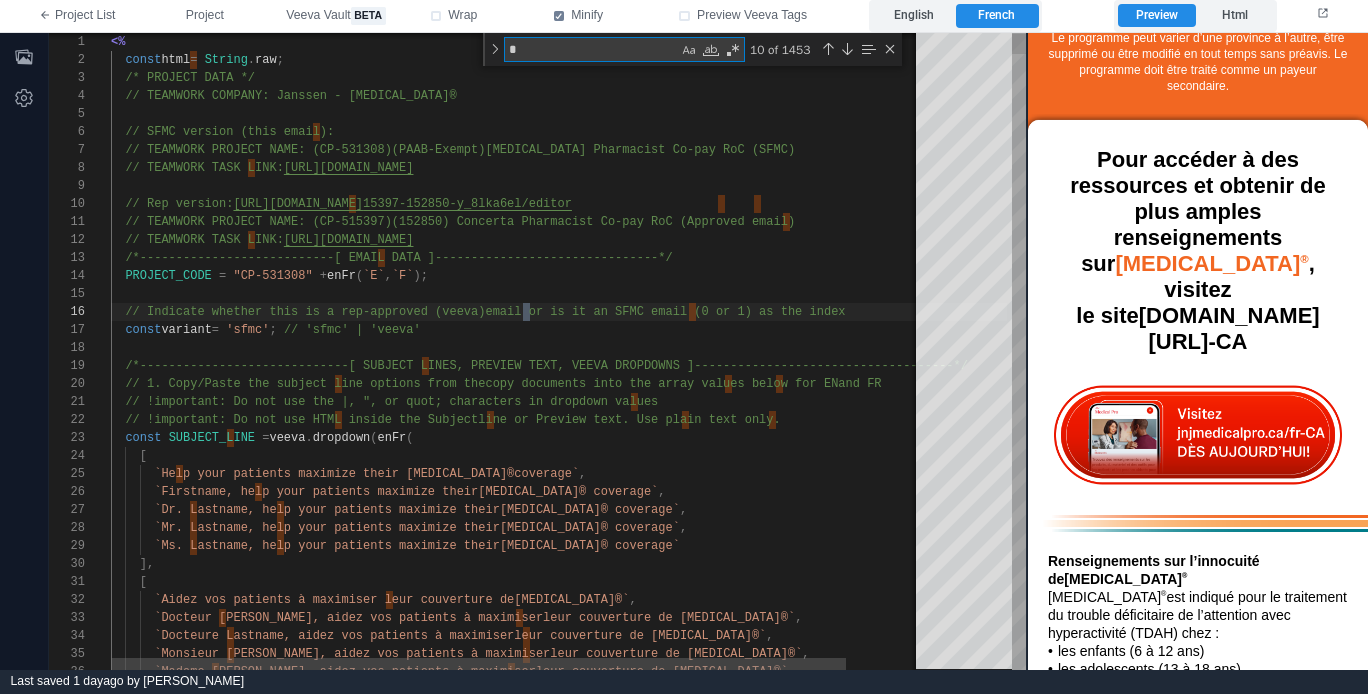 type on "**********" 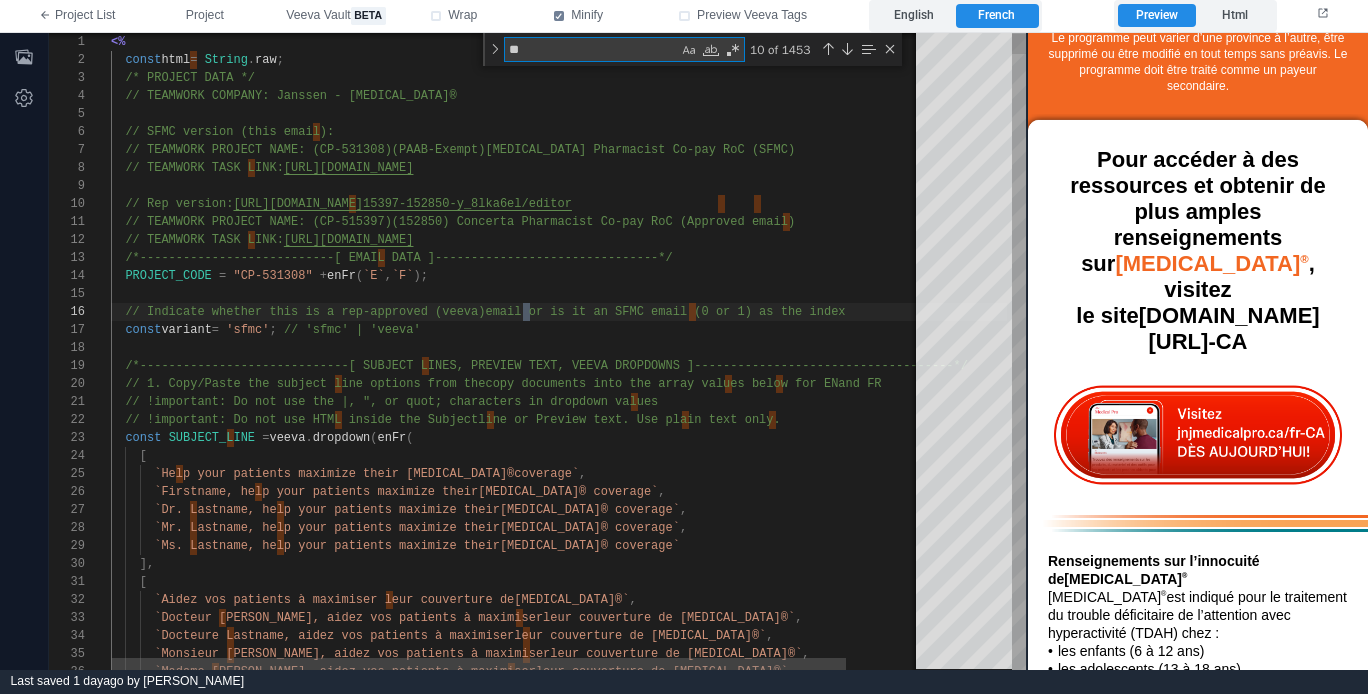 type on "**********" 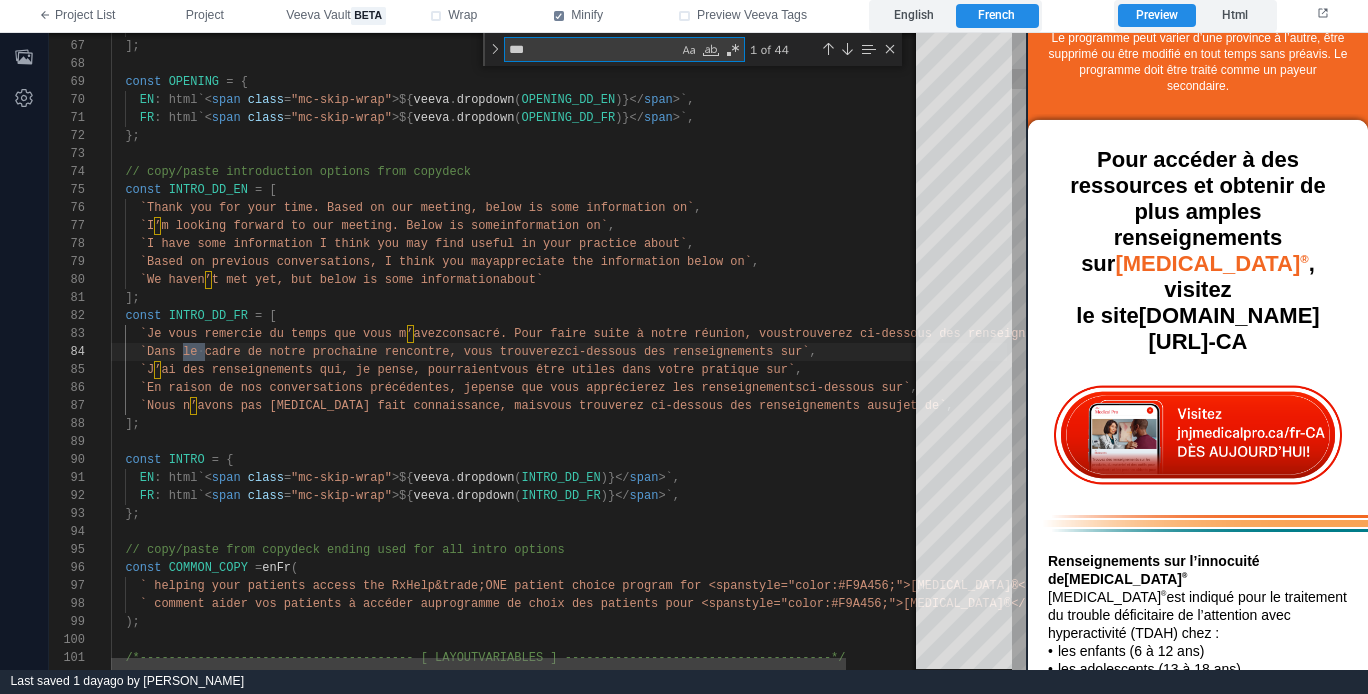 scroll, scrollTop: 180, scrollLeft: 94, axis: both 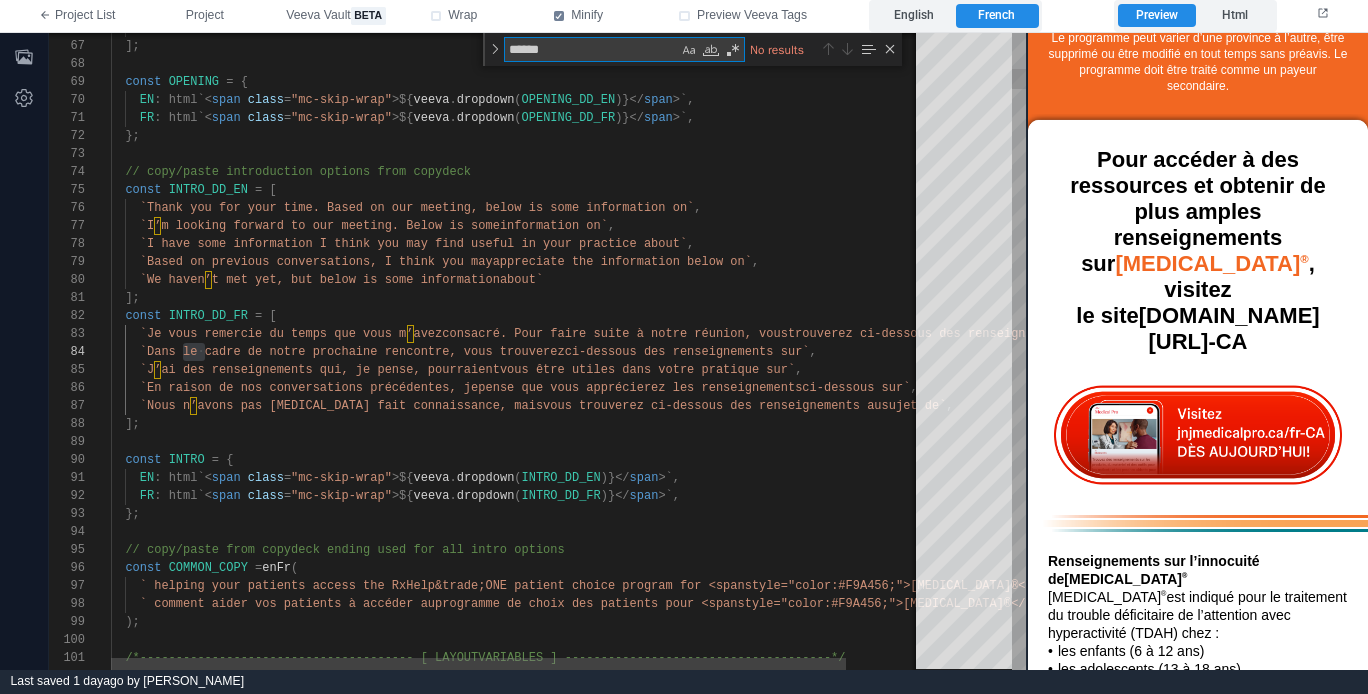 type on "*******" 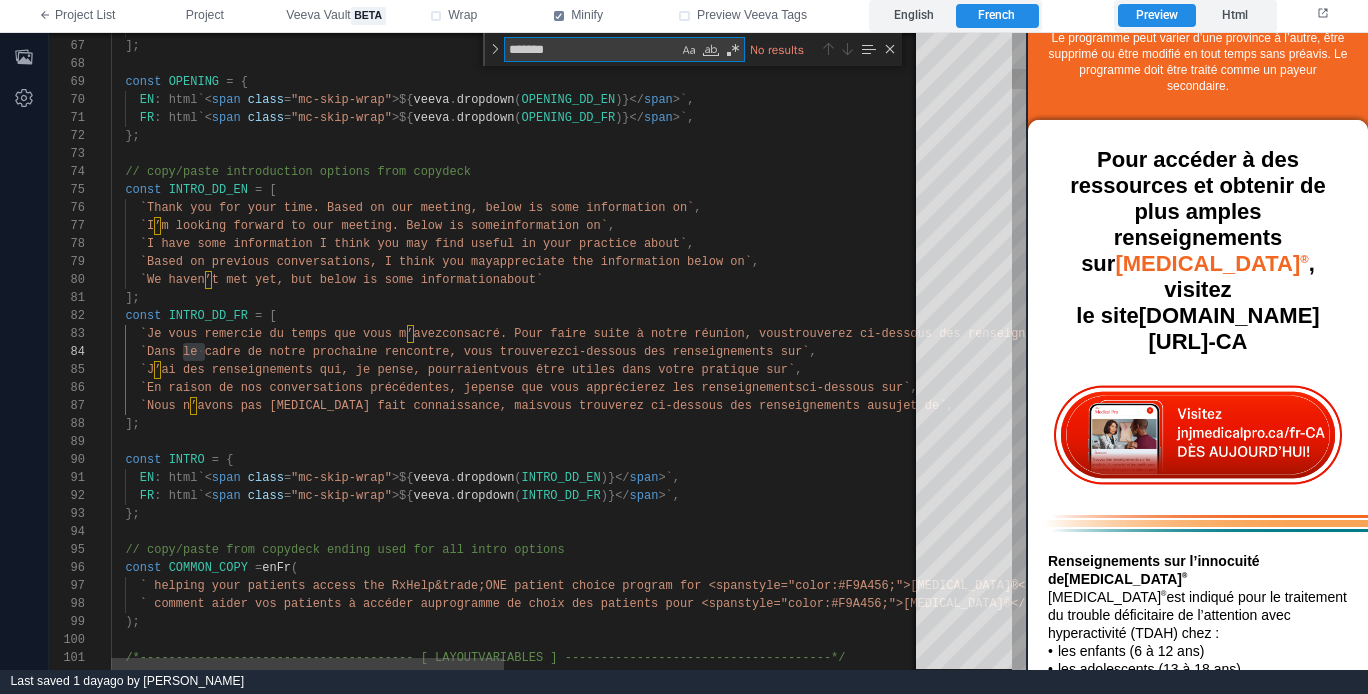 type on "**********" 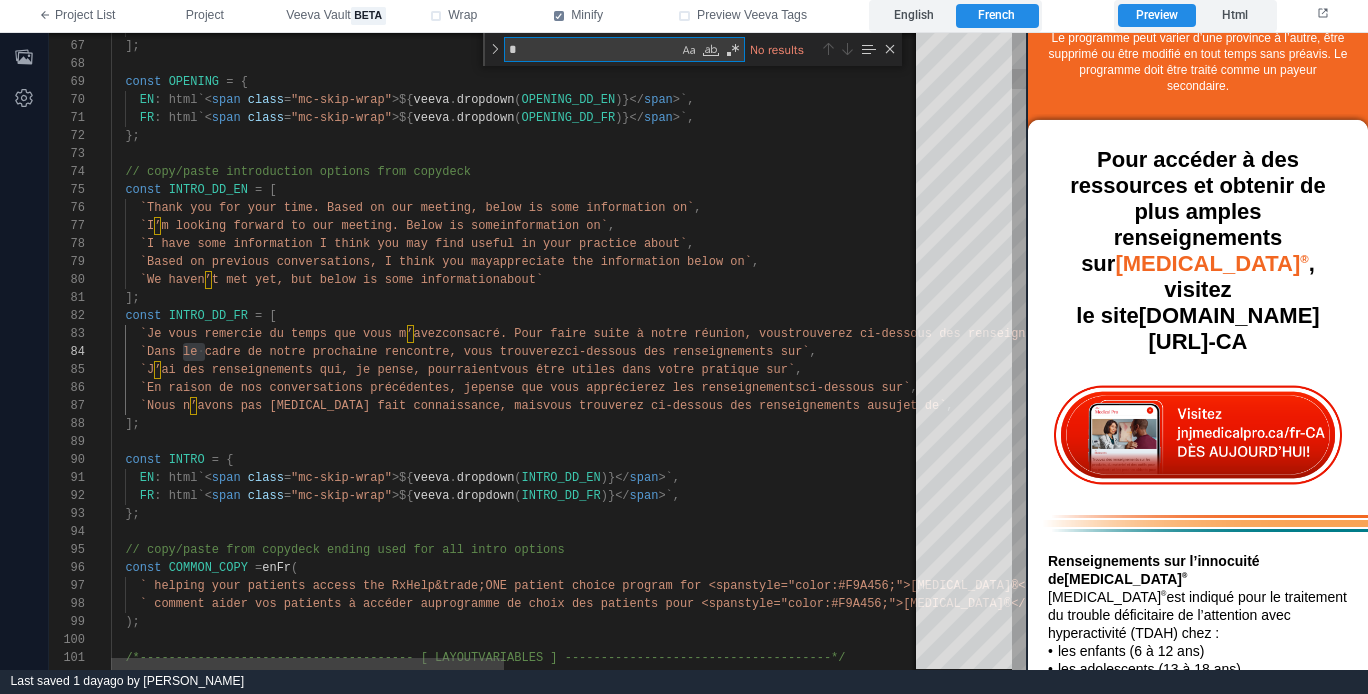 type on "**" 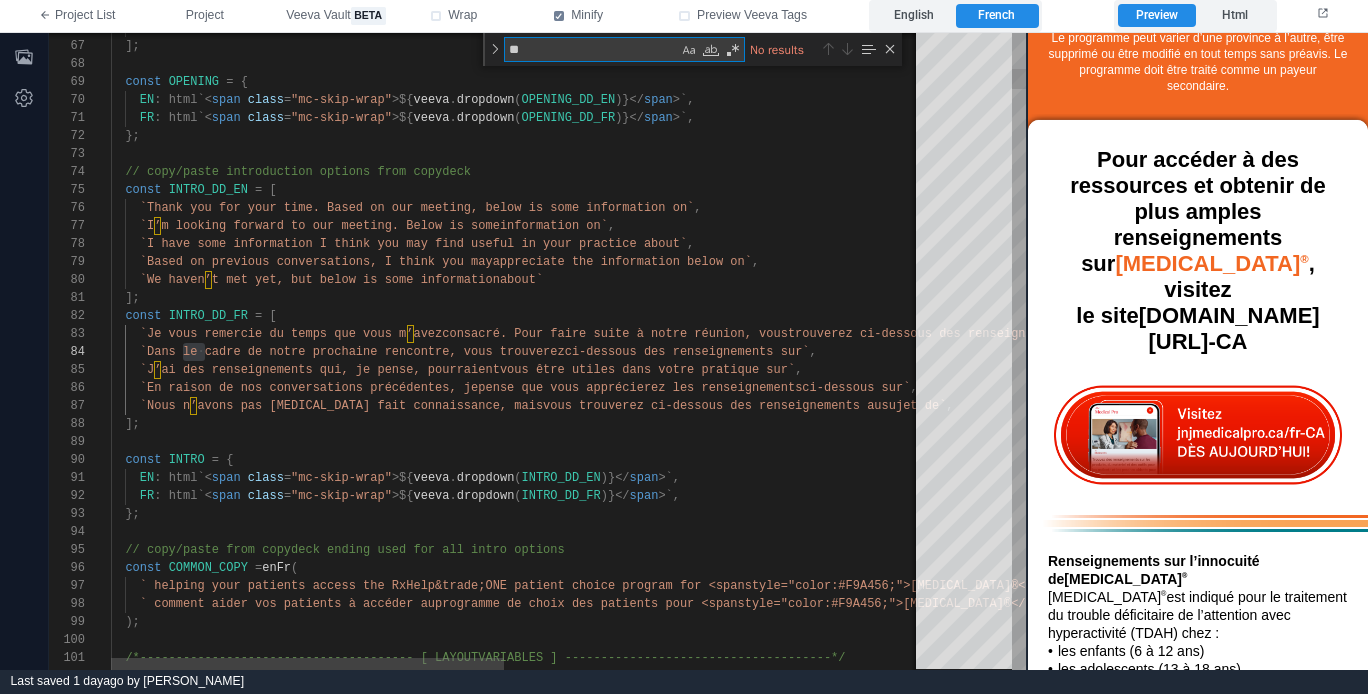 type on "**********" 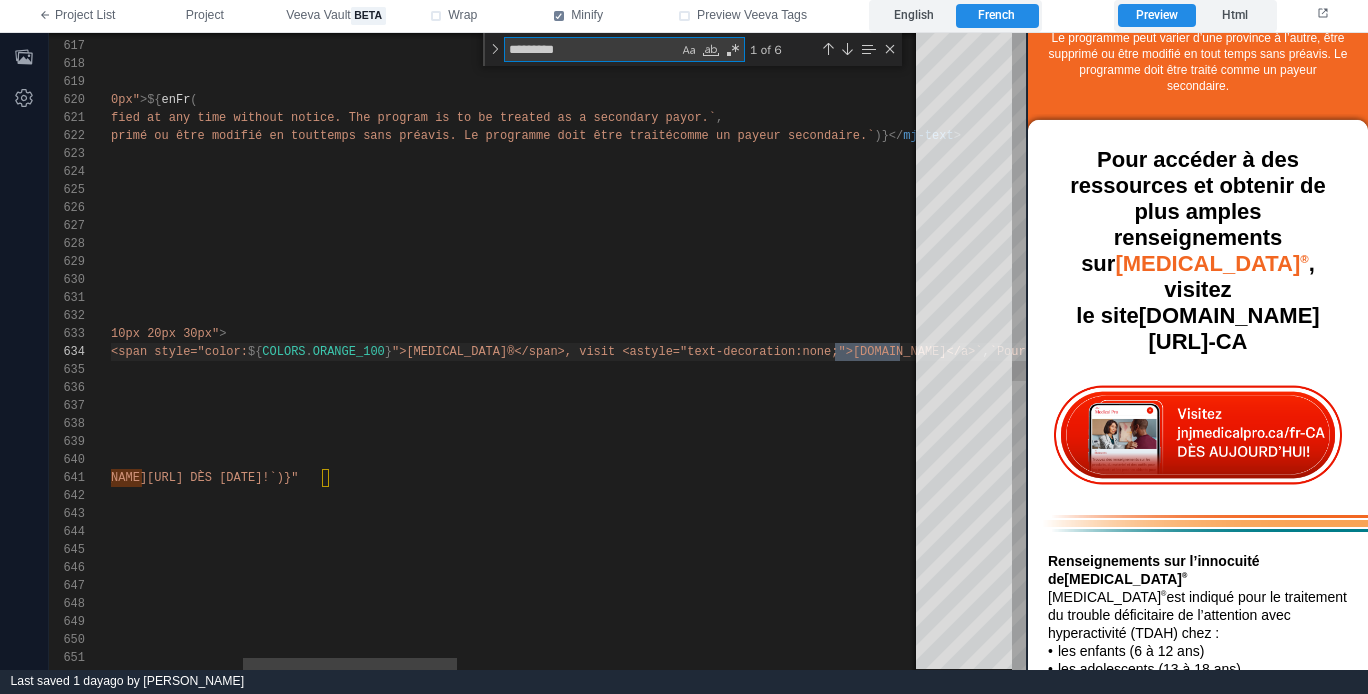 scroll, scrollTop: 180, scrollLeft: 1293, axis: both 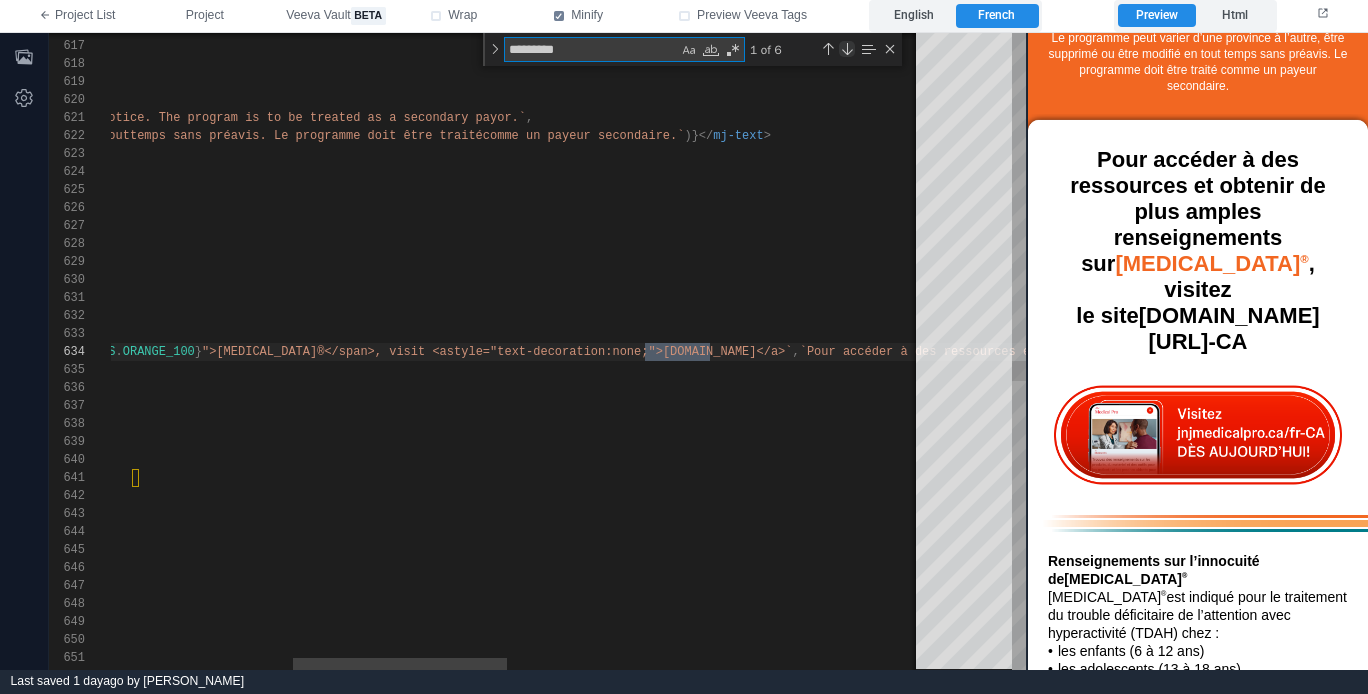type on "*********" 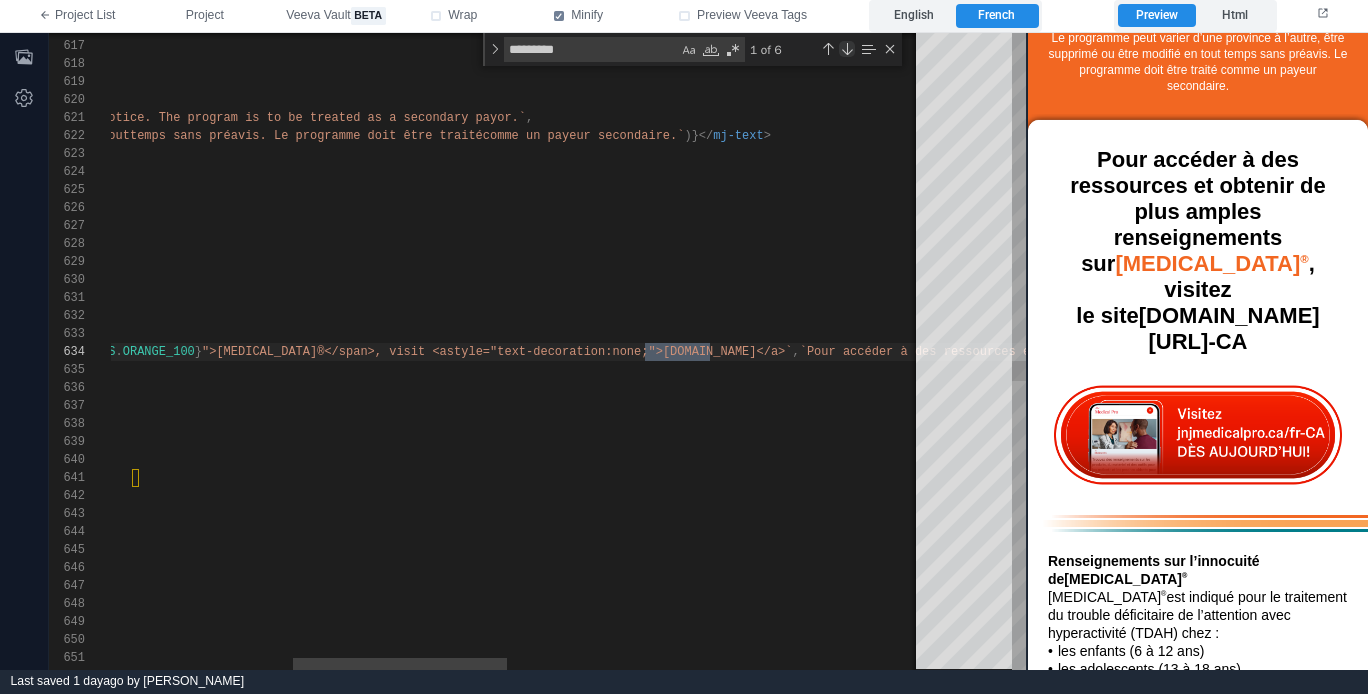 click at bounding box center (847, 49) 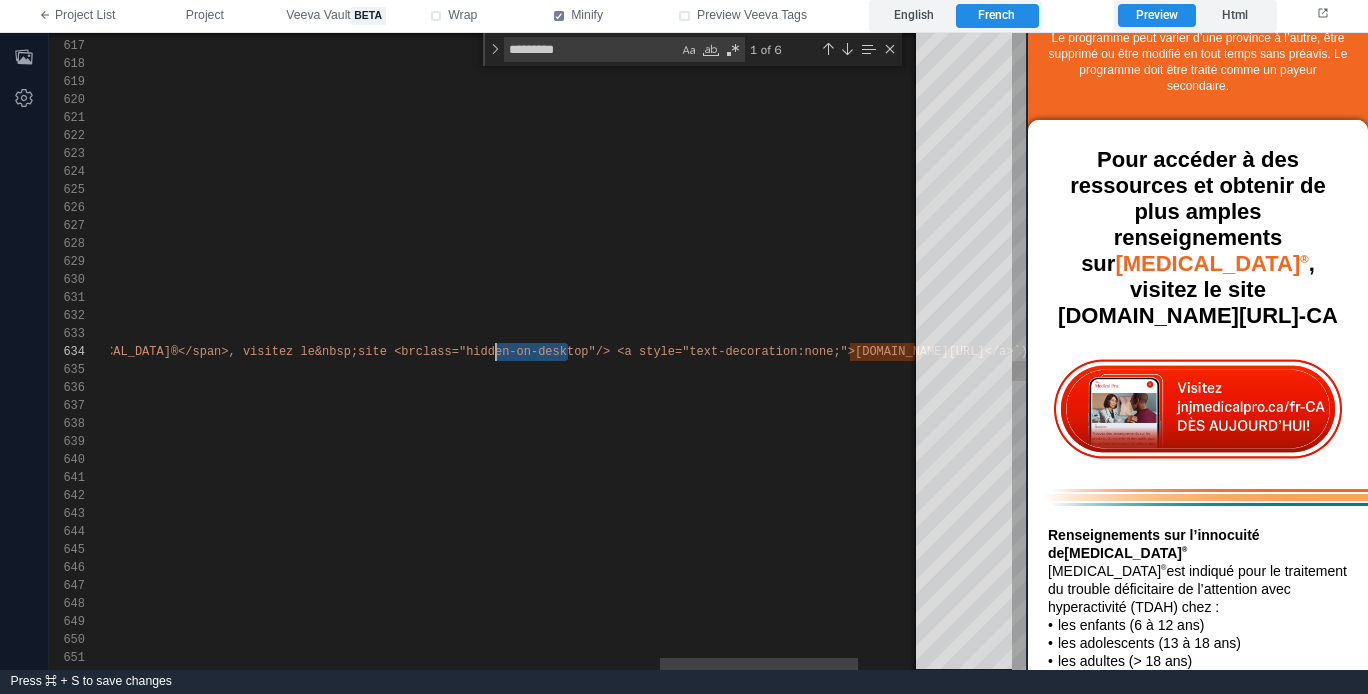 scroll, scrollTop: 54, scrollLeft: 2594, axis: both 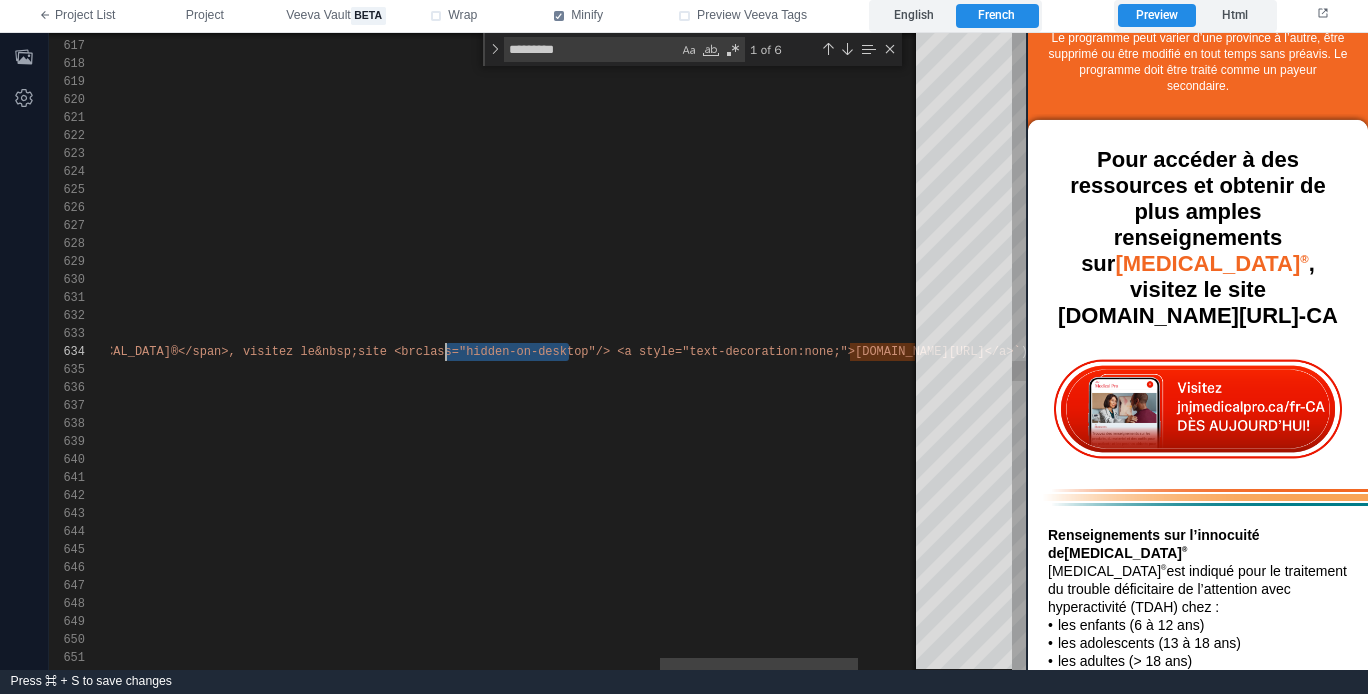 type on "**********" 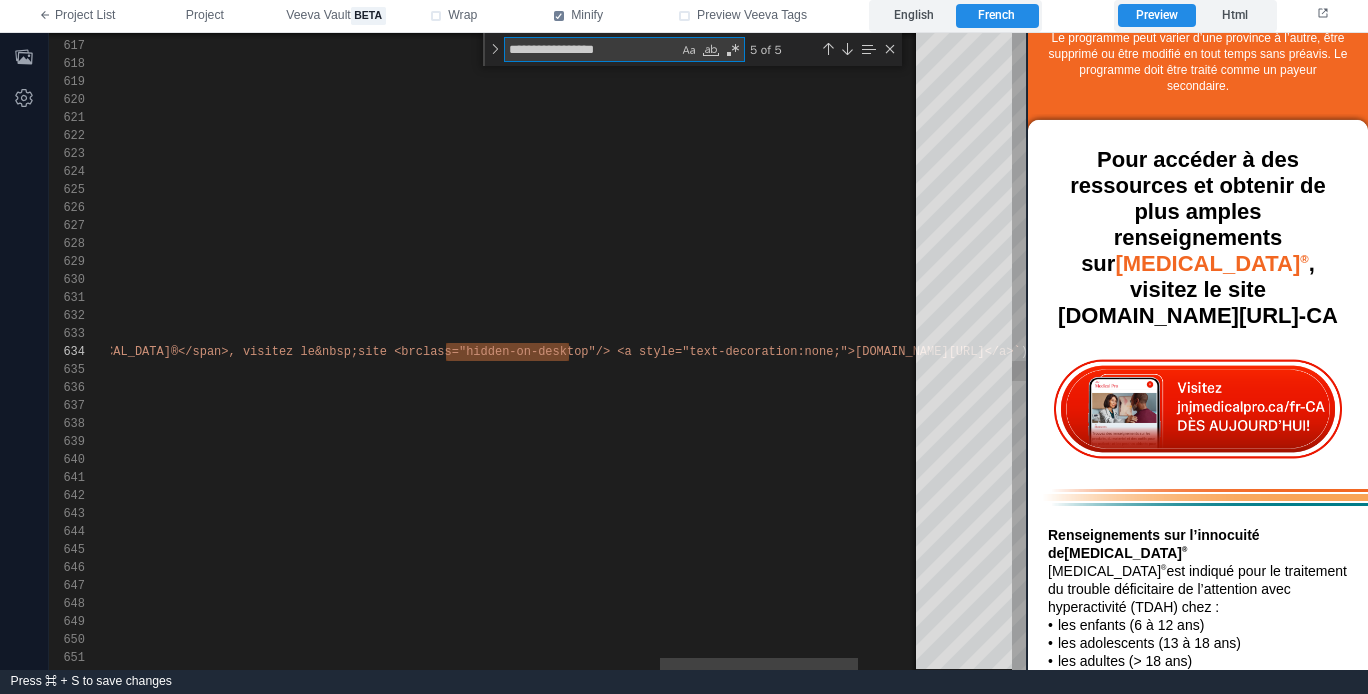 type on "**********" 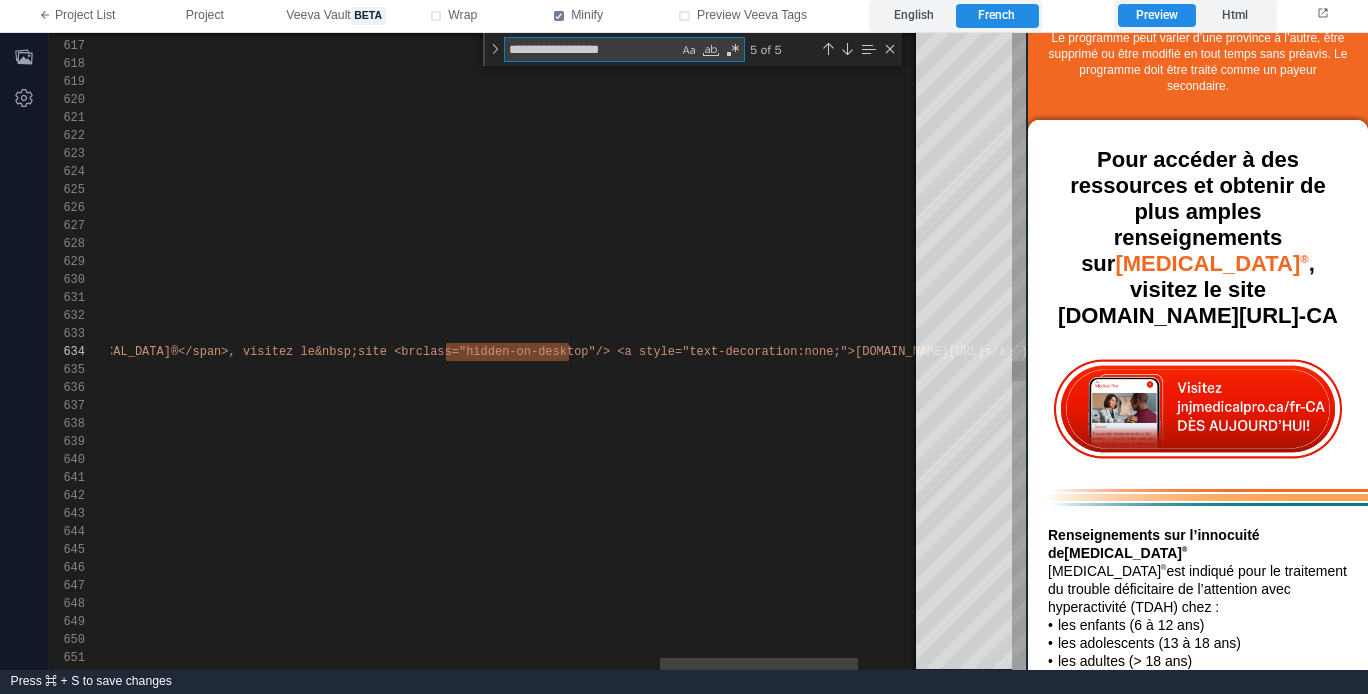 scroll, scrollTop: 180, scrollLeft: 173, axis: both 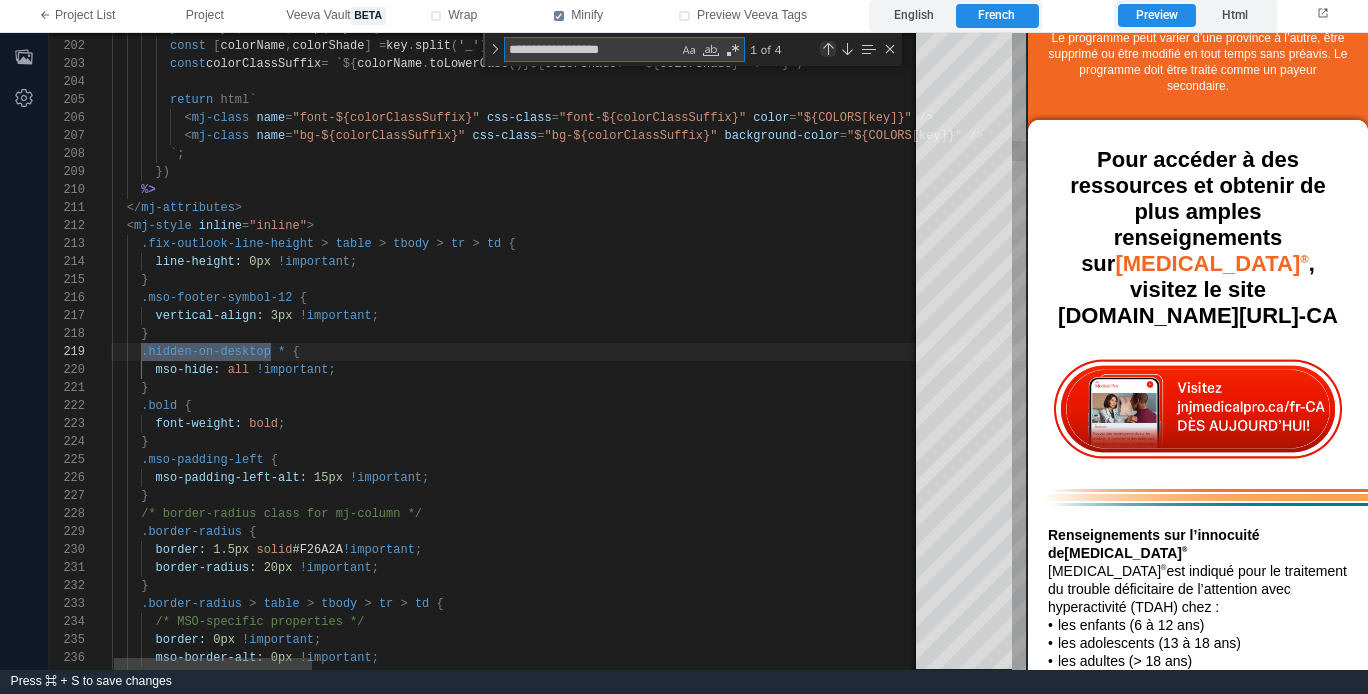 type on "**********" 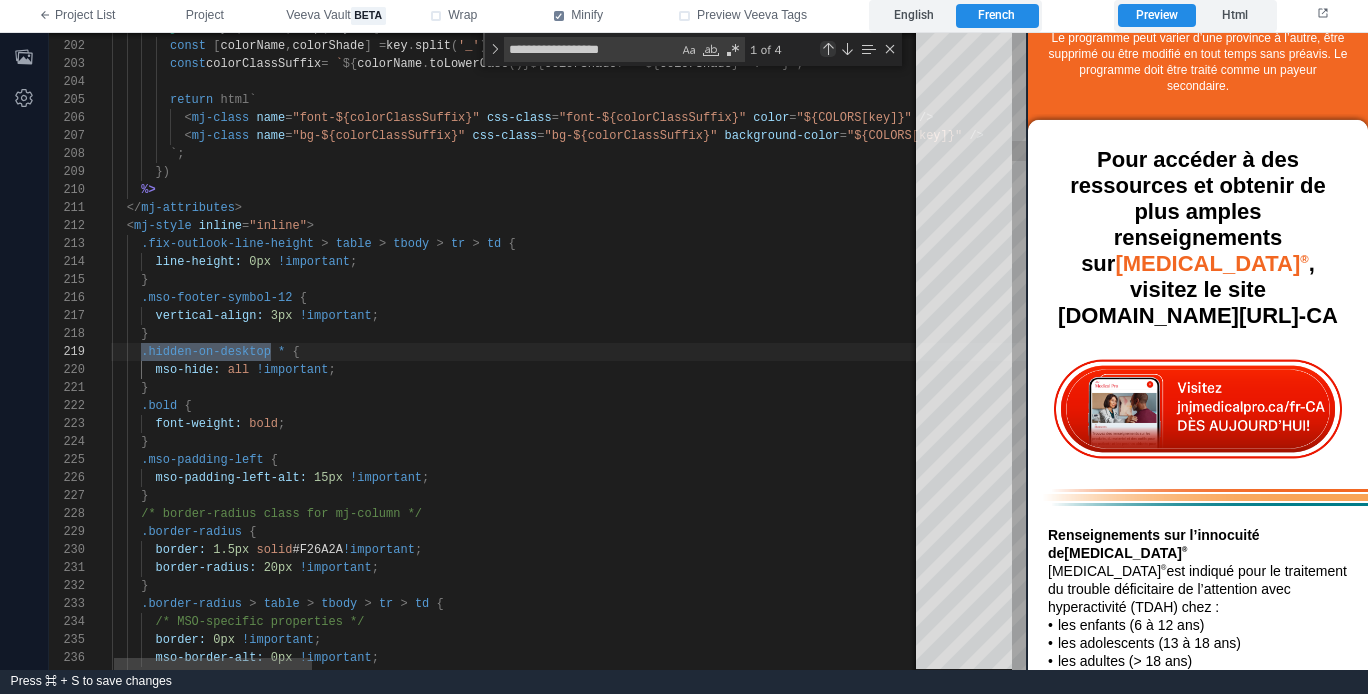 click at bounding box center (828, 49) 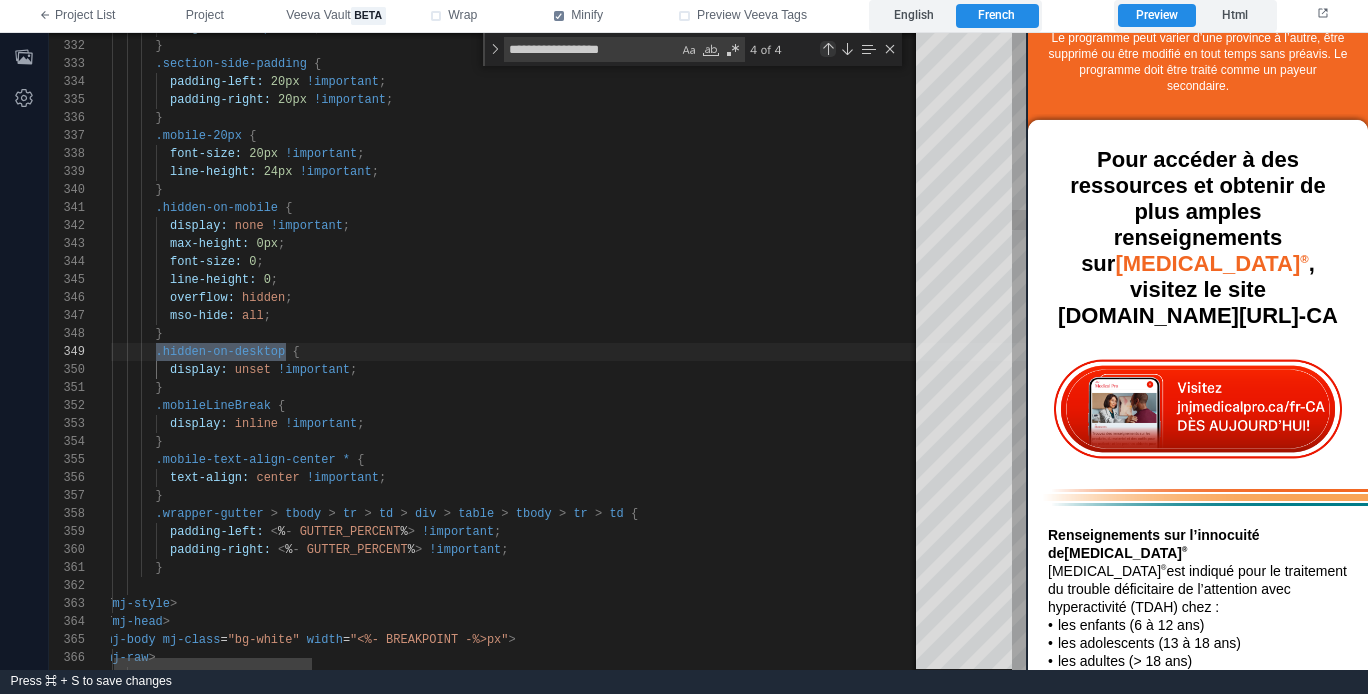 click at bounding box center [828, 49] 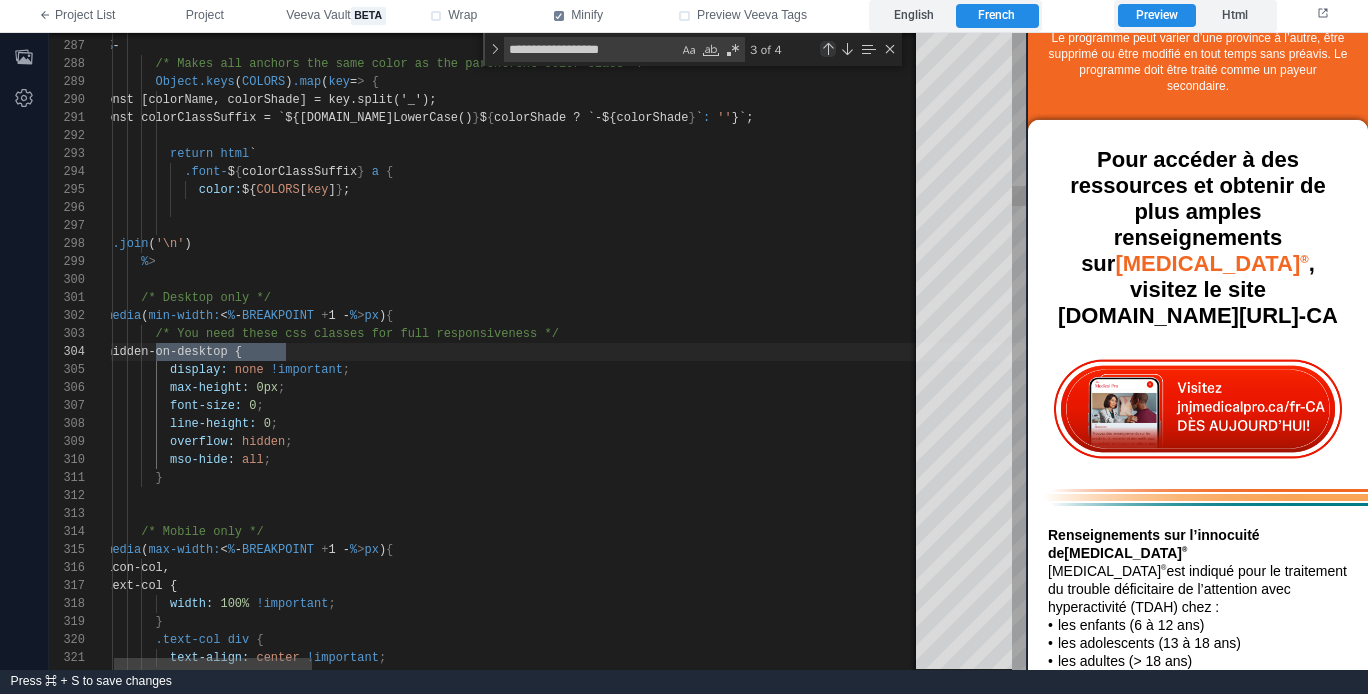 click at bounding box center (828, 49) 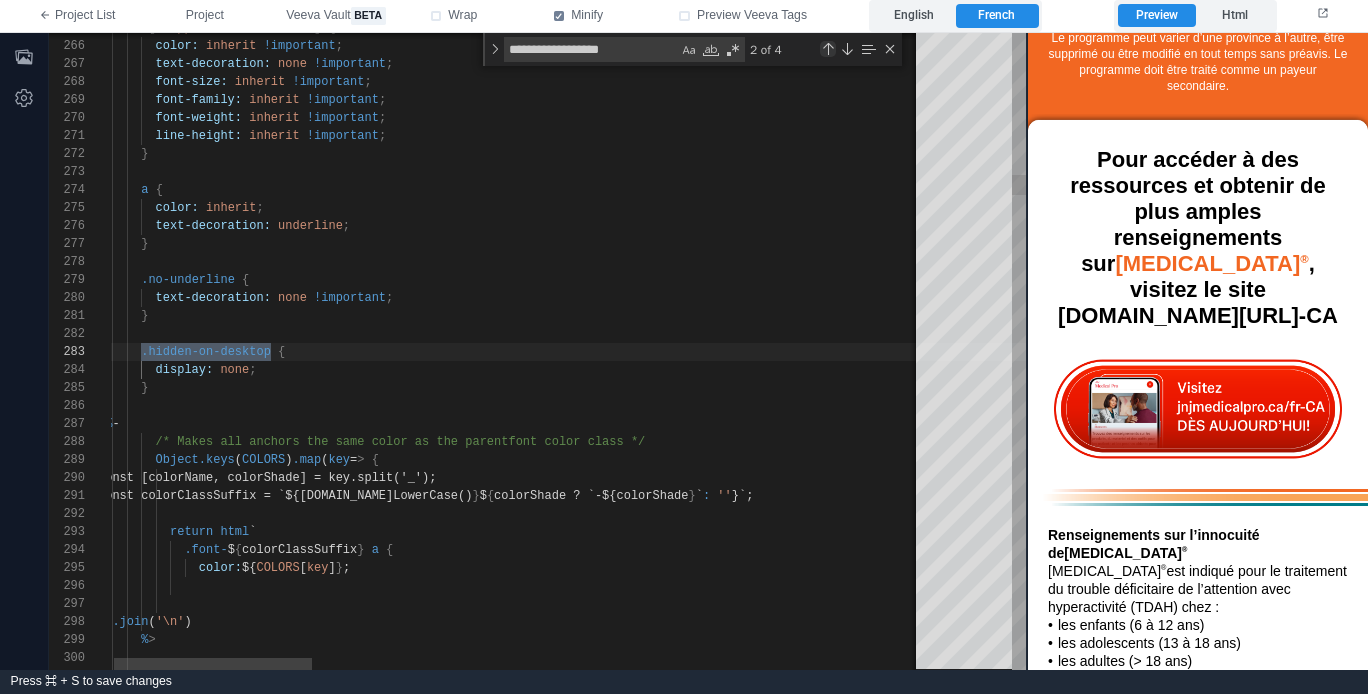 scroll, scrollTop: 180, scrollLeft: 173, axis: both 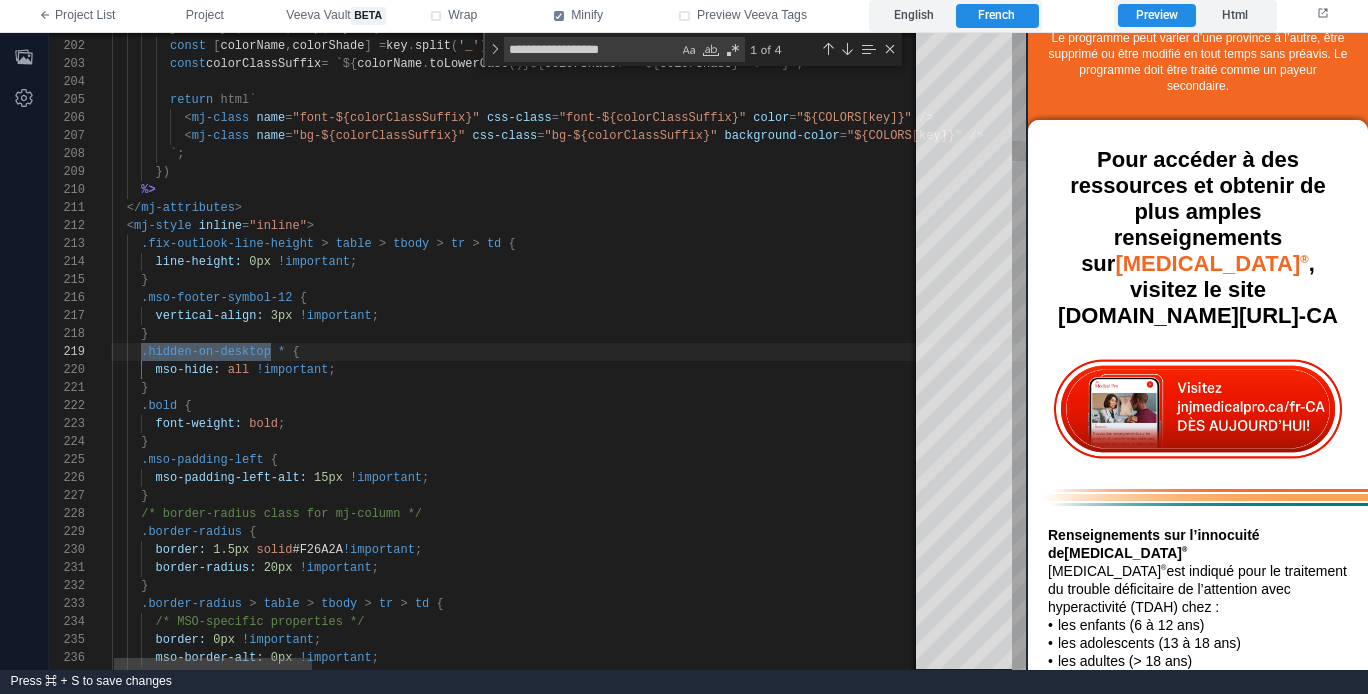 click on "**********" at bounding box center (591, 49) 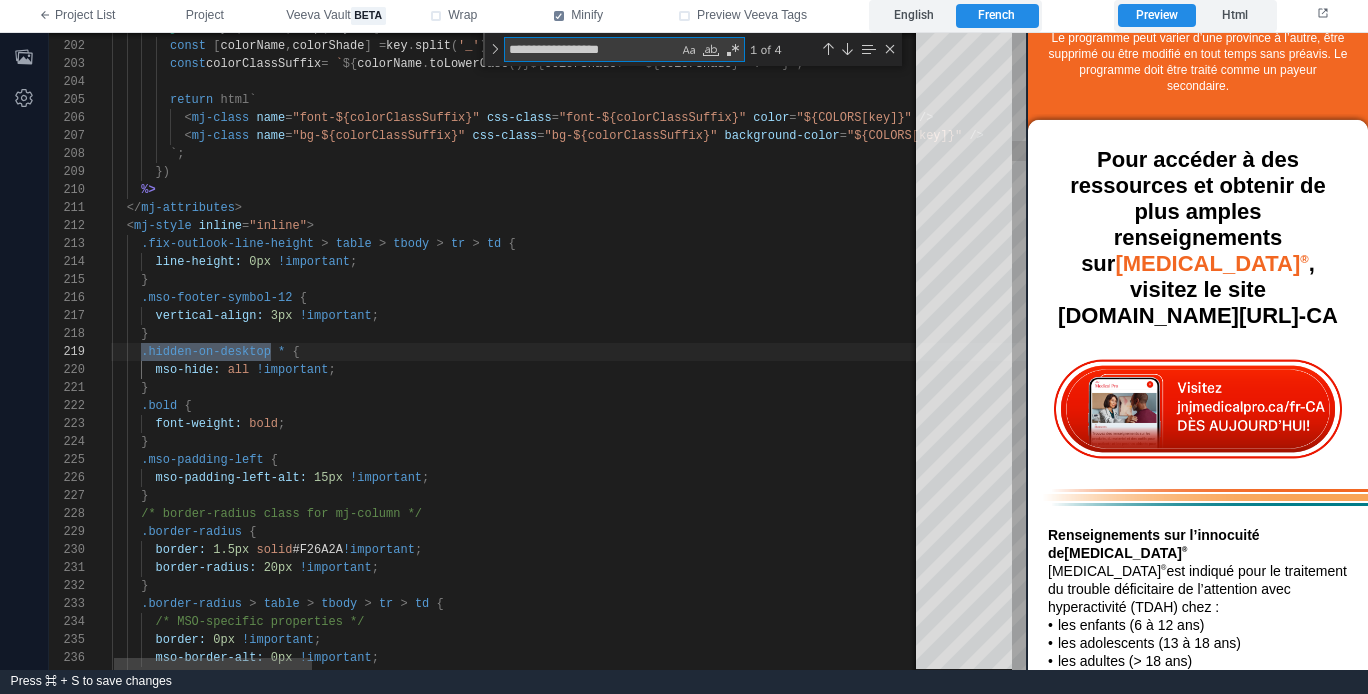 type on "**********" 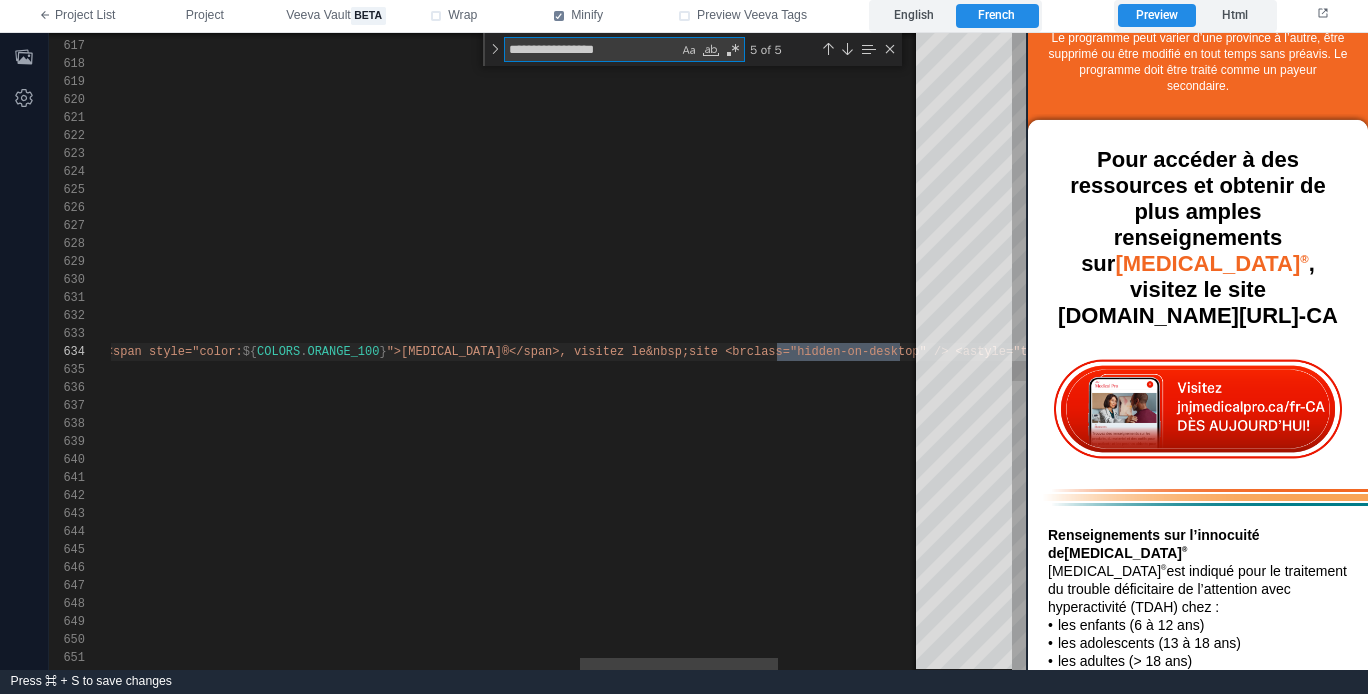 scroll, scrollTop: 180, scrollLeft: 2717, axis: both 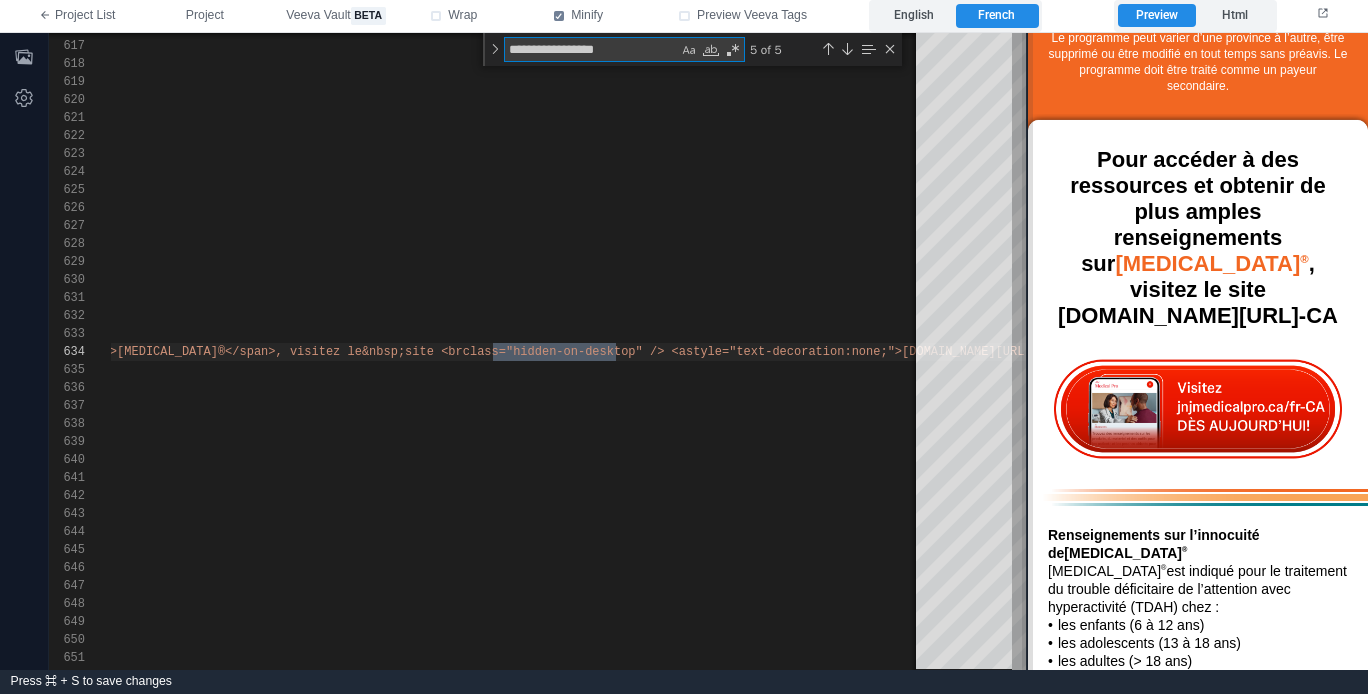 type on "**********" 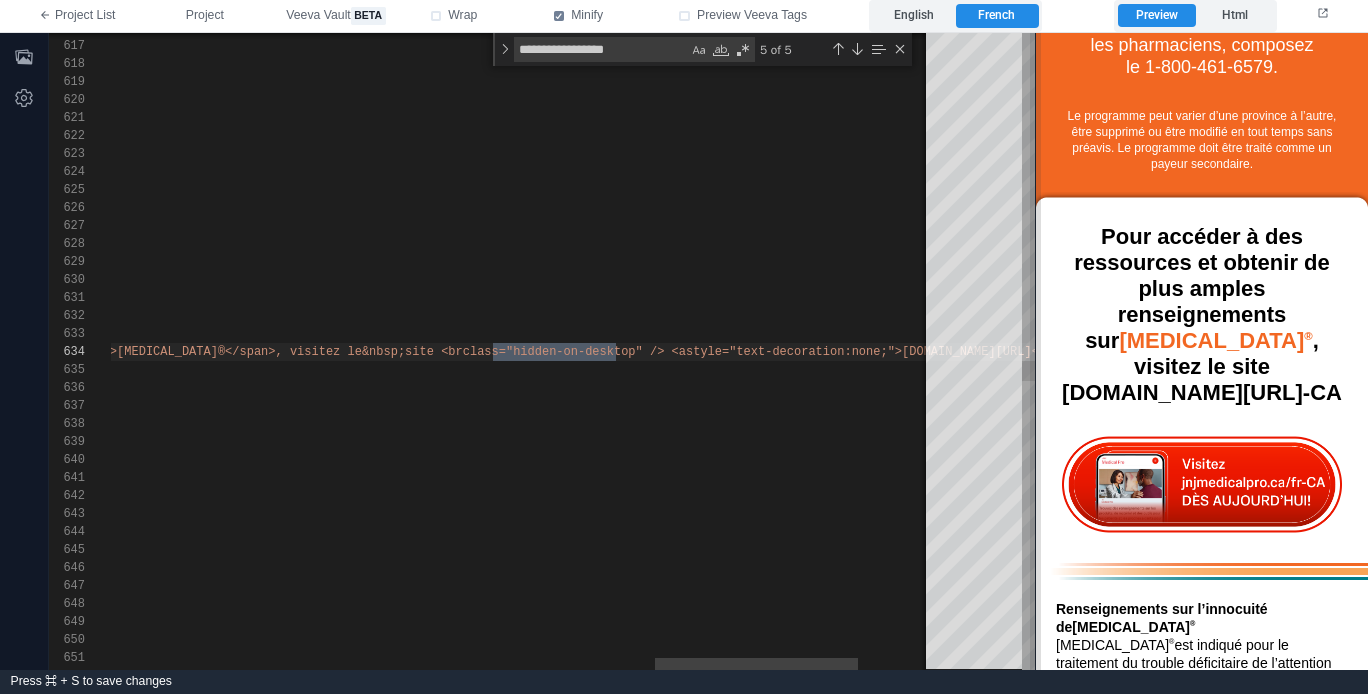 scroll, scrollTop: 2918, scrollLeft: 0, axis: vertical 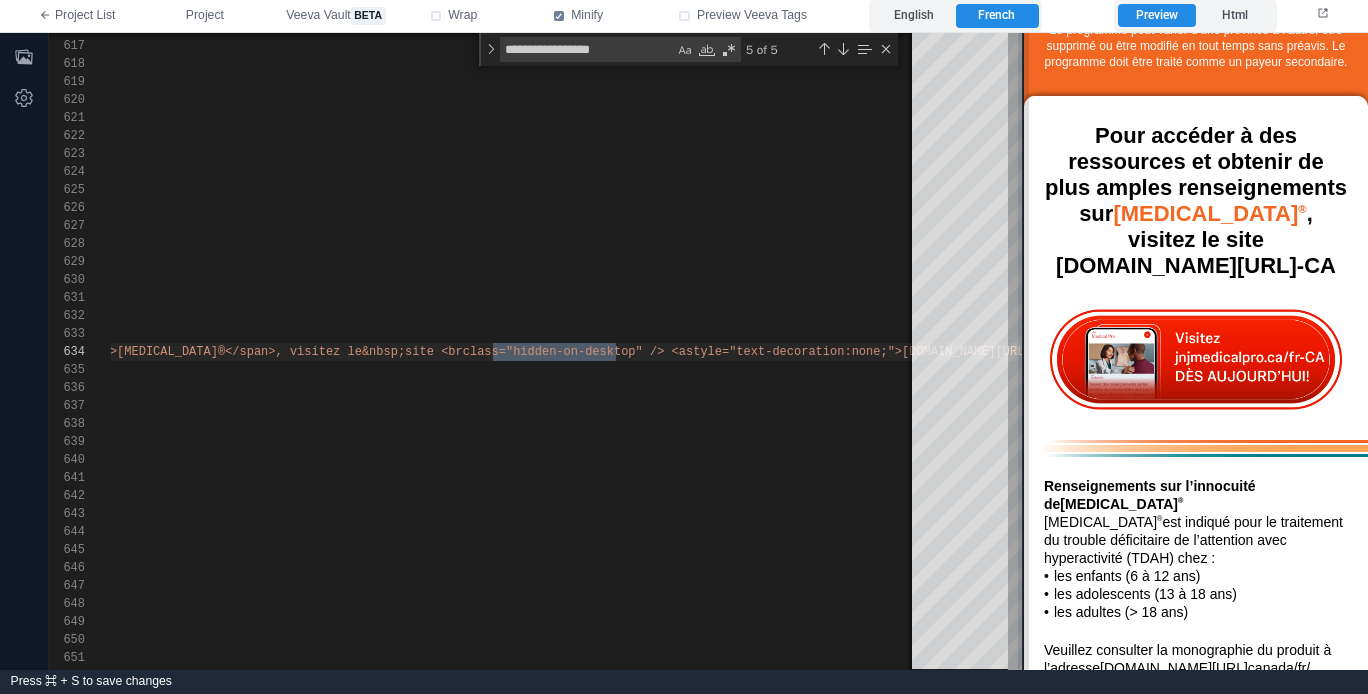 drag, startPoint x: 1029, startPoint y: 312, endPoint x: 1025, endPoint y: 431, distance: 119.06721 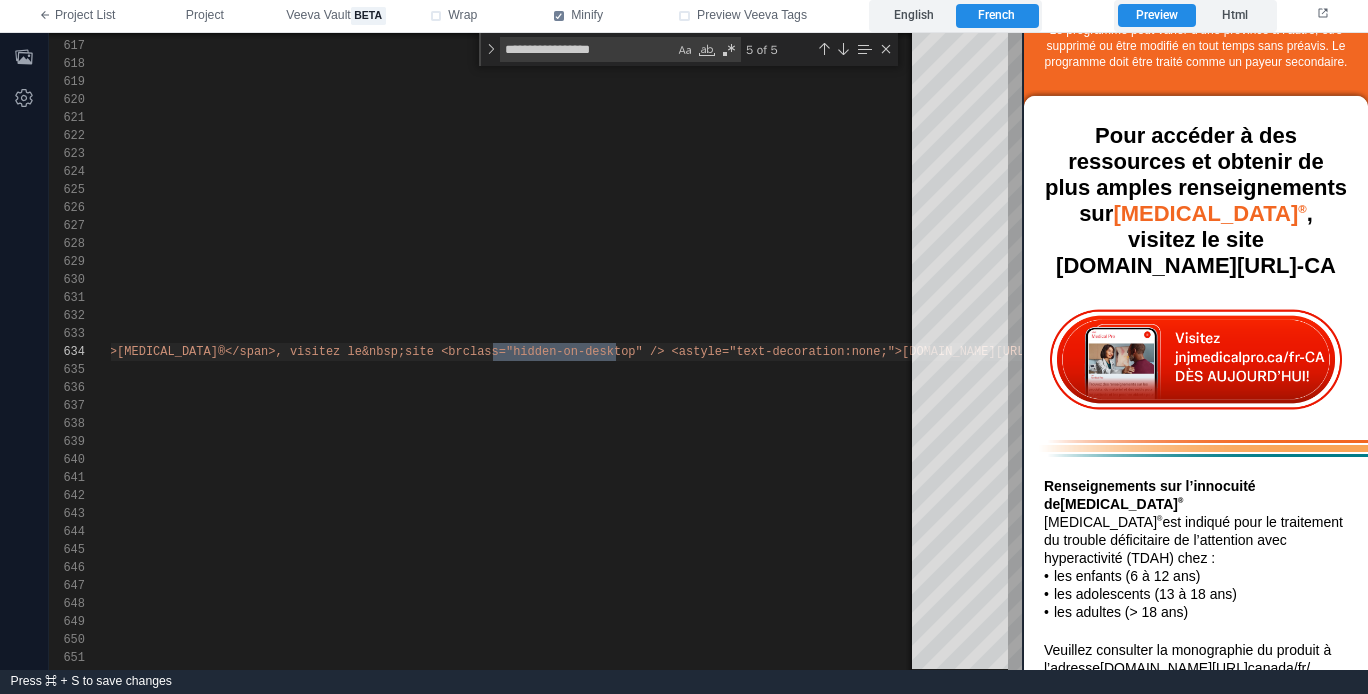 drag, startPoint x: 922, startPoint y: 12, endPoint x: 961, endPoint y: 16, distance: 39.20459 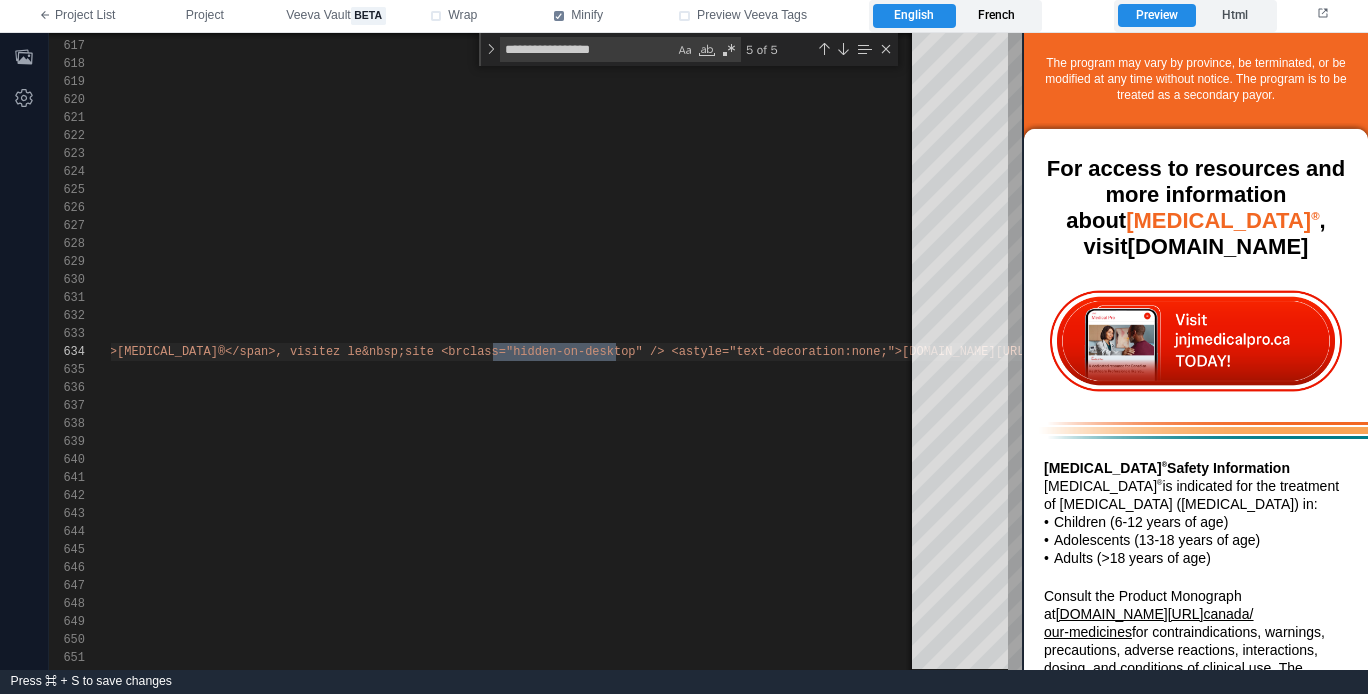 click on "French" at bounding box center [997, 16] 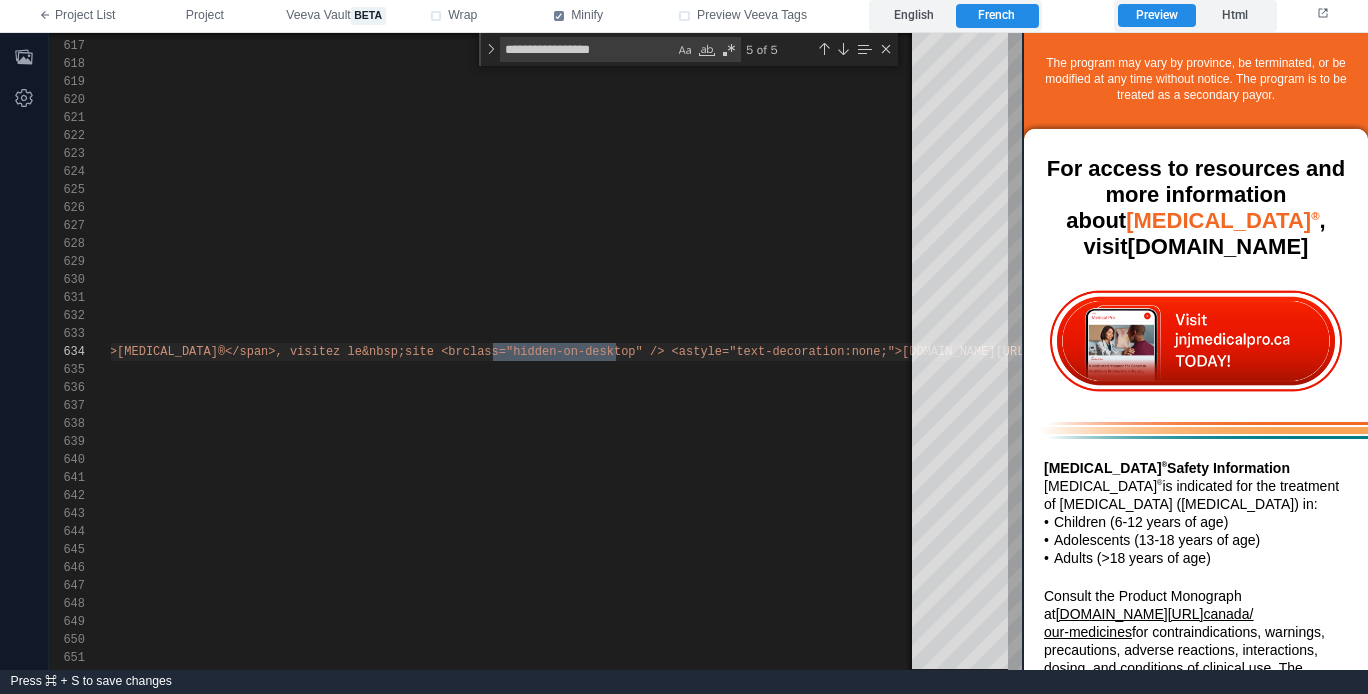 scroll, scrollTop: 2918, scrollLeft: 0, axis: vertical 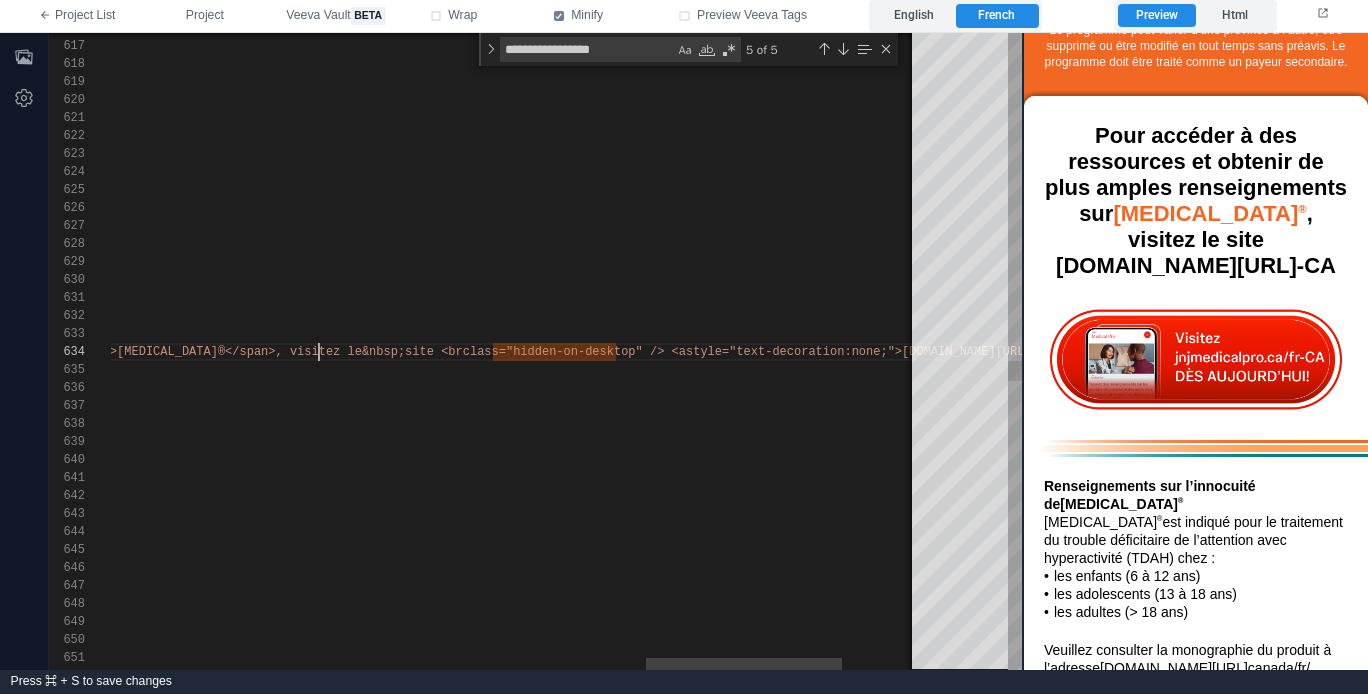 drag, startPoint x: 318, startPoint y: 347, endPoint x: 330, endPoint y: 347, distance: 12 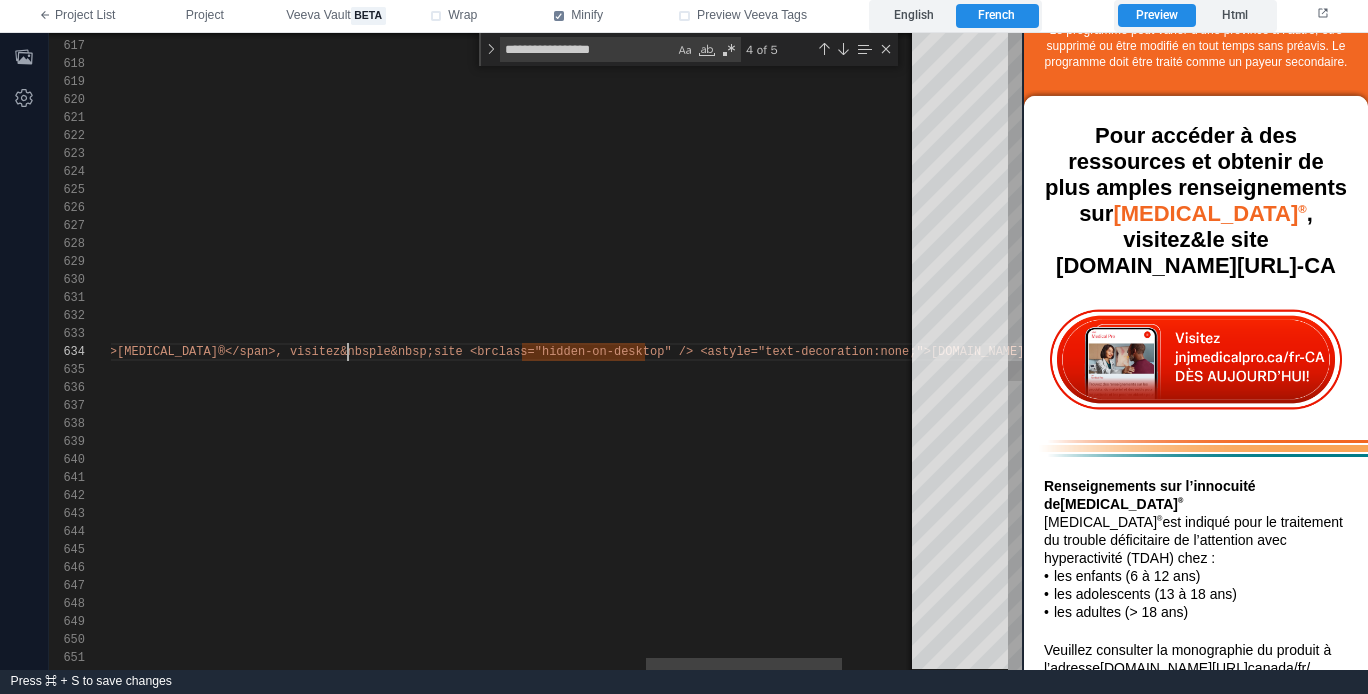 scroll, scrollTop: 54, scrollLeft: 2456, axis: both 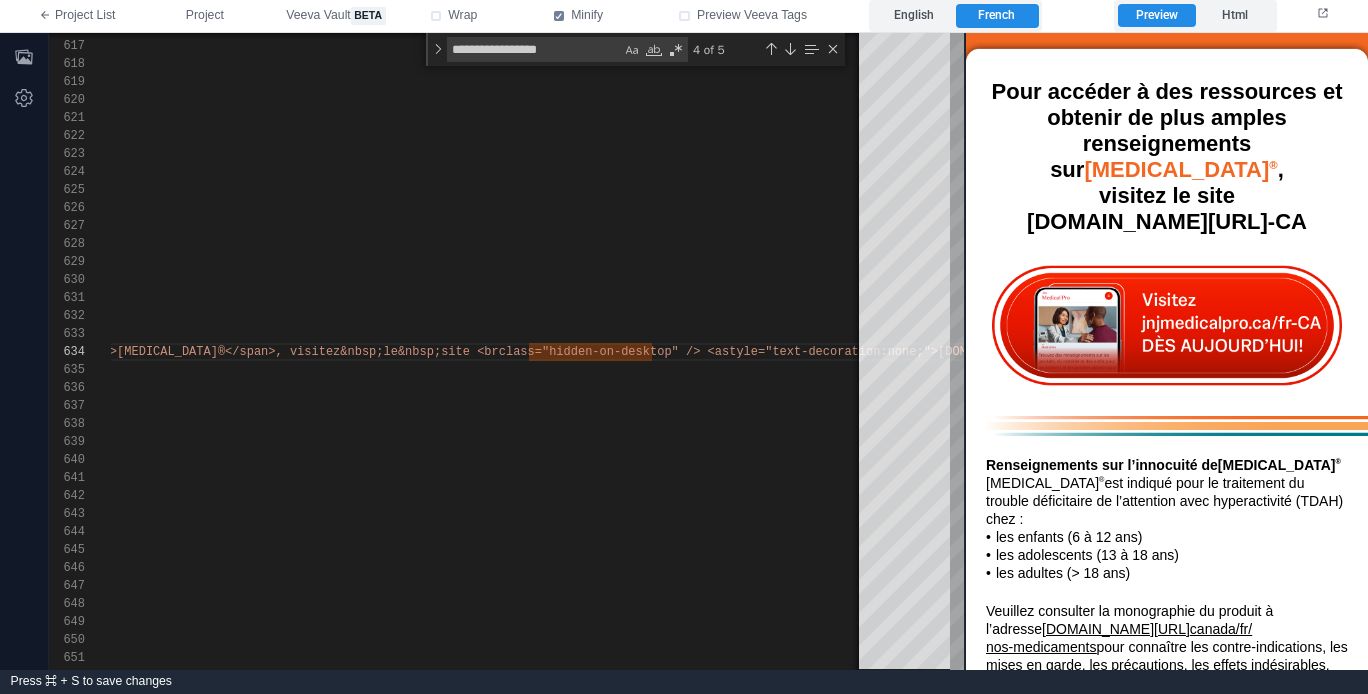 drag, startPoint x: 1018, startPoint y: 225, endPoint x: 955, endPoint y: 257, distance: 70.66116 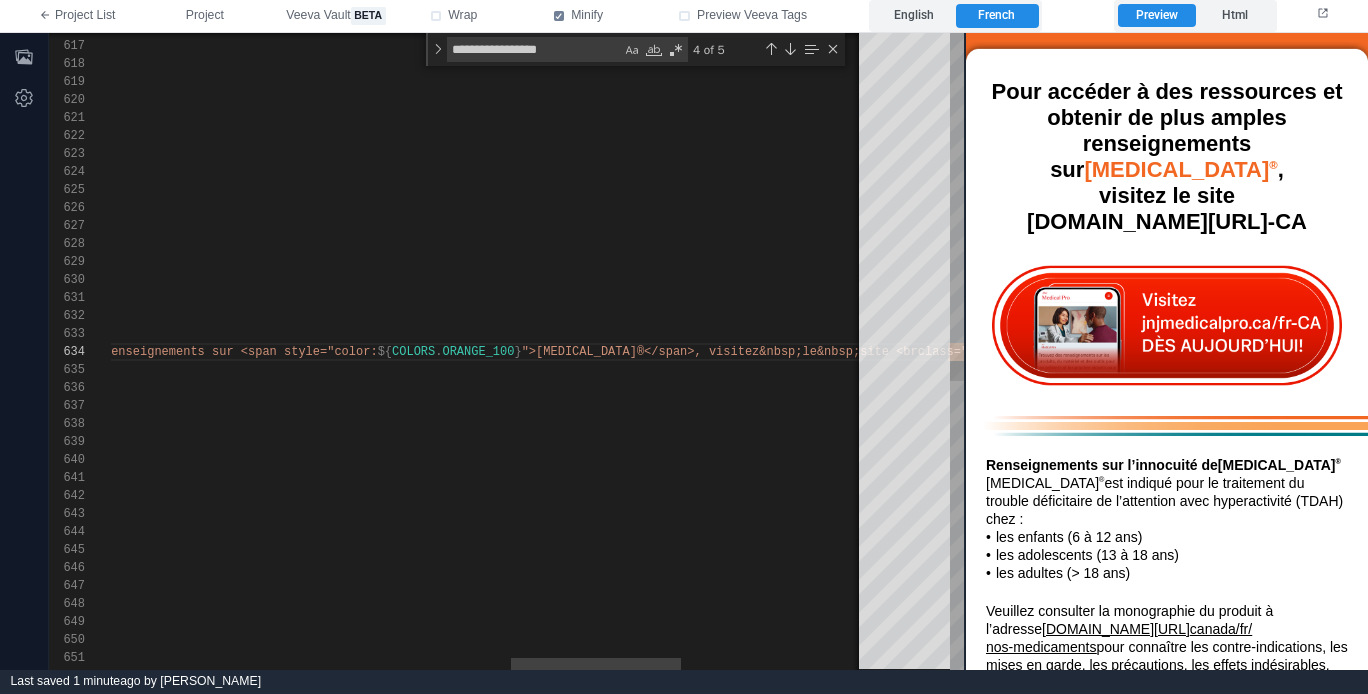 scroll, scrollTop: 72, scrollLeft: 390, axis: both 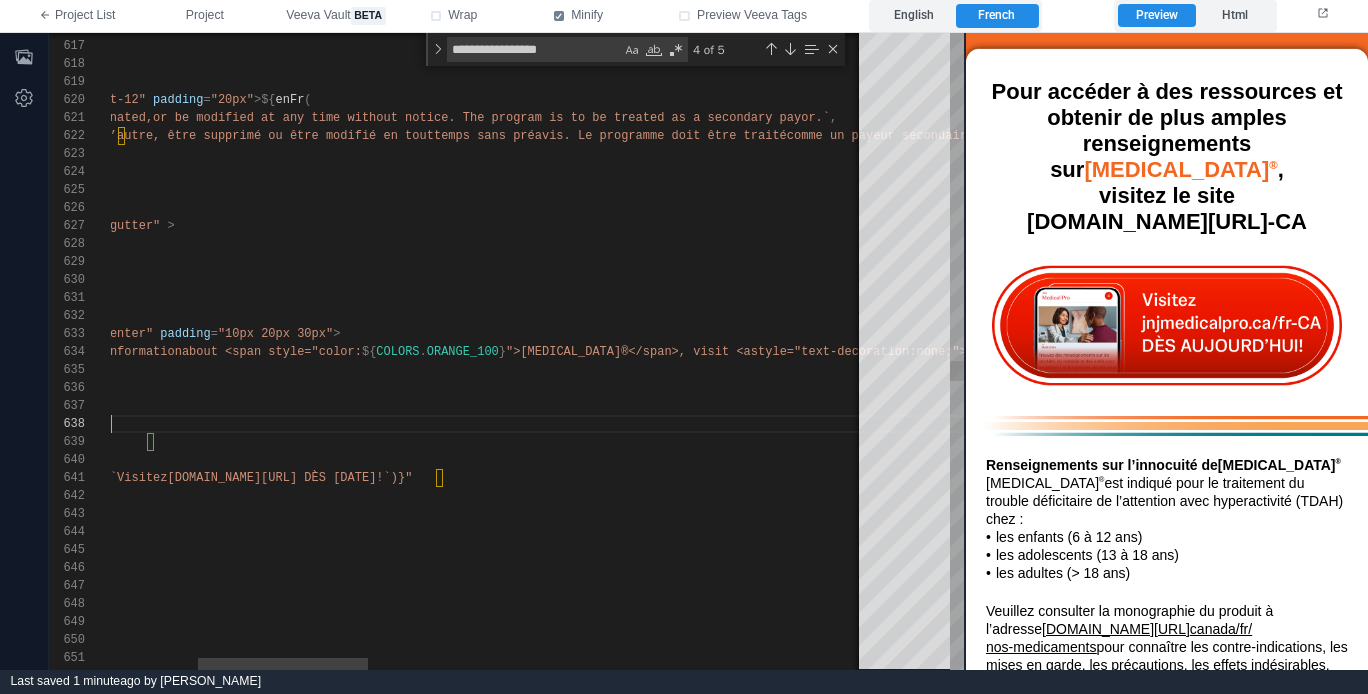 click on "` https://www.jnjmedicalpro.ca/concerta `," at bounding box center [1397, 424] 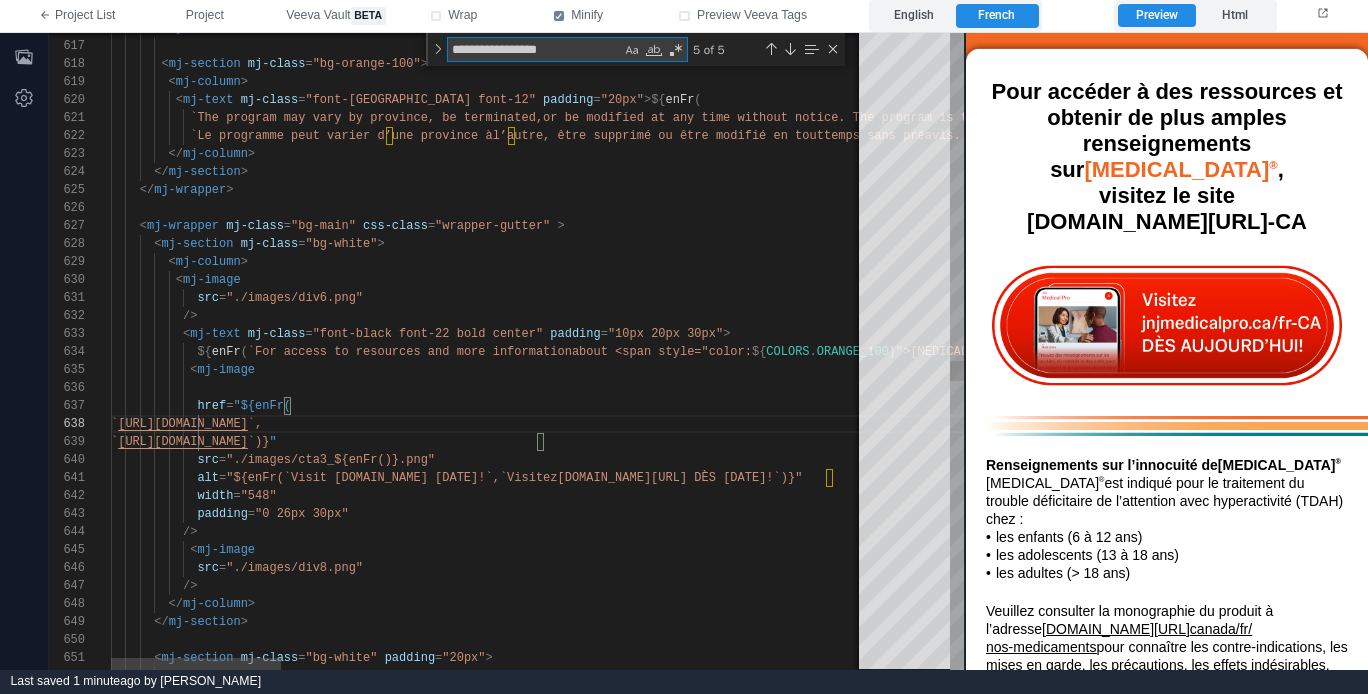 type on "**********" 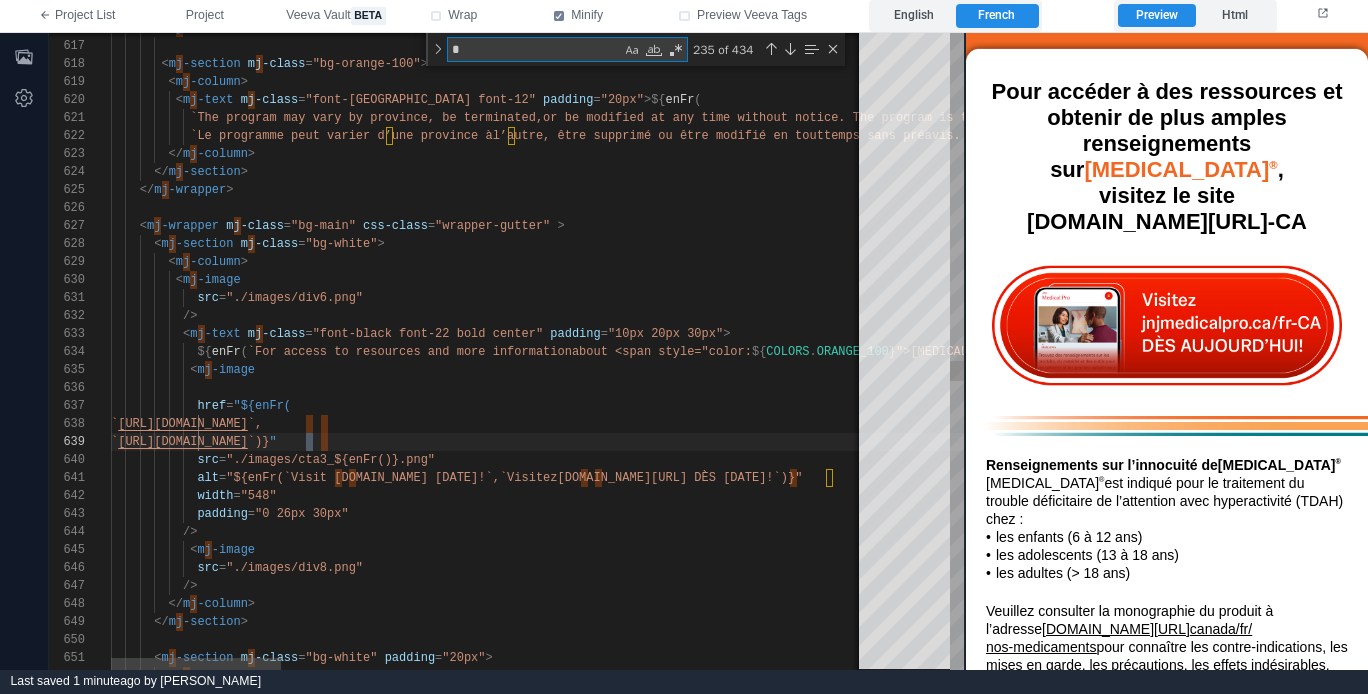 type on "**********" 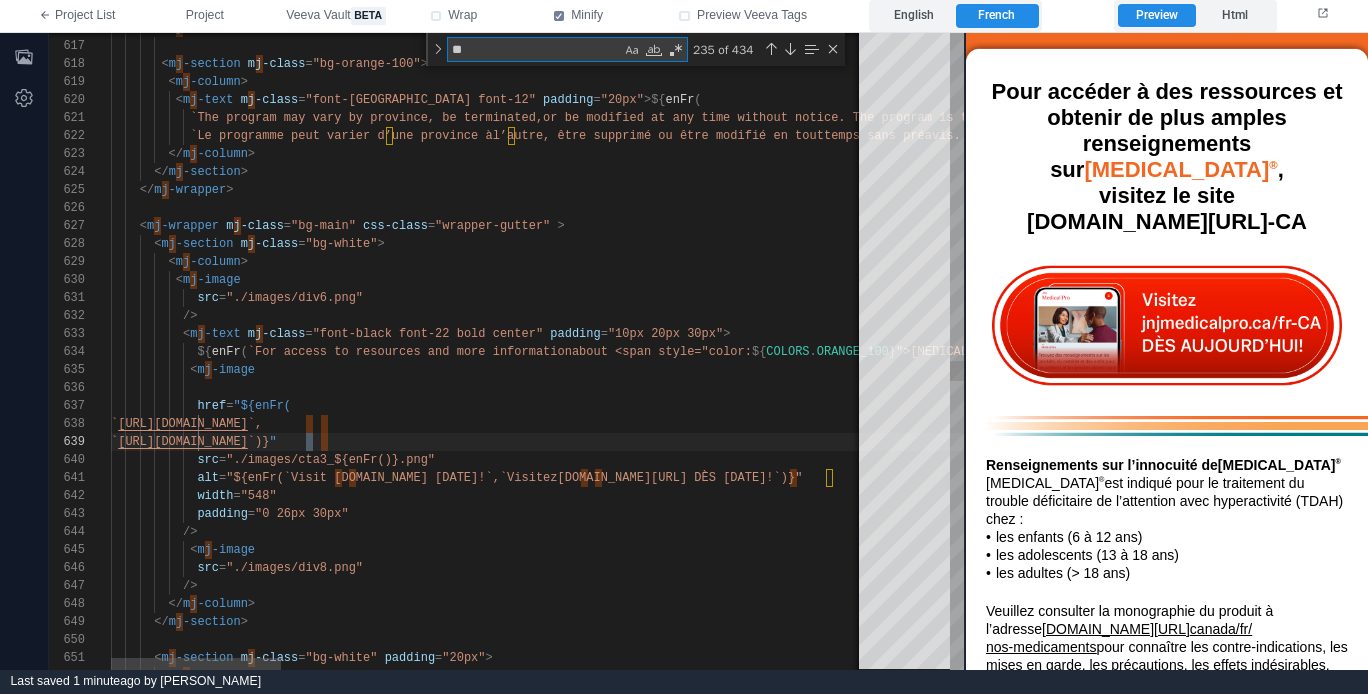 type on "**********" 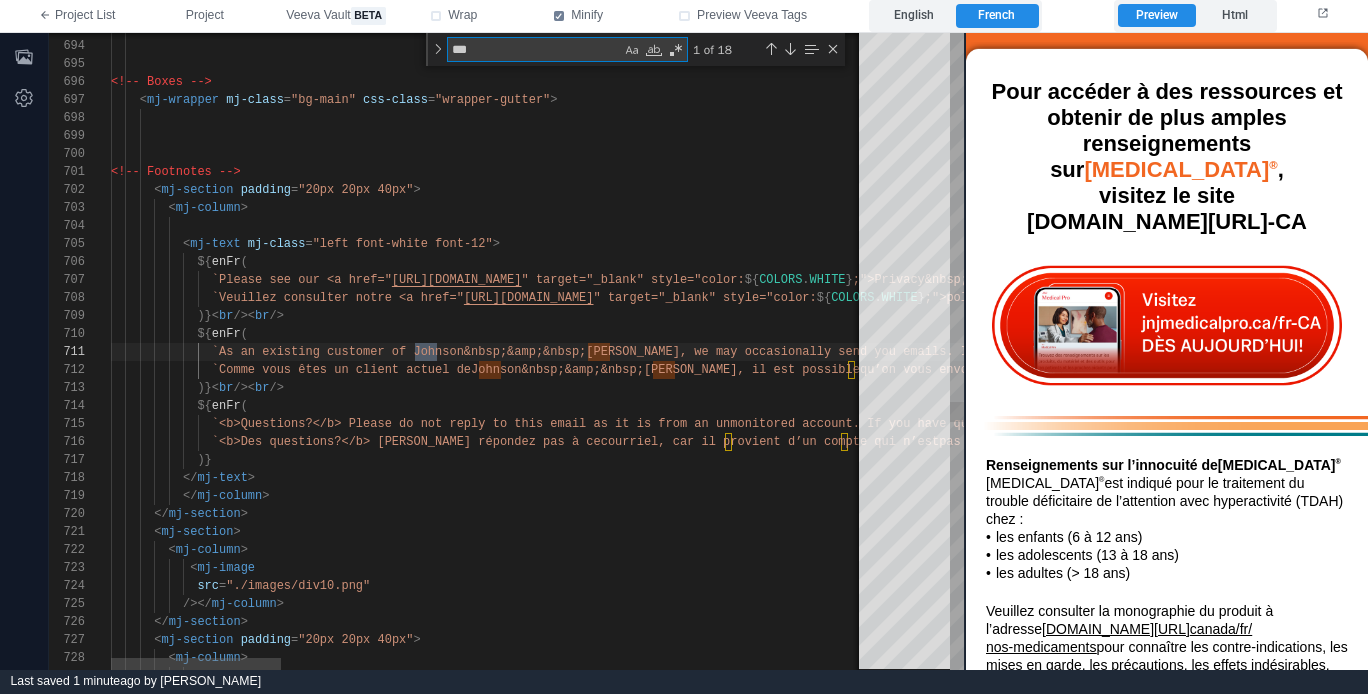 type on "**********" 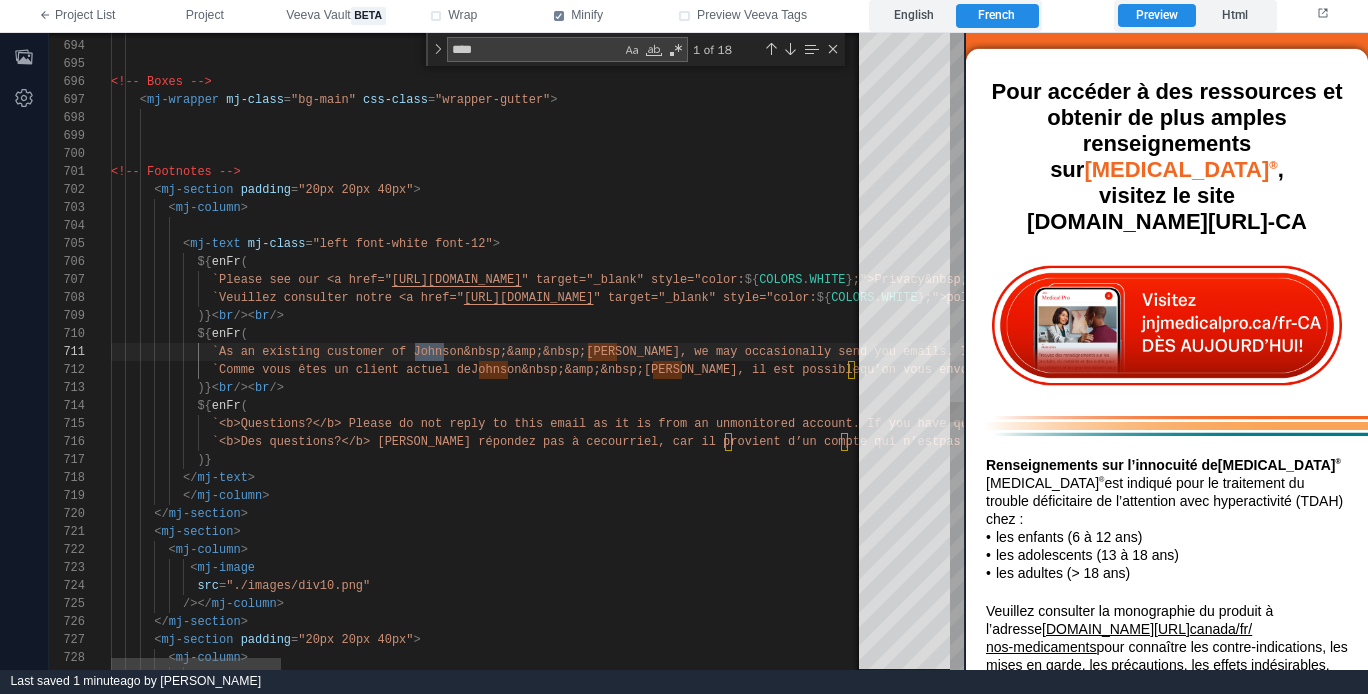 type on "**********" 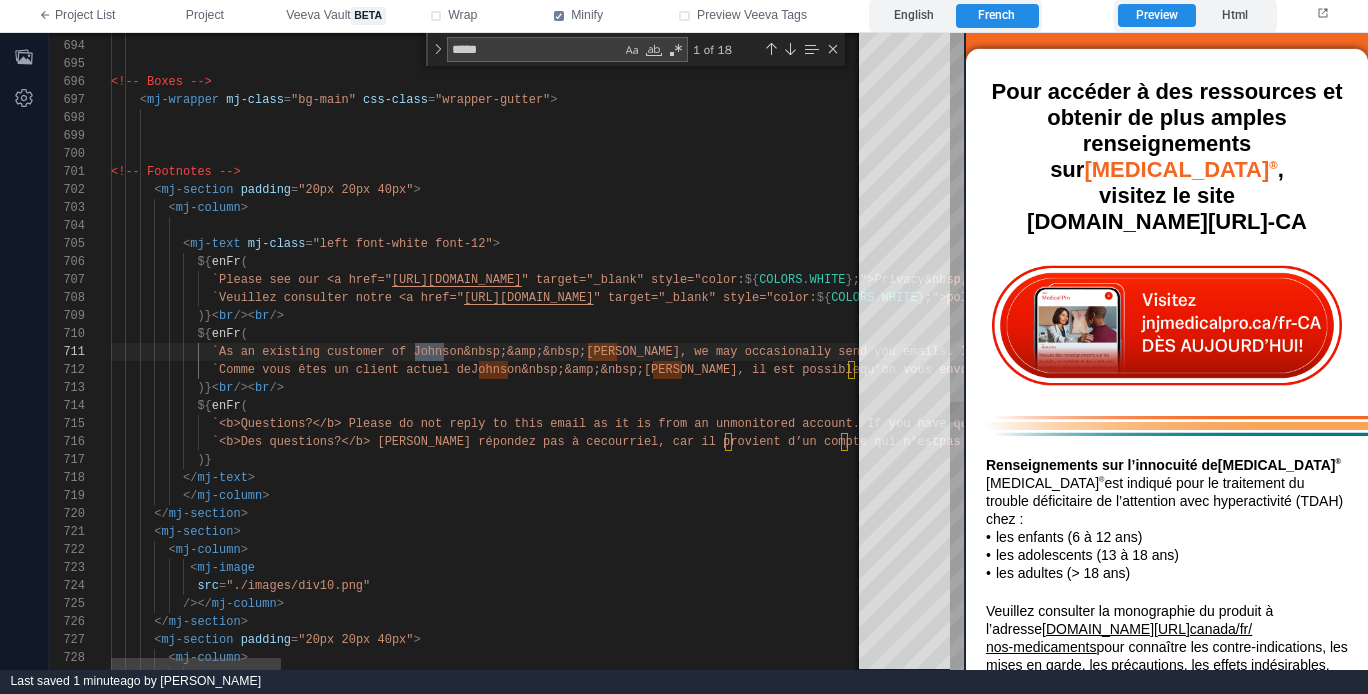 type on "**********" 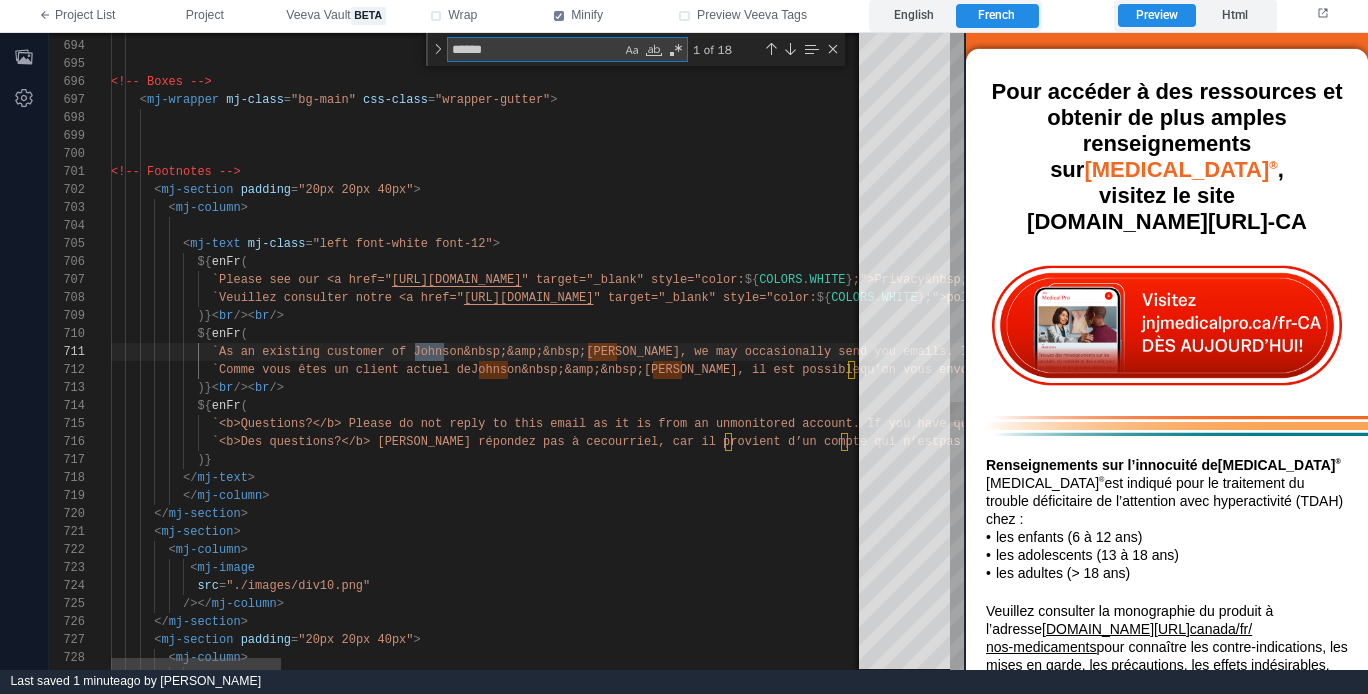 type on "**********" 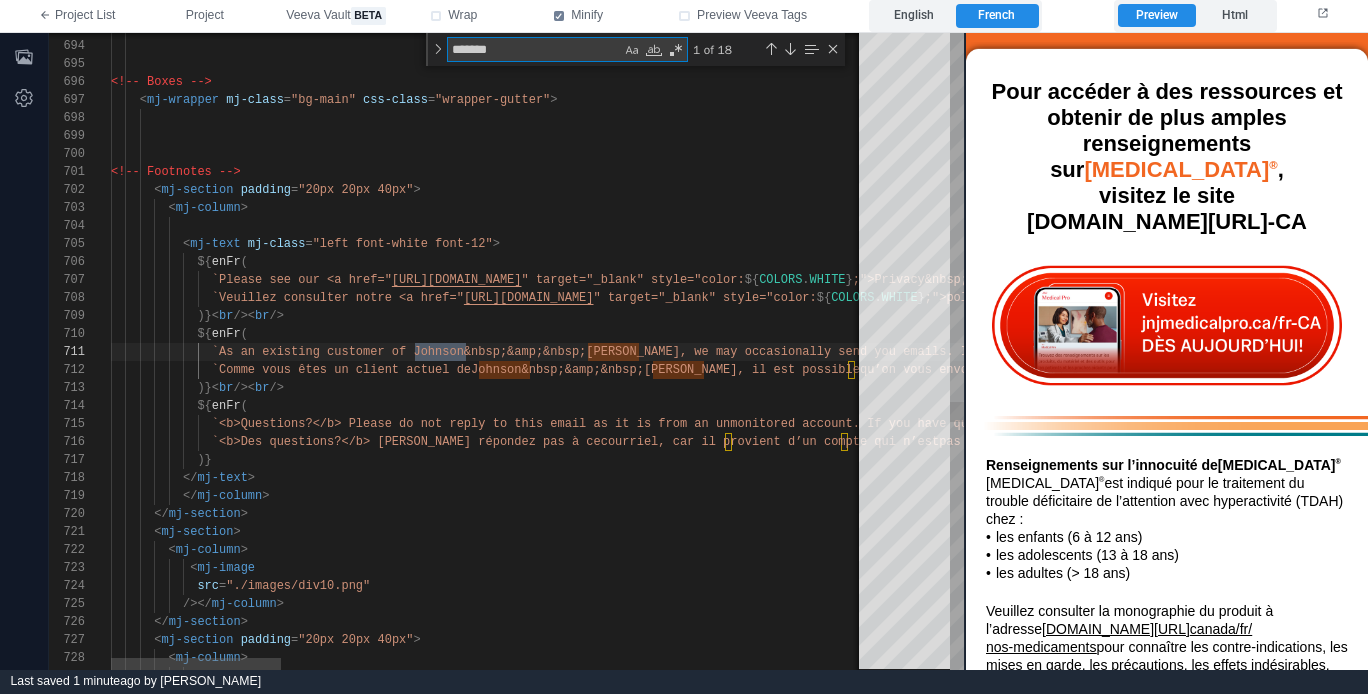 scroll, scrollTop: 18, scrollLeft: 354, axis: both 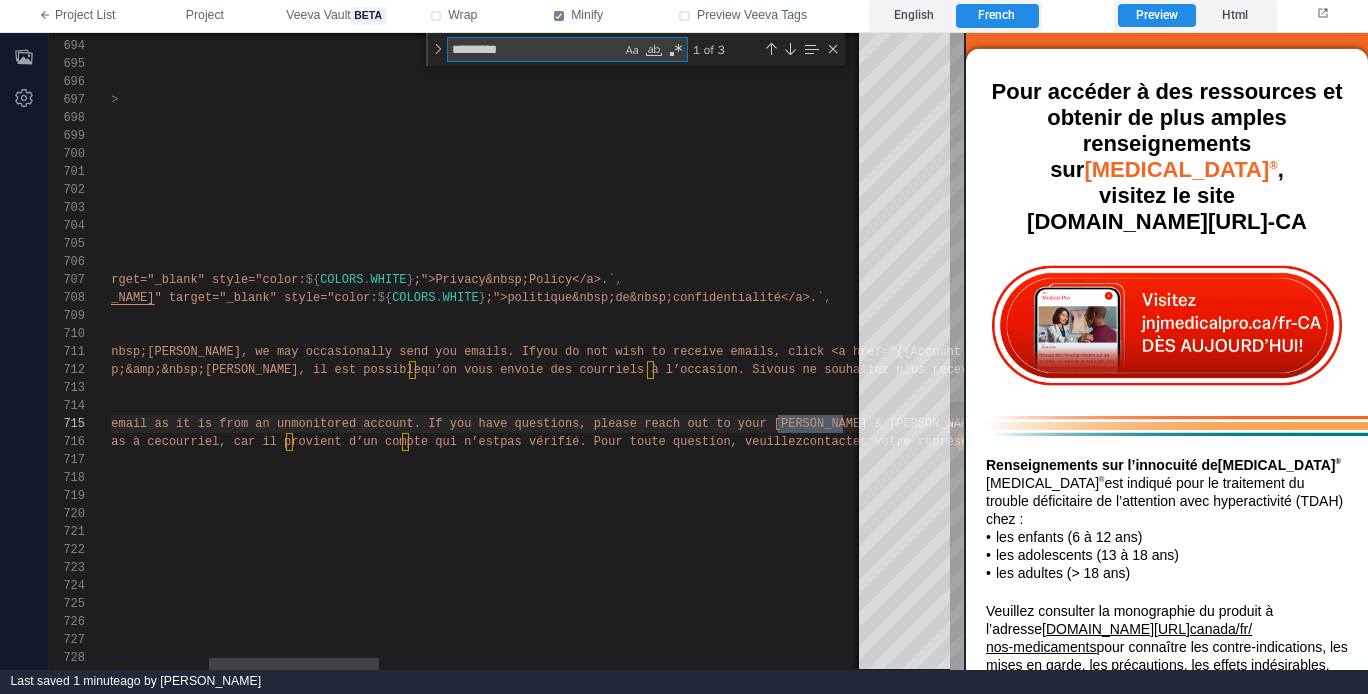 type on "*********" 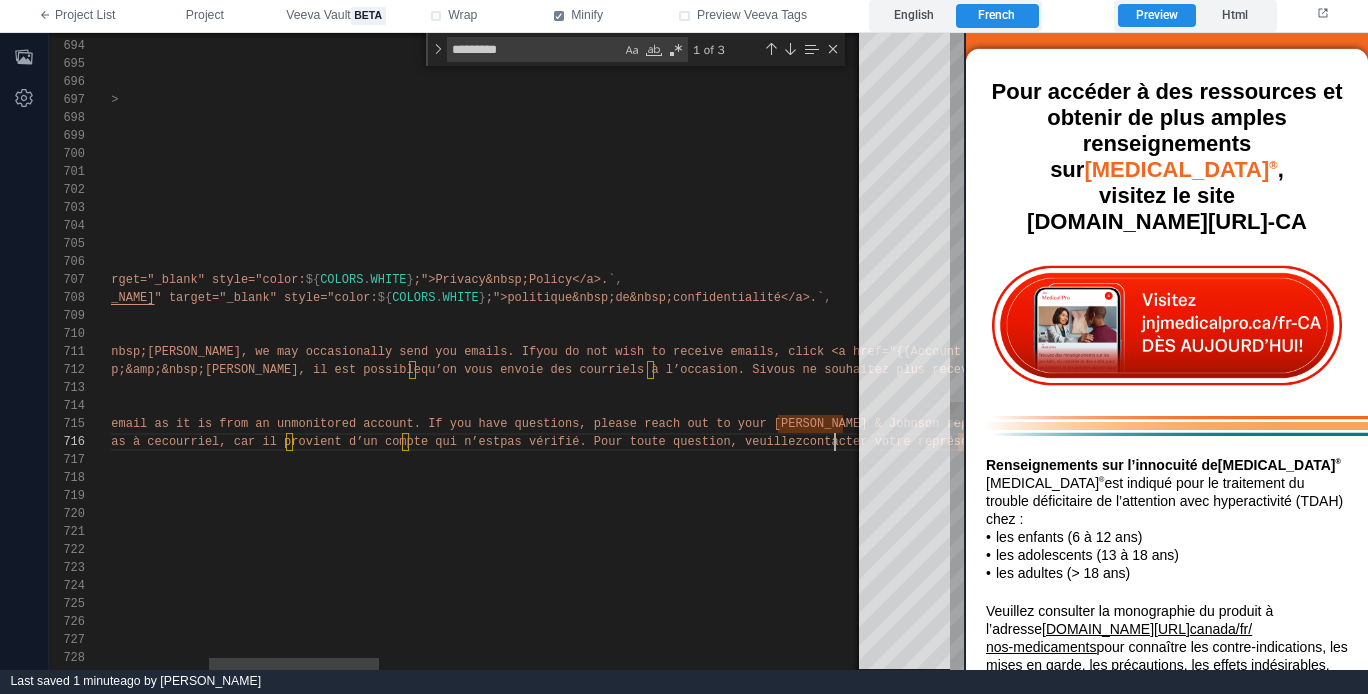 scroll, scrollTop: 72, scrollLeft: 1163, axis: both 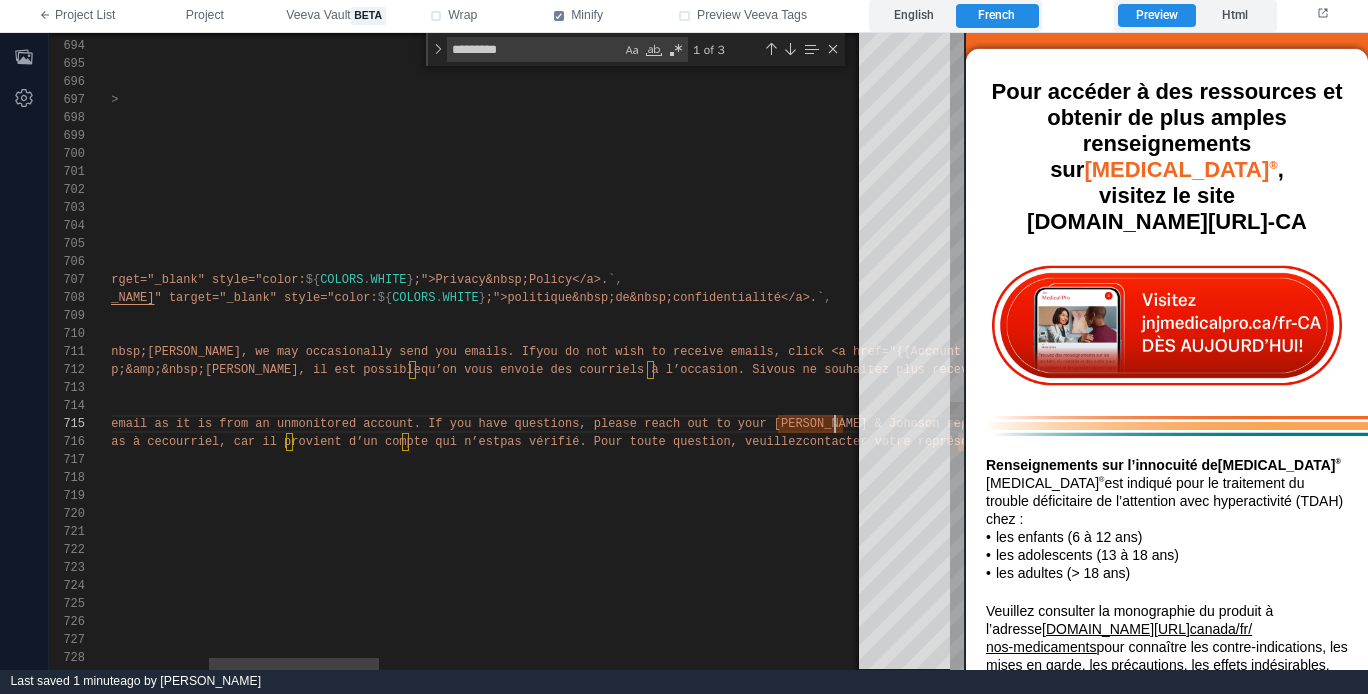 click on "ve questions, please reach out to your Johnson & J" at bounding box center [694, 424] 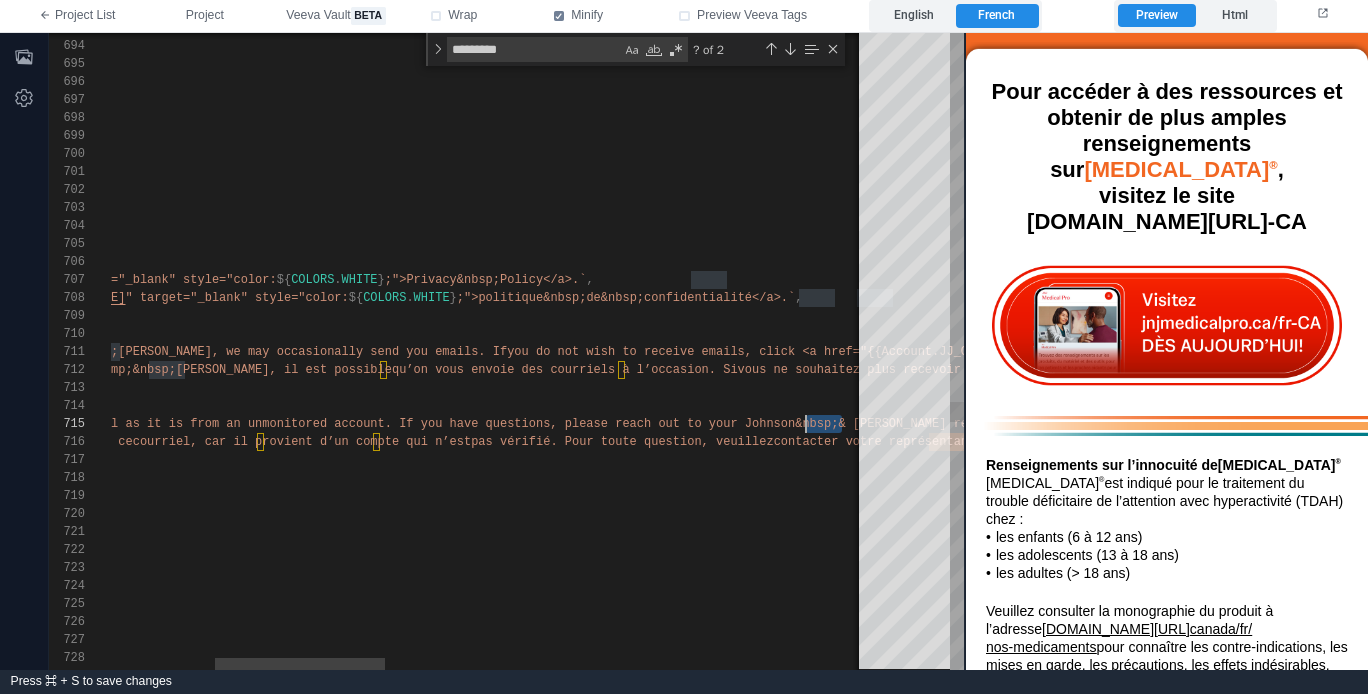scroll, scrollTop: 54, scrollLeft: 1156, axis: both 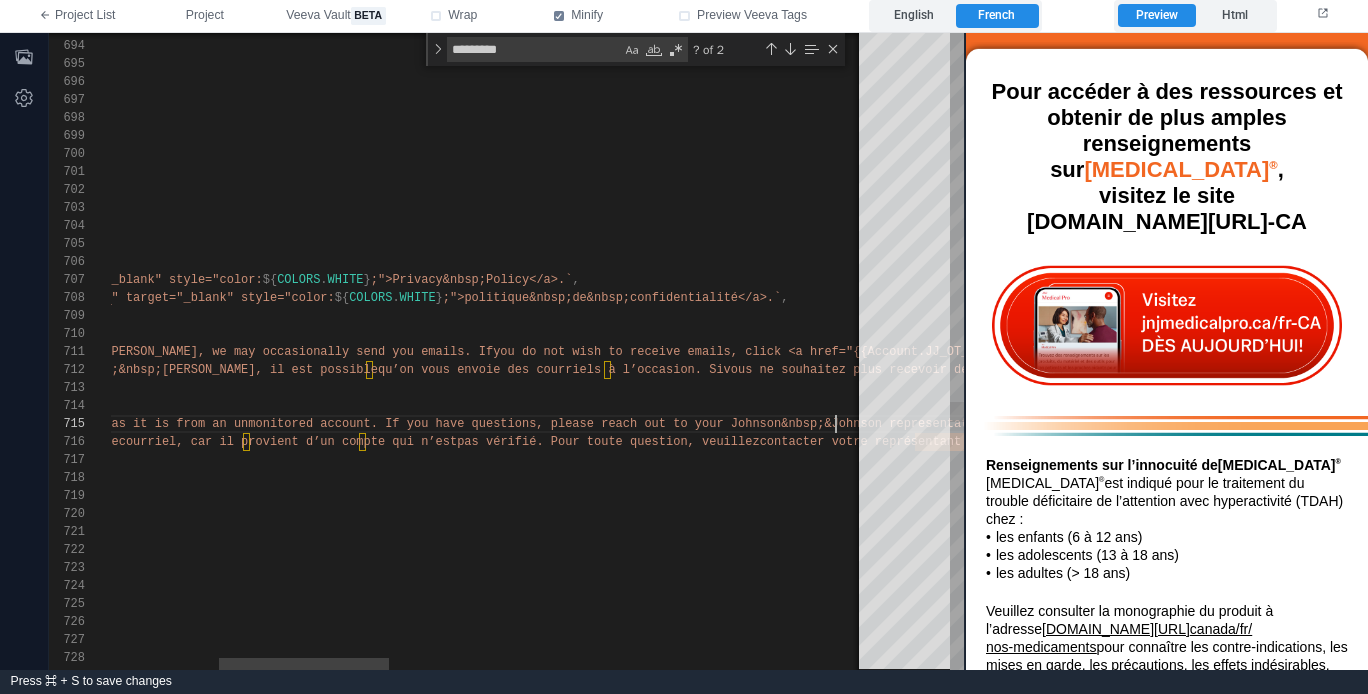 paste on "**********" 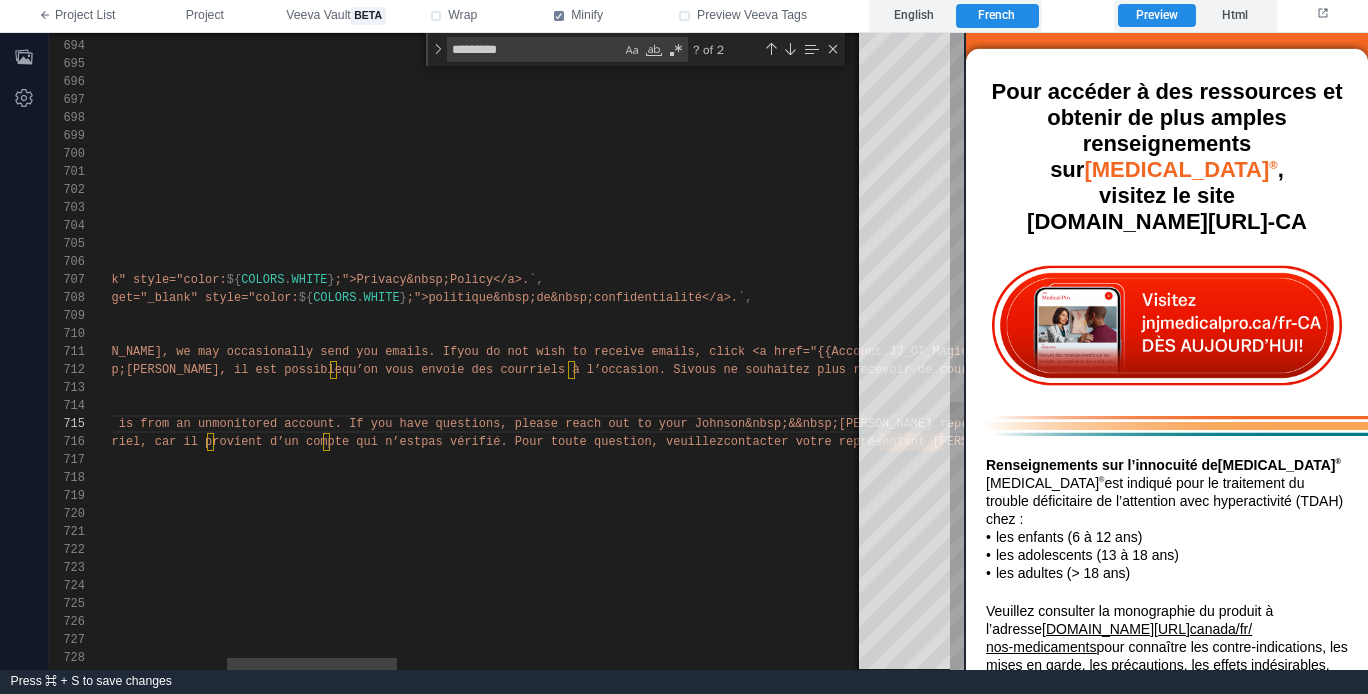 click on "? of 2" at bounding box center (764, 49) 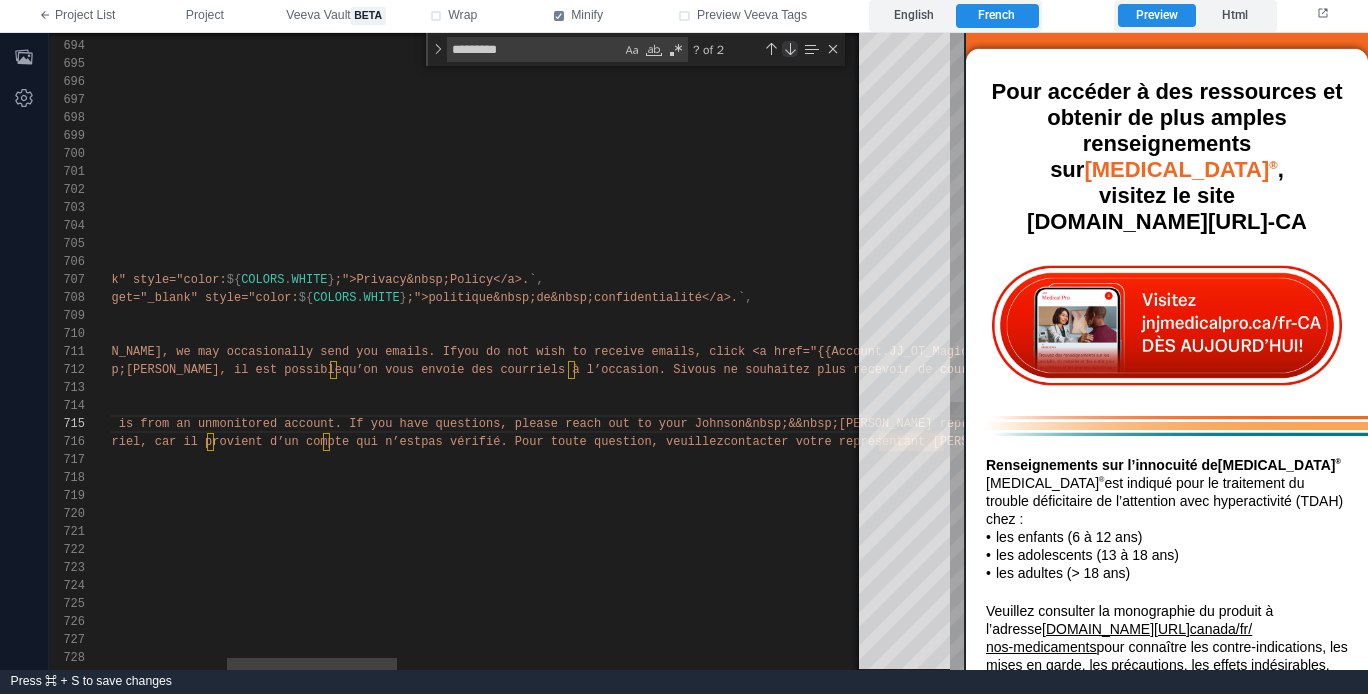 click at bounding box center (790, 49) 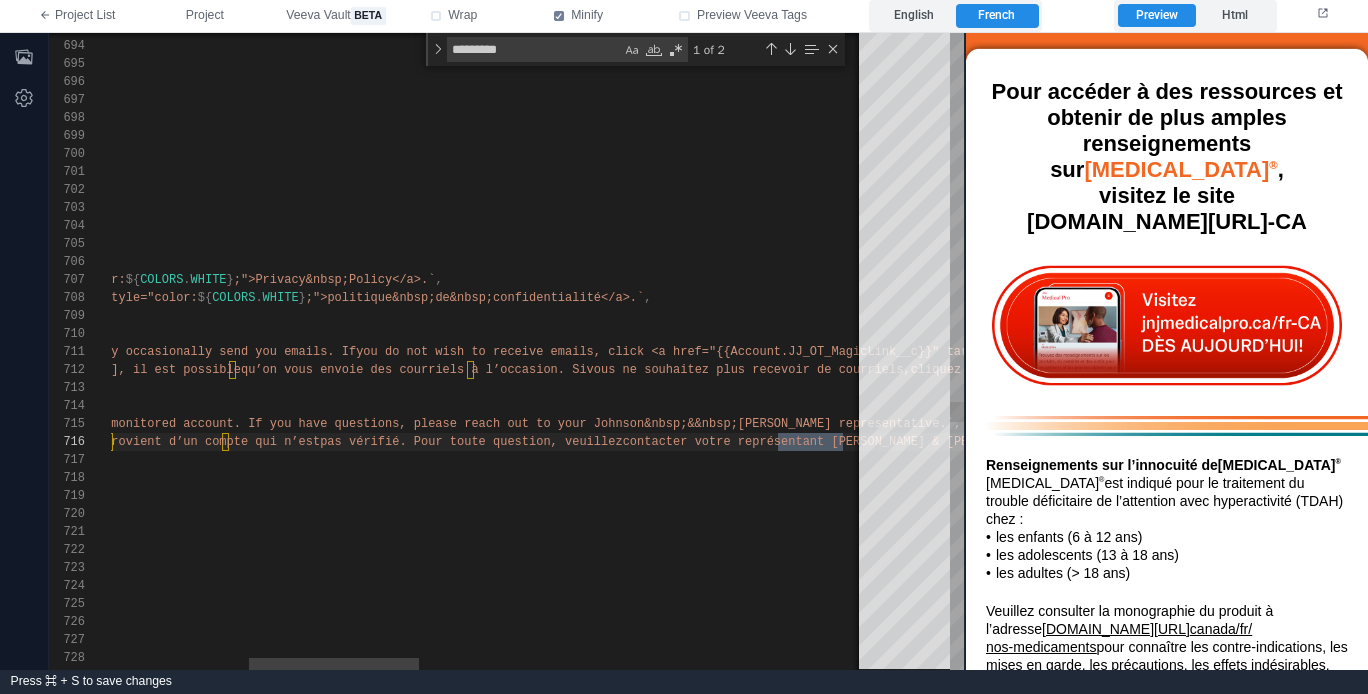click on "·" at bounding box center [928, 442] 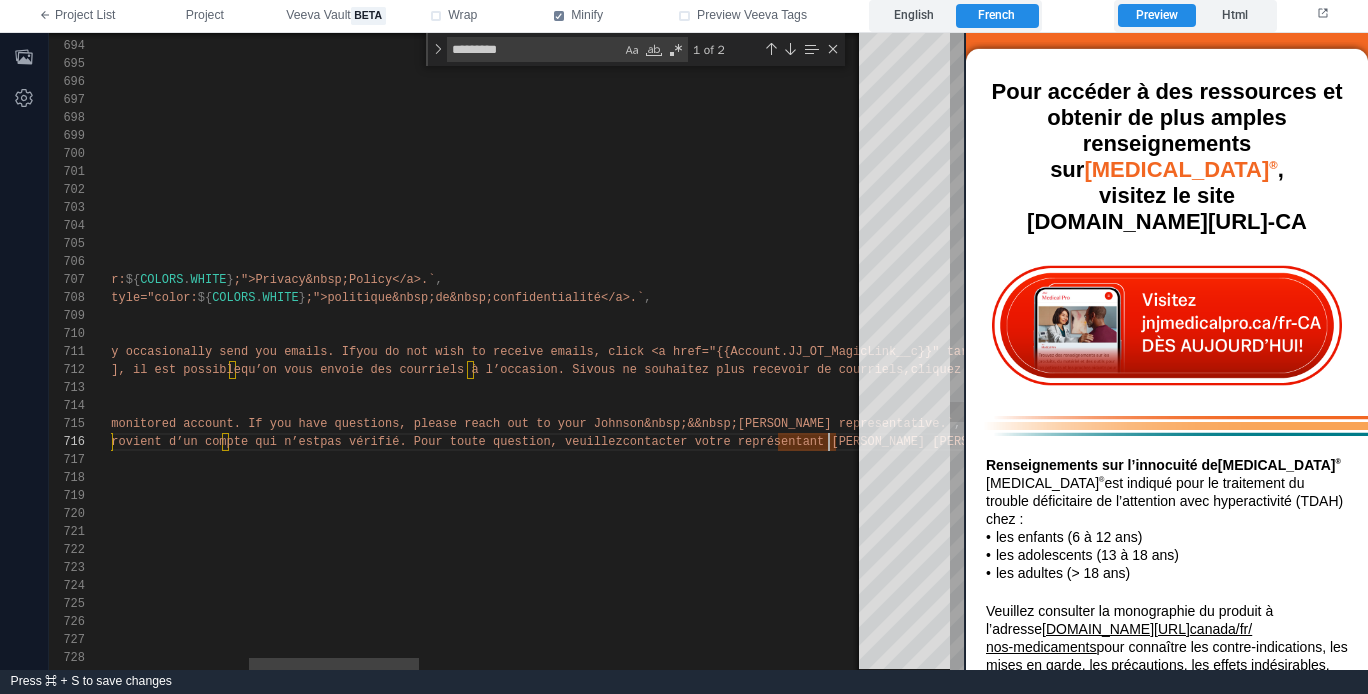 paste on "**********" 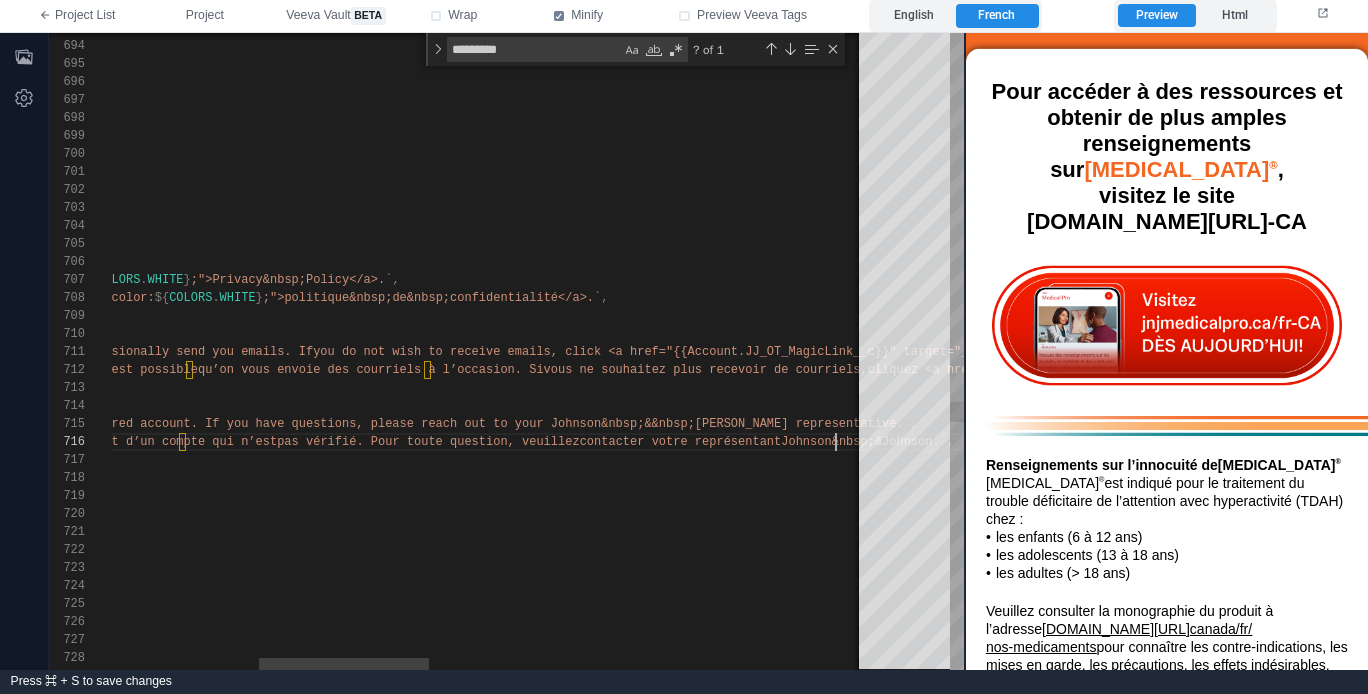 paste on "**********" 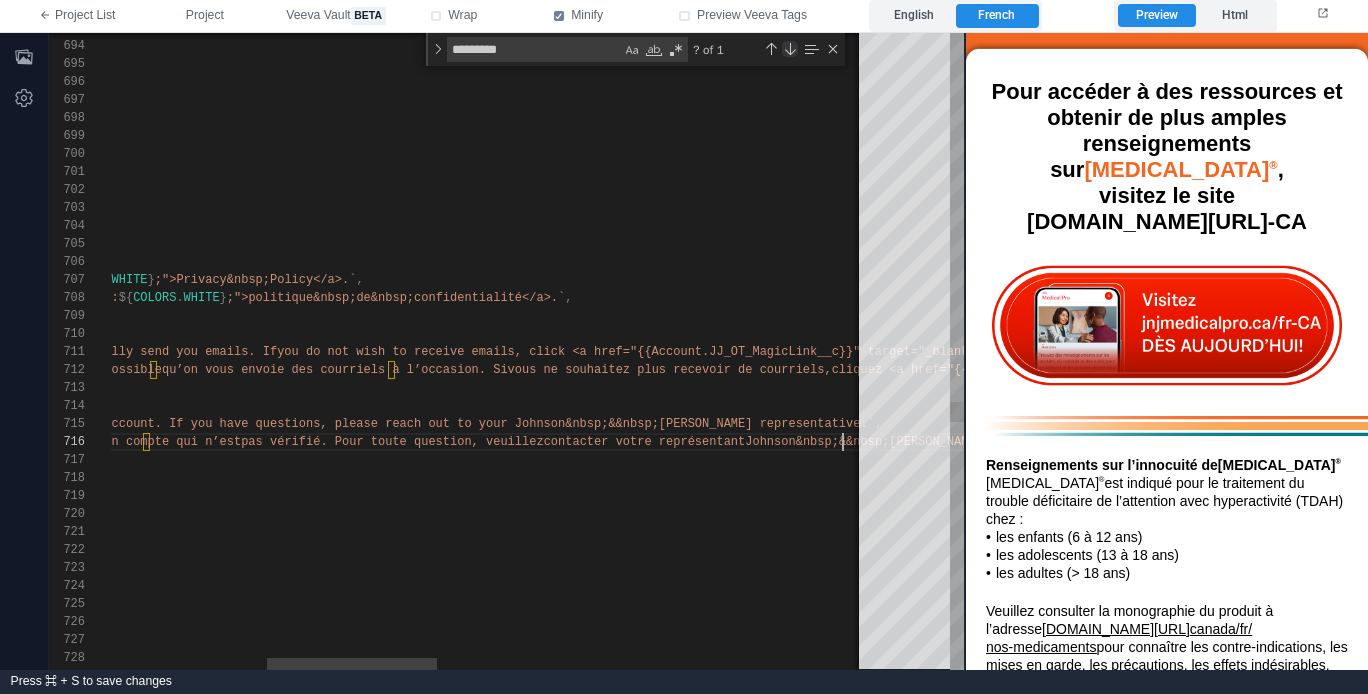 click at bounding box center (790, 49) 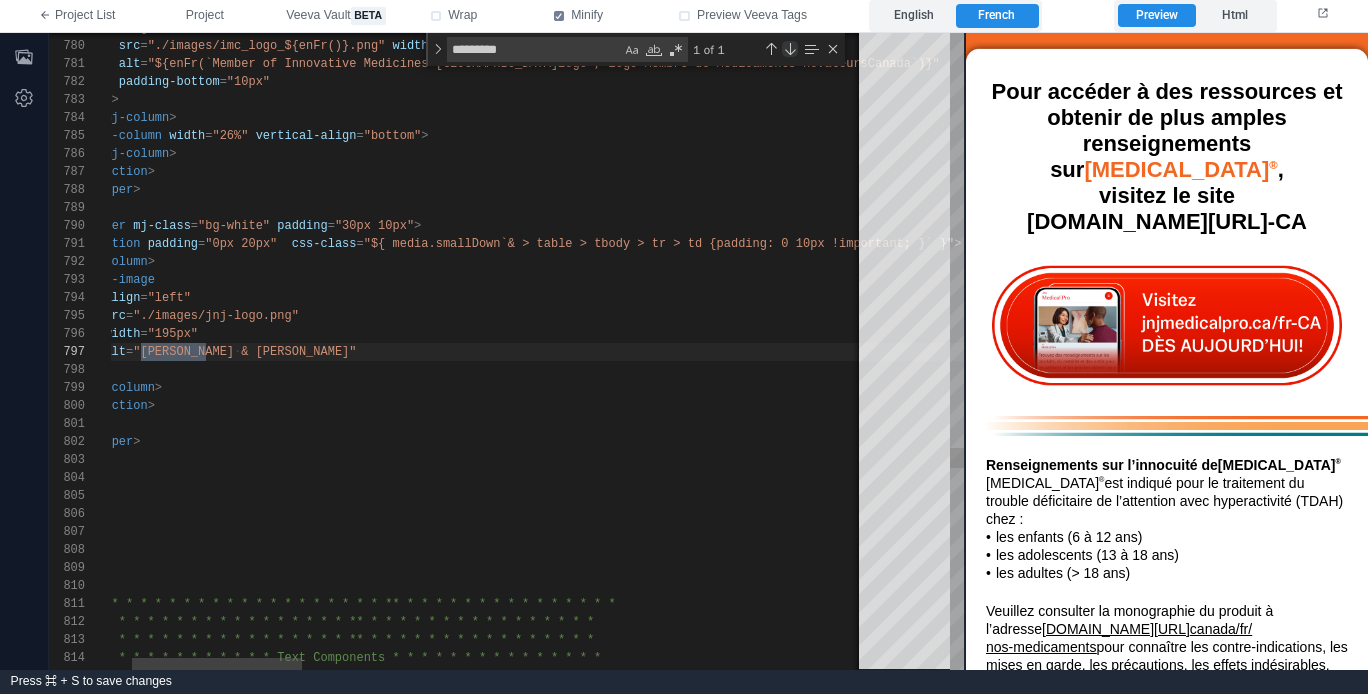scroll, scrollTop: 0, scrollLeft: 188, axis: horizontal 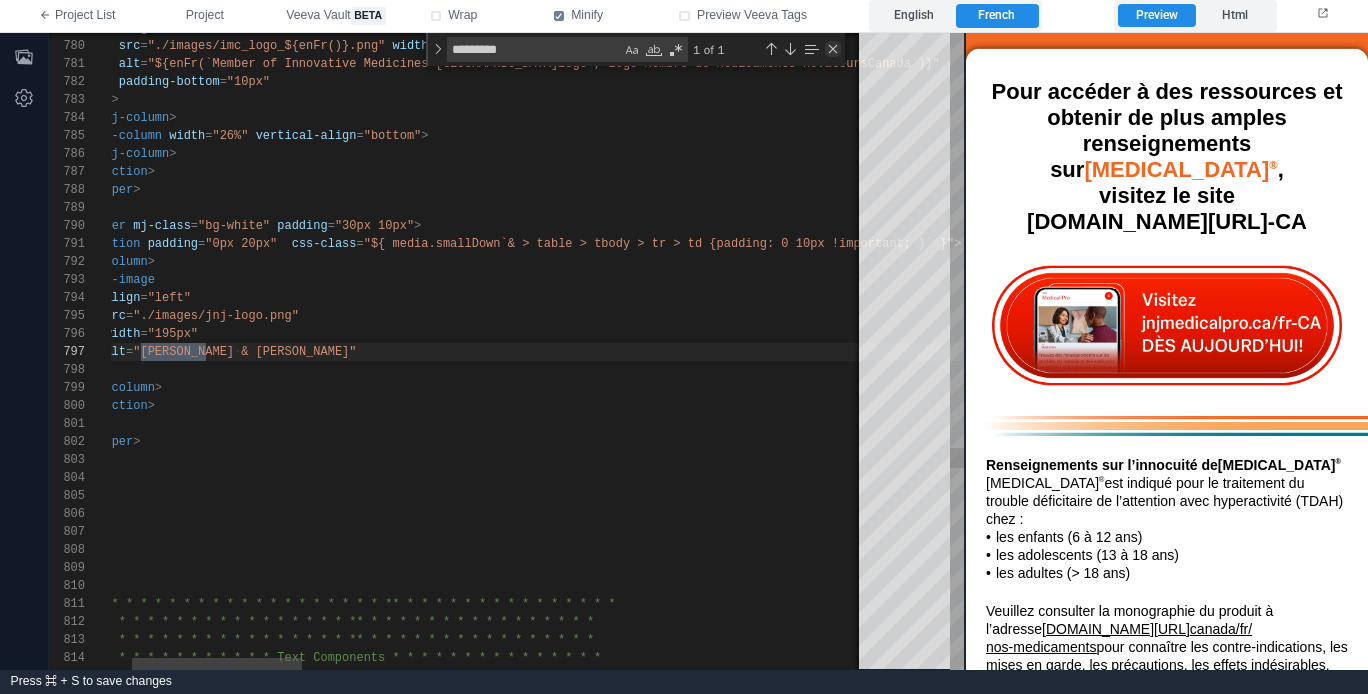 click at bounding box center [833, 49] 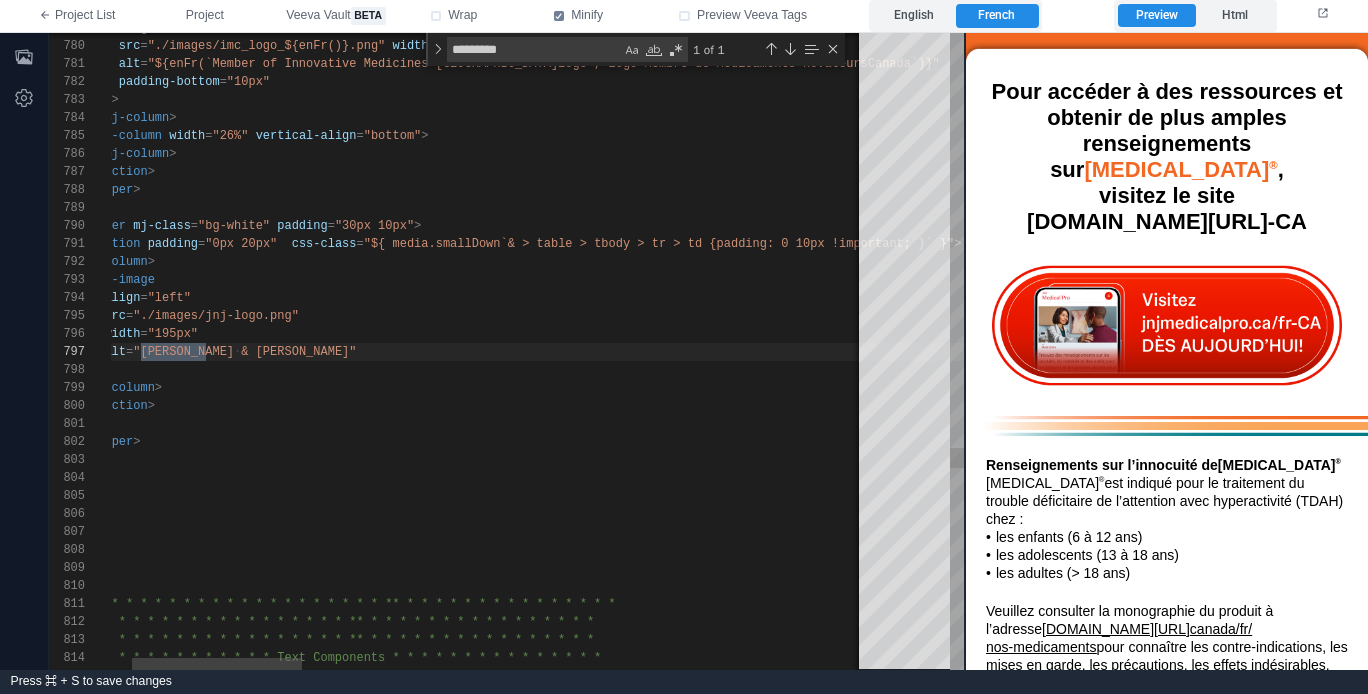 scroll, scrollTop: 108, scrollLeft: 188, axis: both 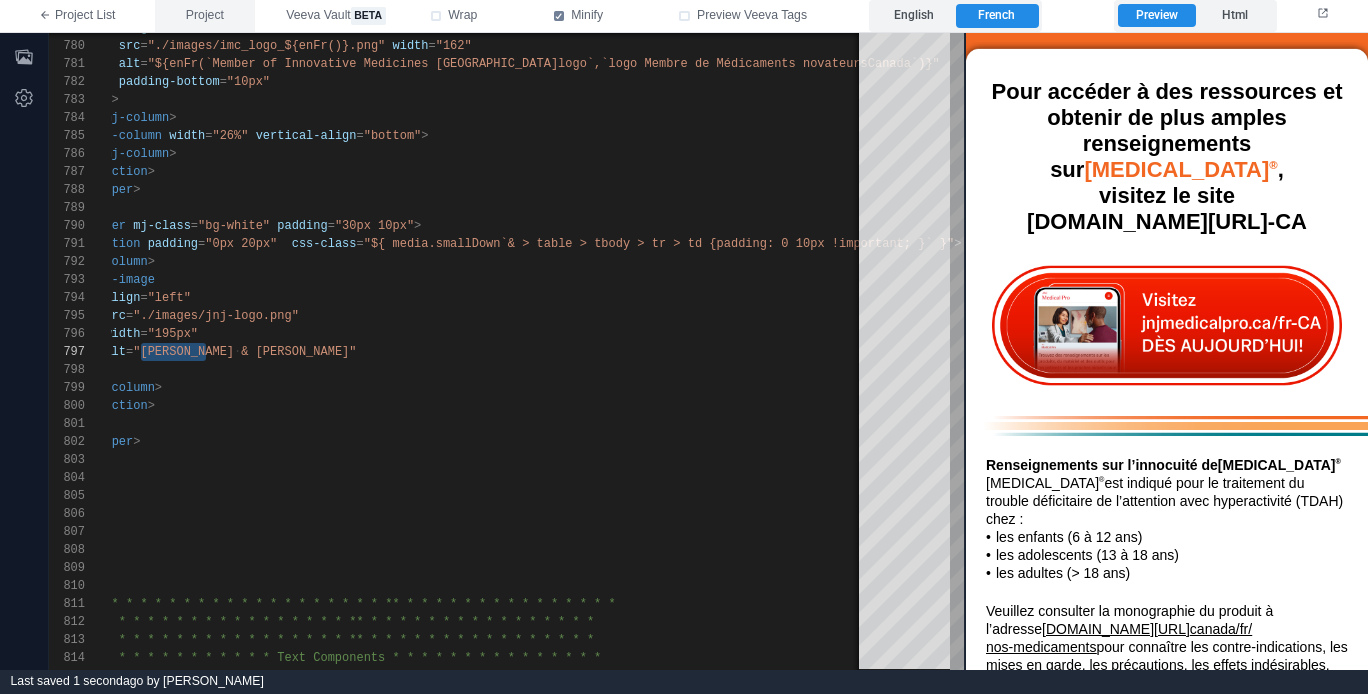 click on "Project" at bounding box center [205, 16] 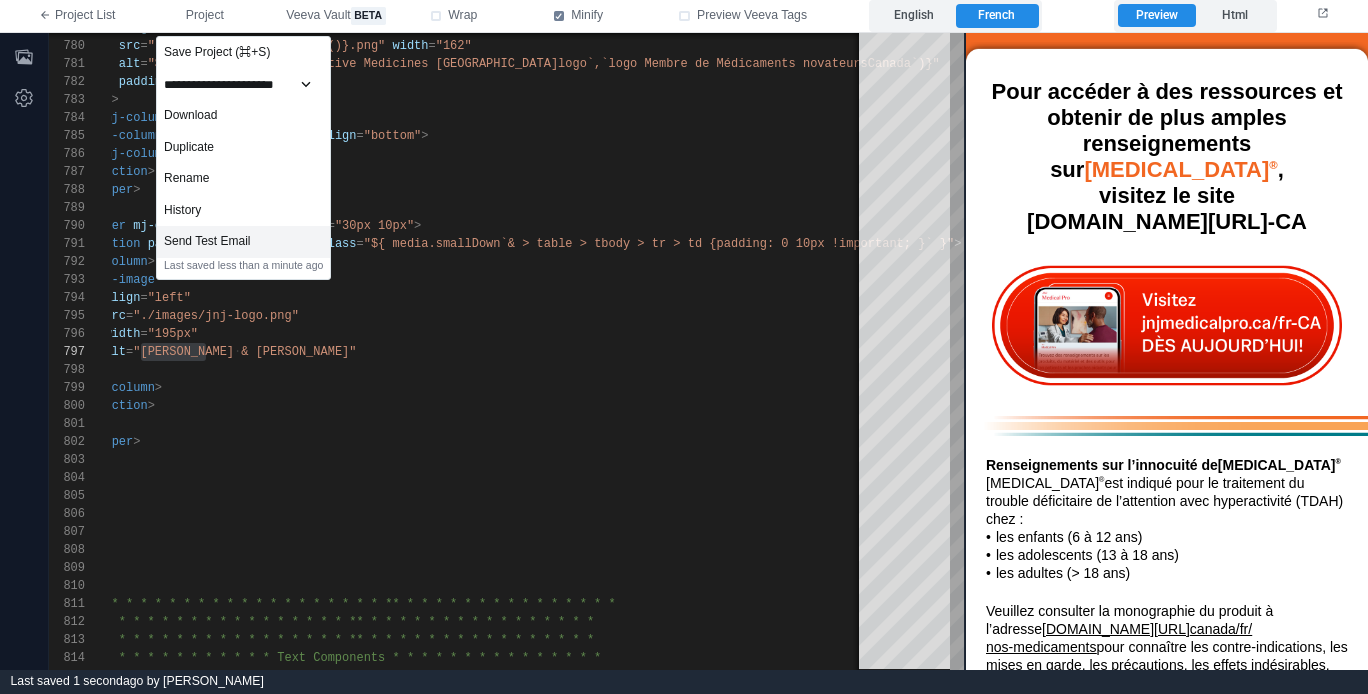 click on "Send Test Email" at bounding box center [243, 242] 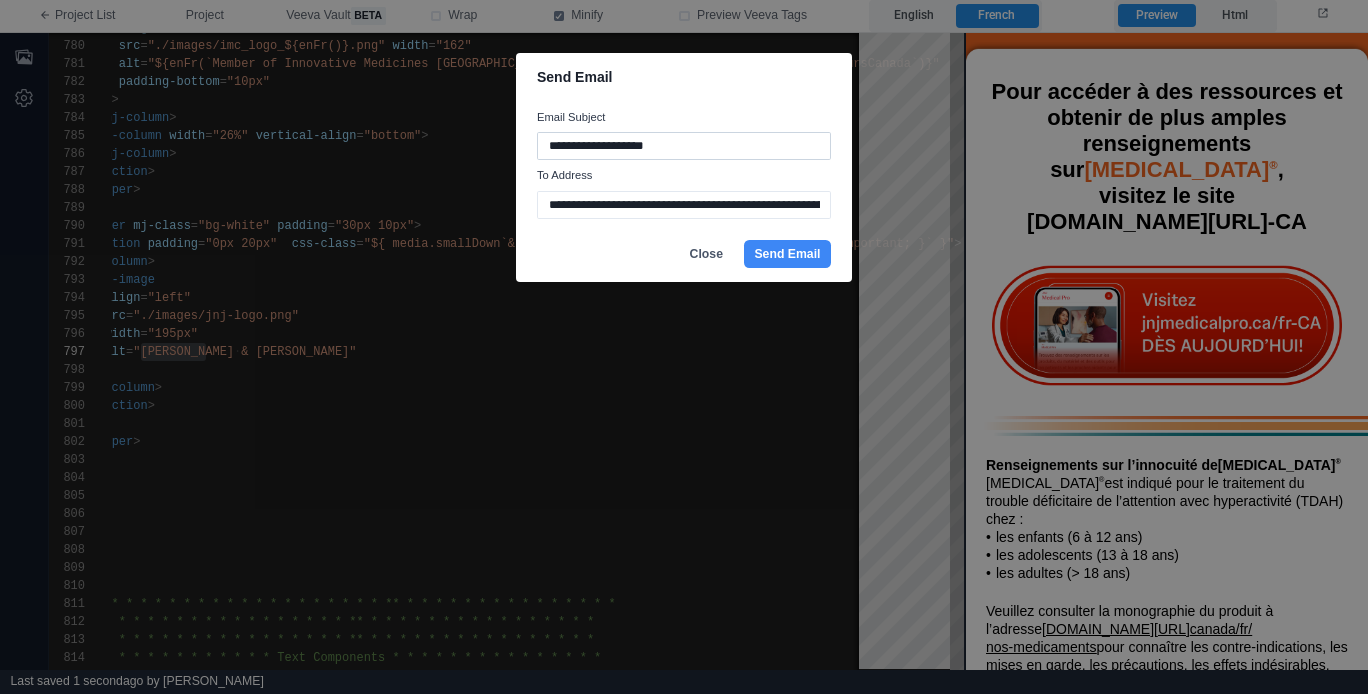 drag, startPoint x: 613, startPoint y: 146, endPoint x: 770, endPoint y: 154, distance: 157.20369 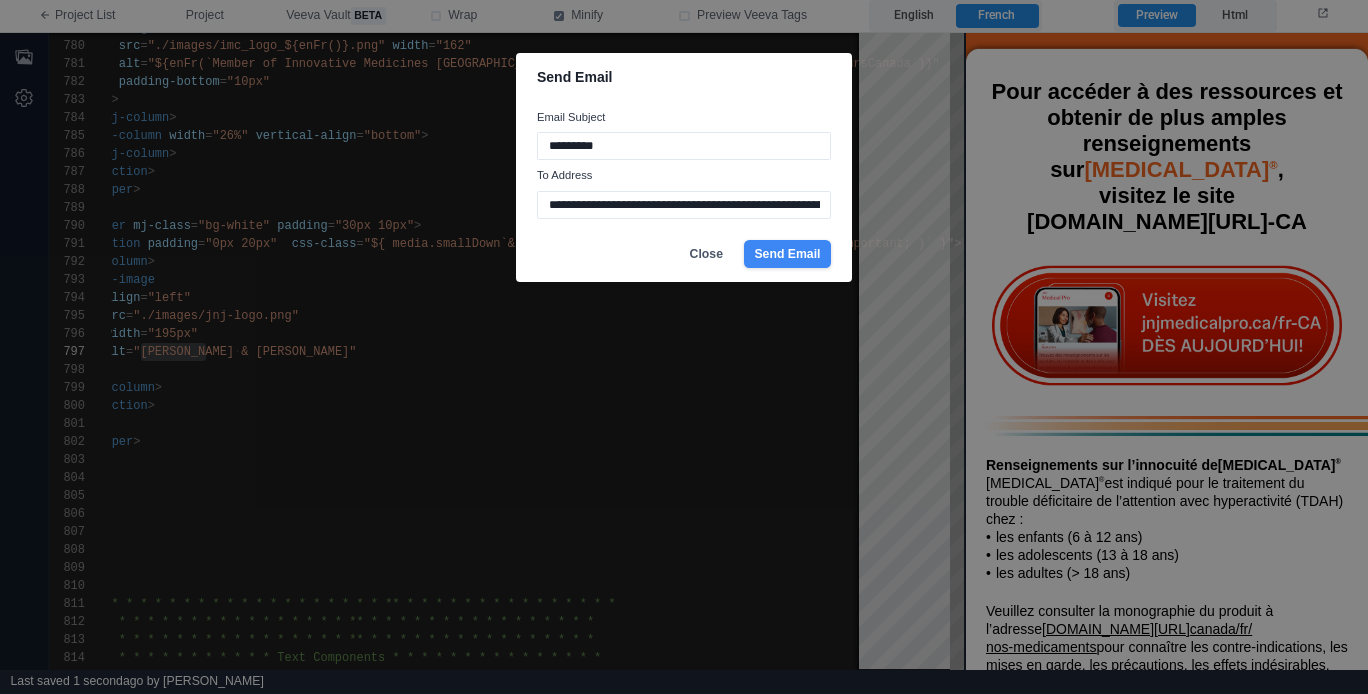 type on "*********" 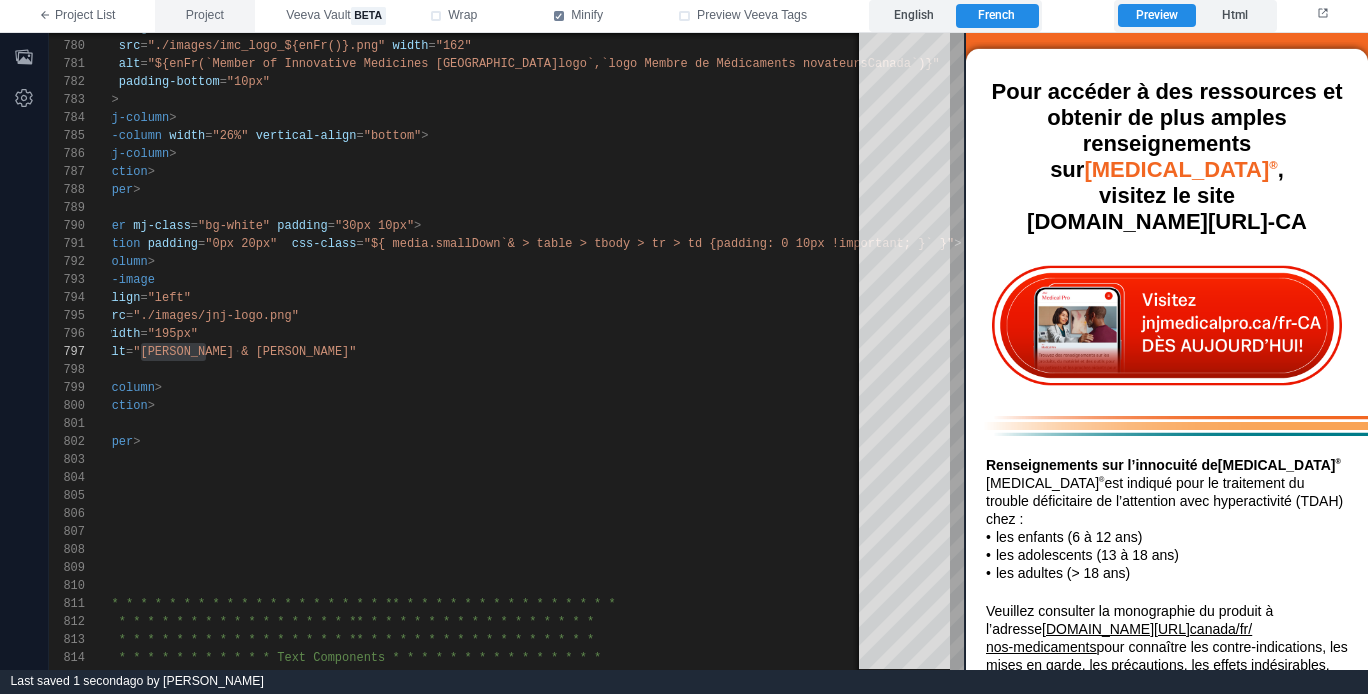 click on "Project" at bounding box center [205, 16] 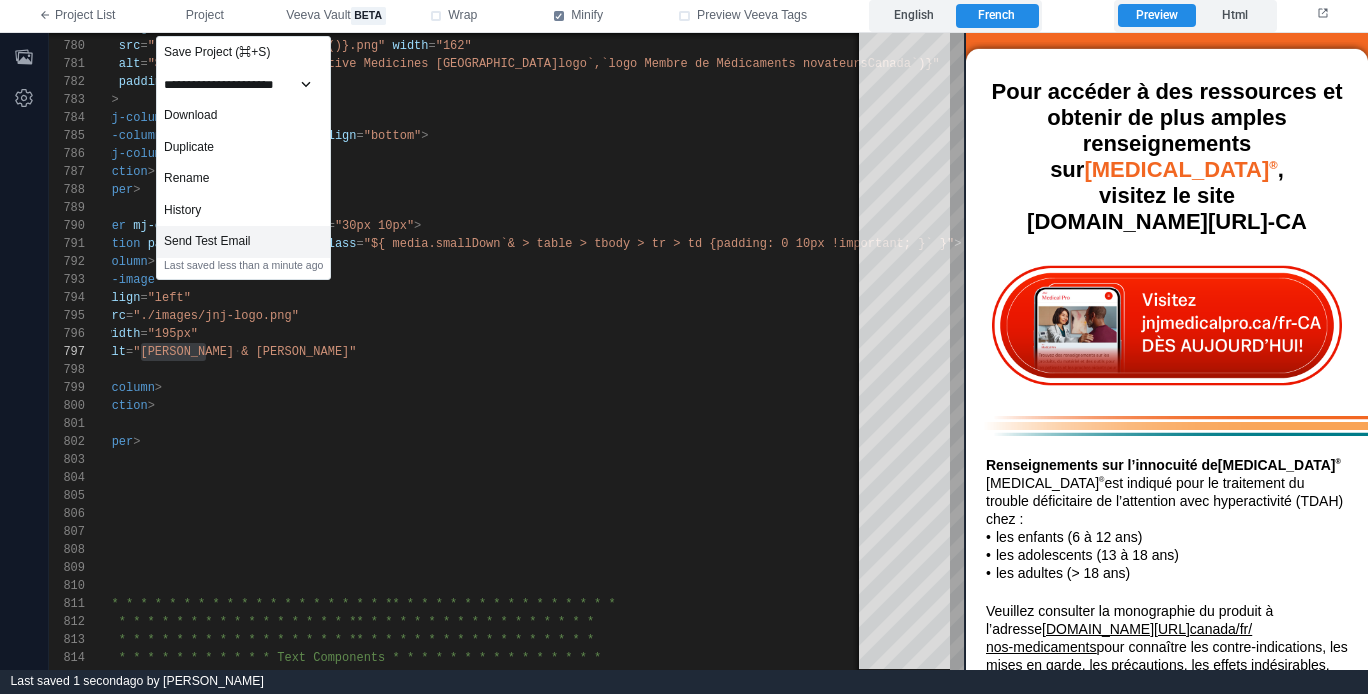 click on "Send Test Email" at bounding box center (243, 242) 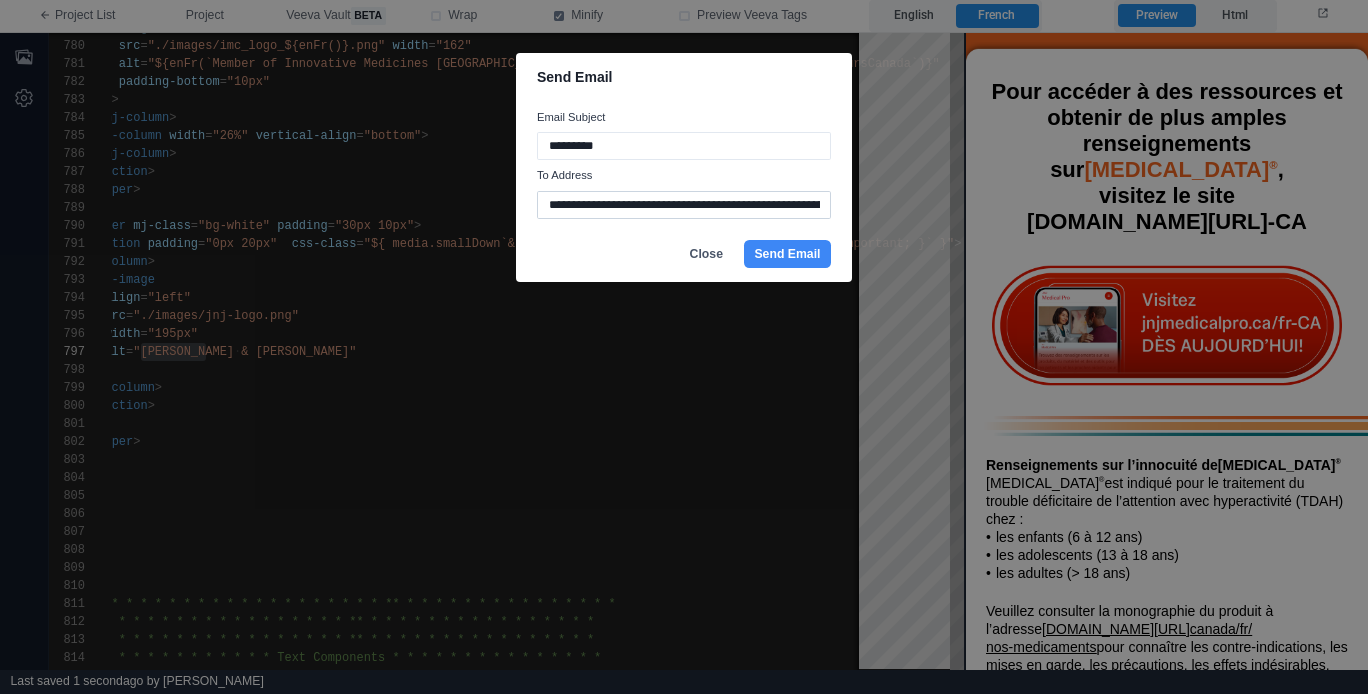 click on "**********" at bounding box center [684, 205] 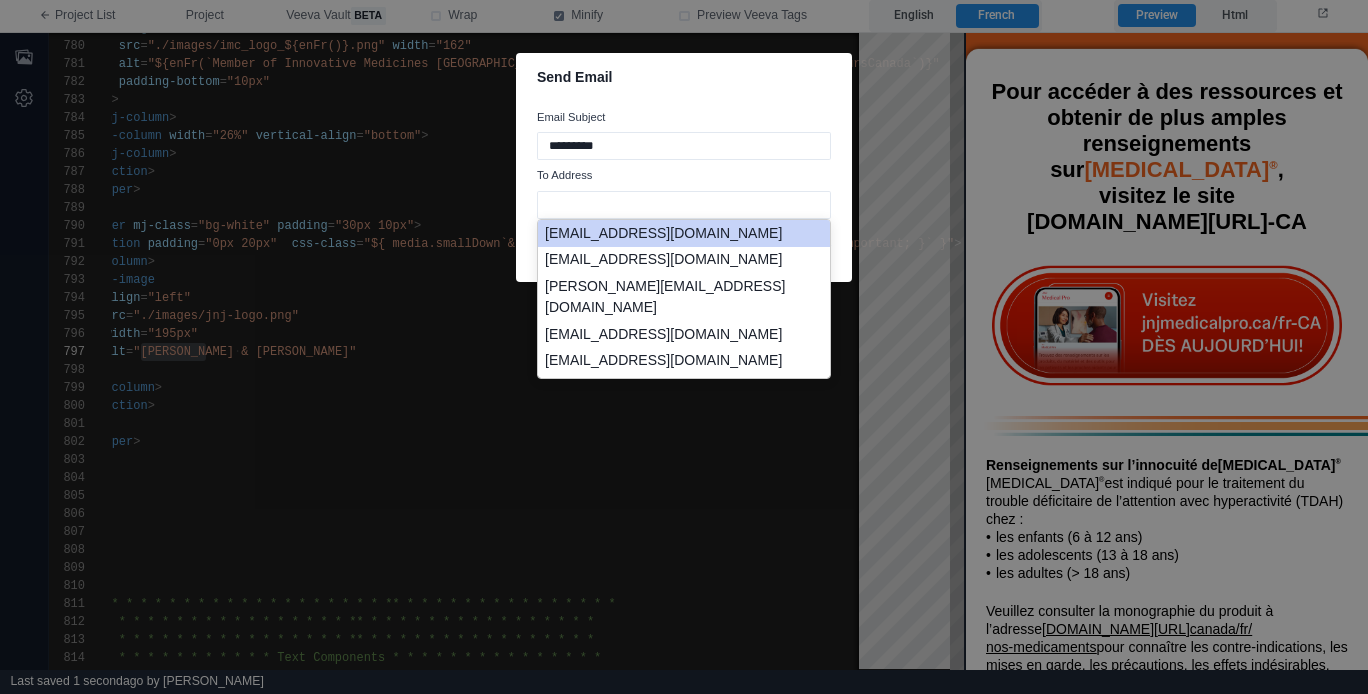 click on "davemakerewich.runme.0.spd2@previews.emailonacid.com" at bounding box center (684, 233) 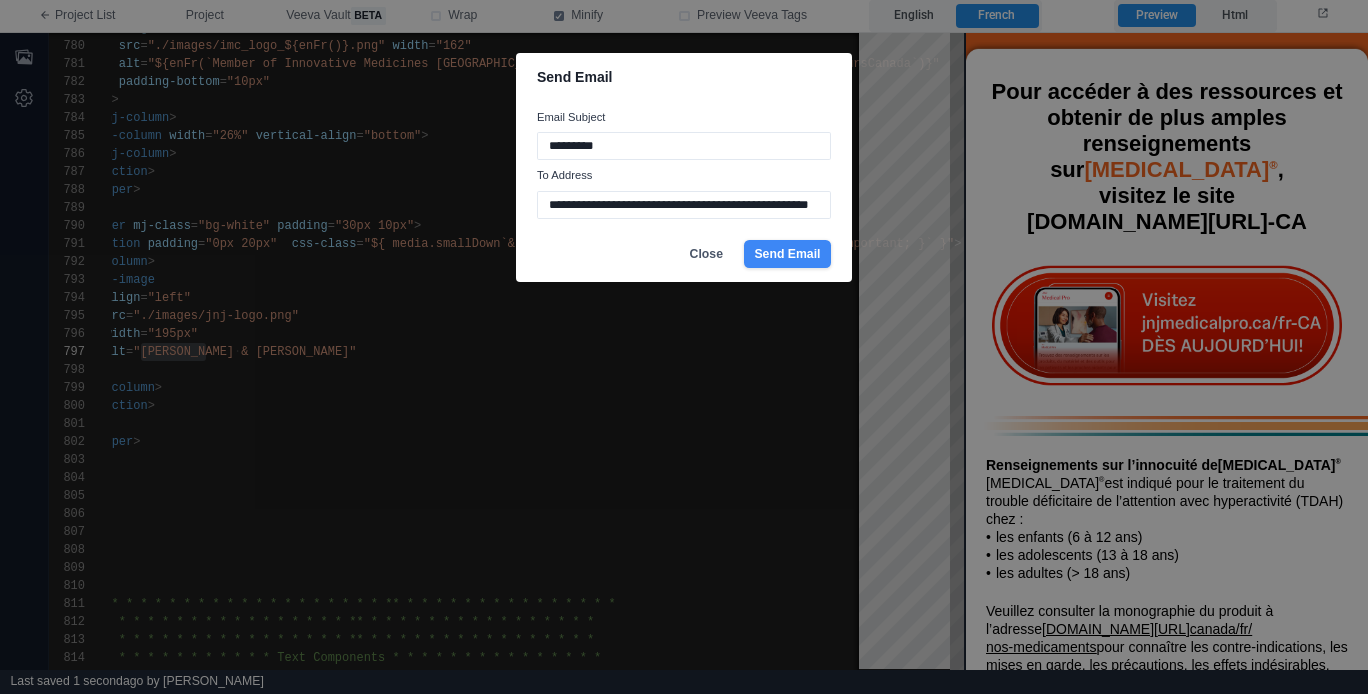 type on "**********" 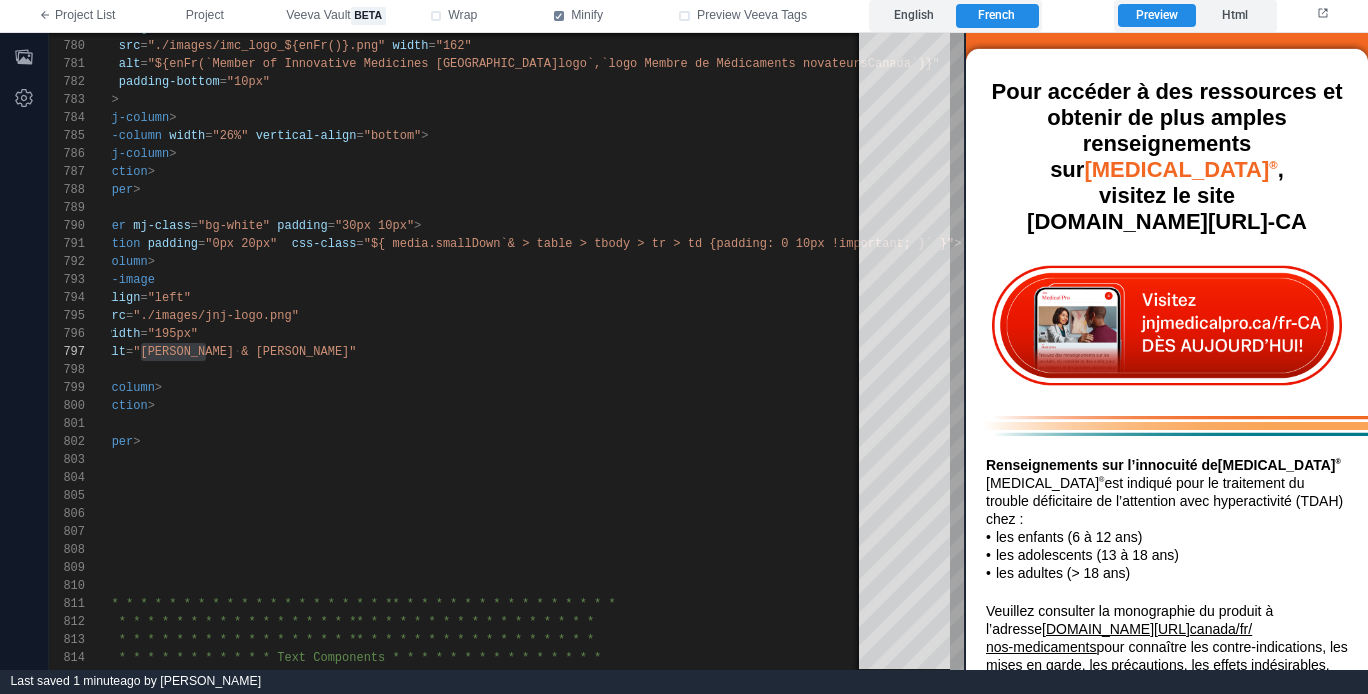 drag, startPoint x: 225, startPoint y: 14, endPoint x: 273, endPoint y: 165, distance: 158.44557 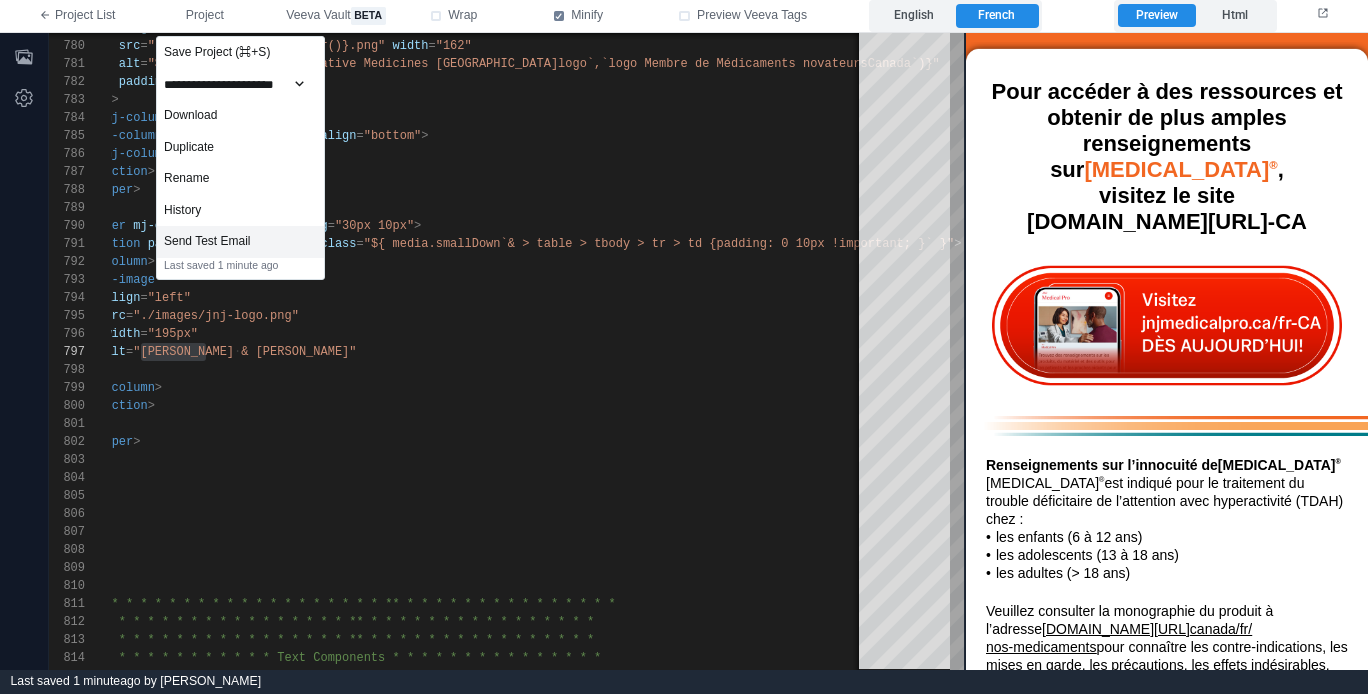 click on "Send Test Email" at bounding box center (240, 242) 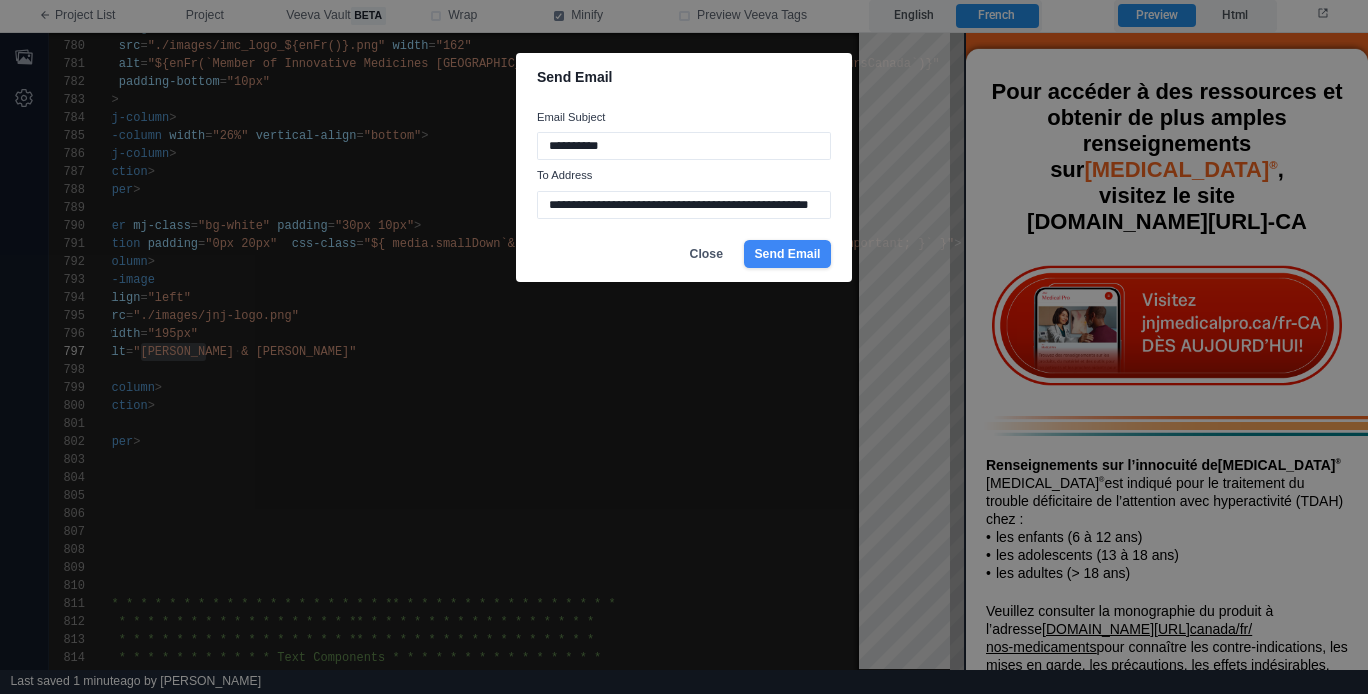 type on "**********" 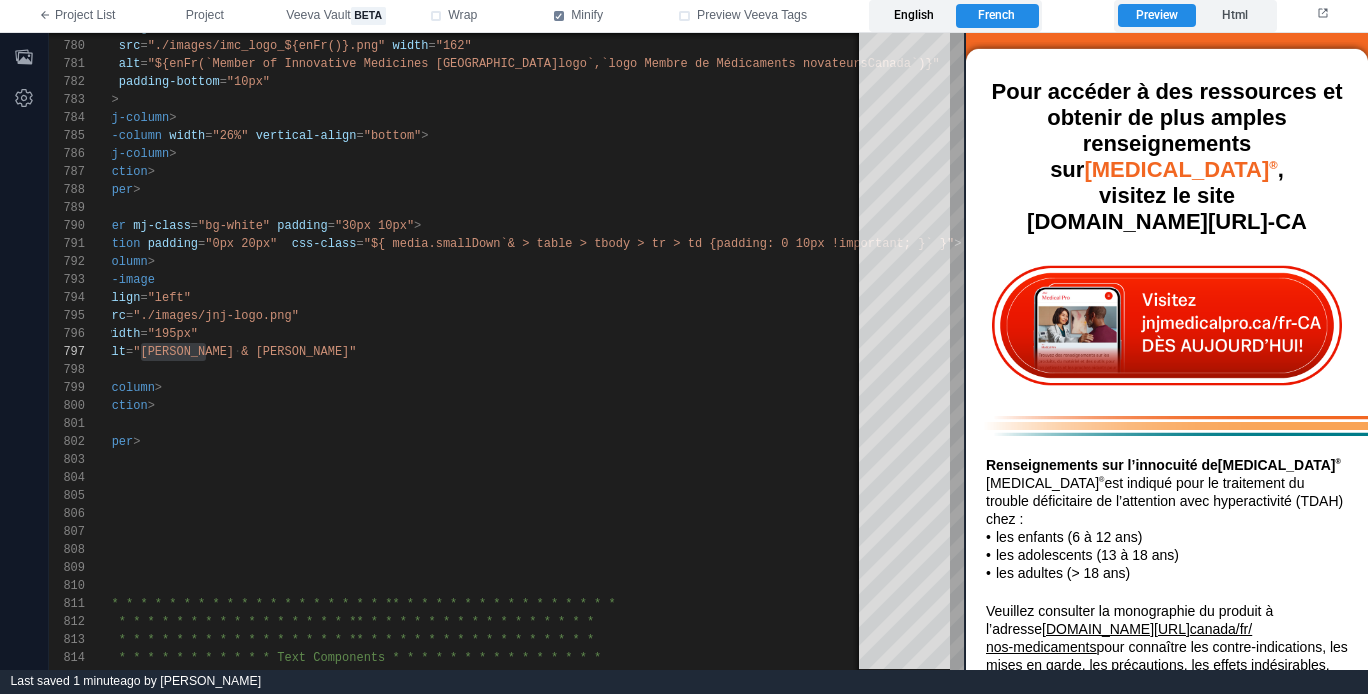click on "English" at bounding box center (914, 16) 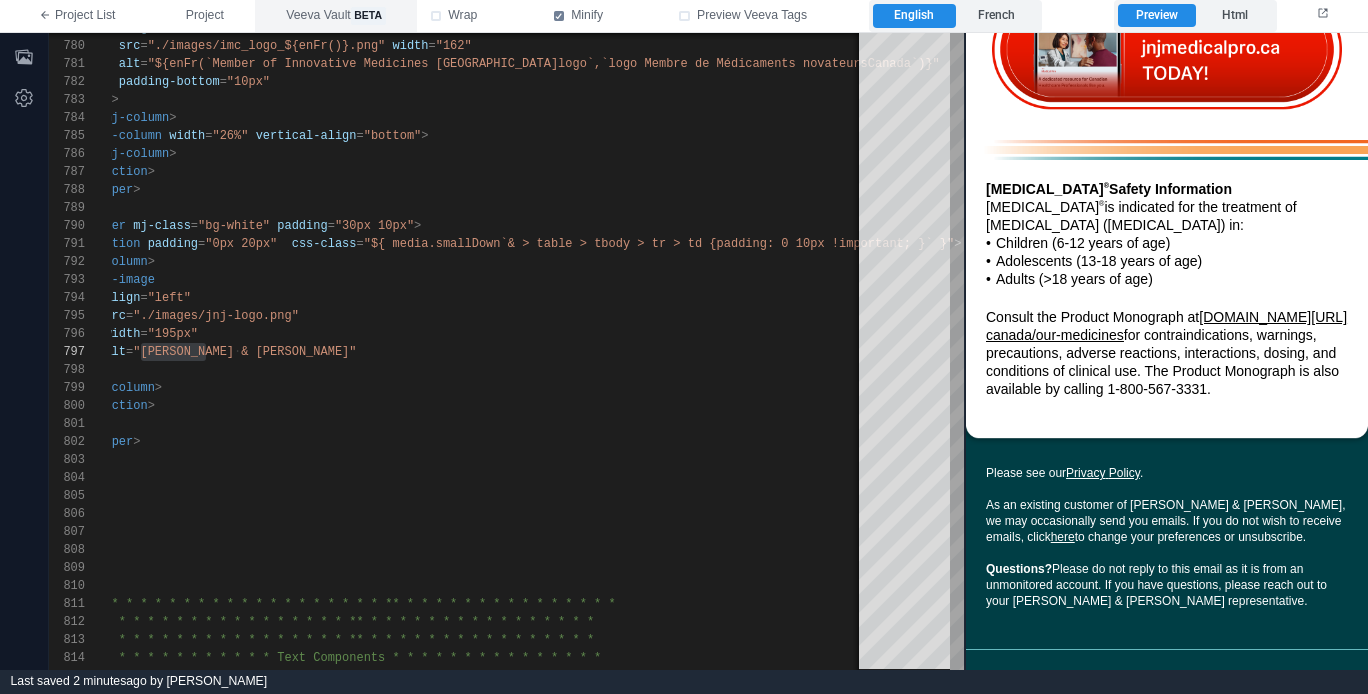 scroll, scrollTop: 2697, scrollLeft: 0, axis: vertical 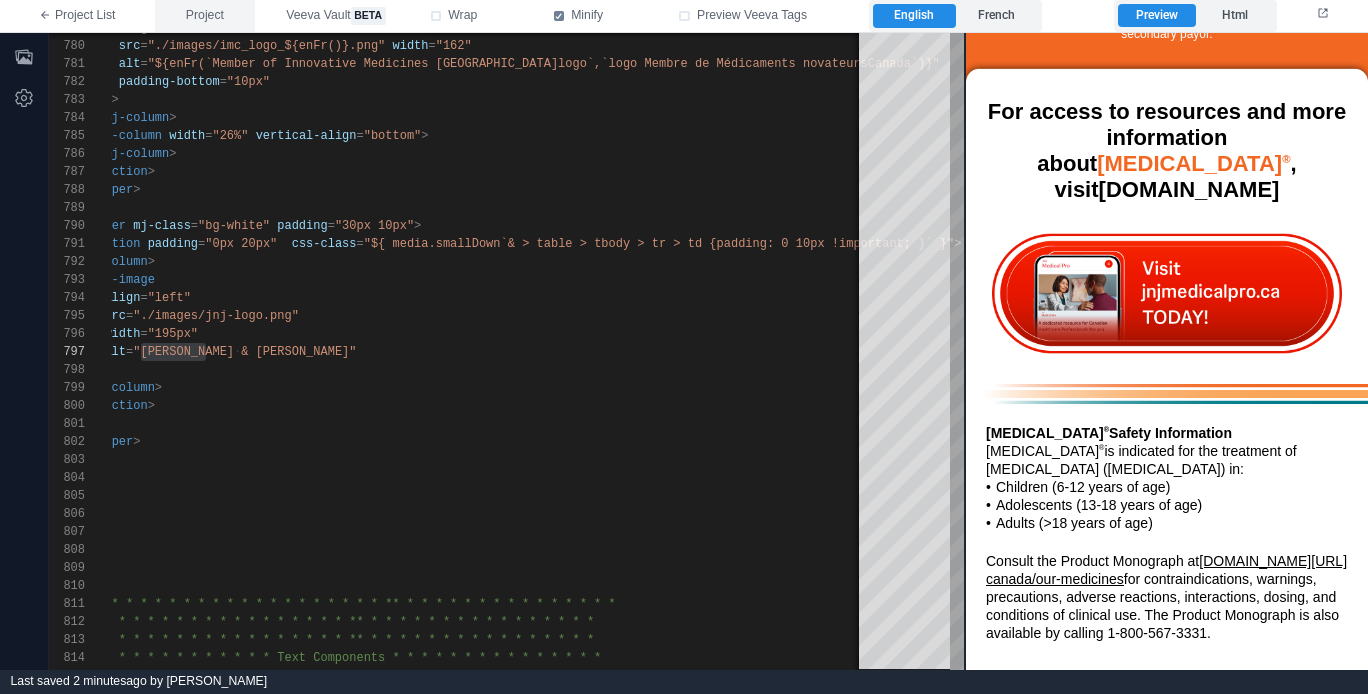 click on "Project" at bounding box center (205, 16) 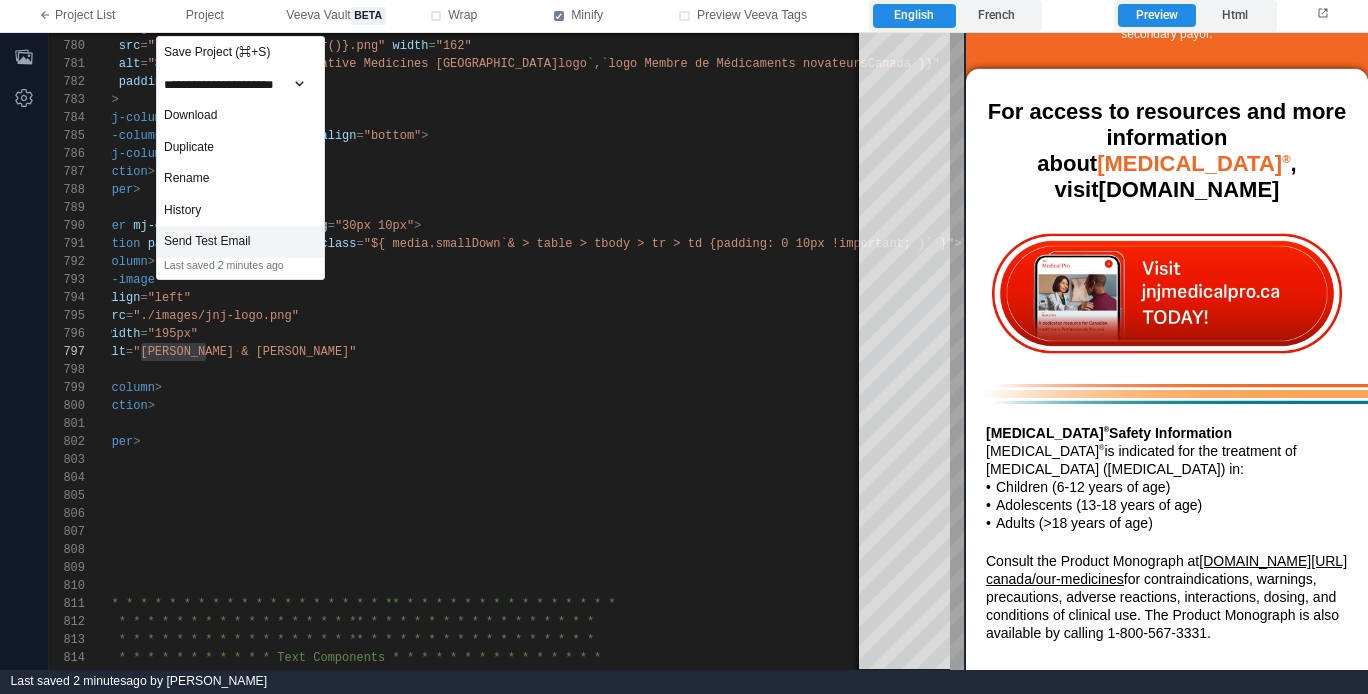 click on "Send Test Email" at bounding box center [240, 242] 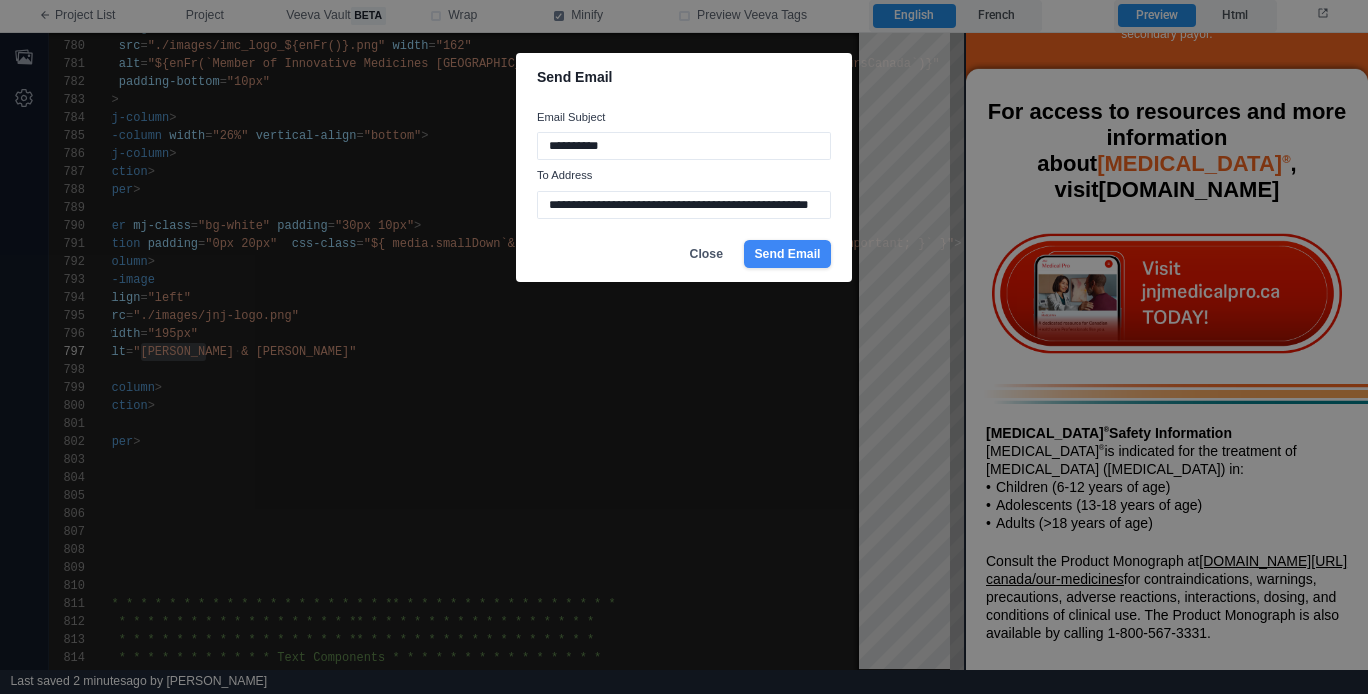 type on "**********" 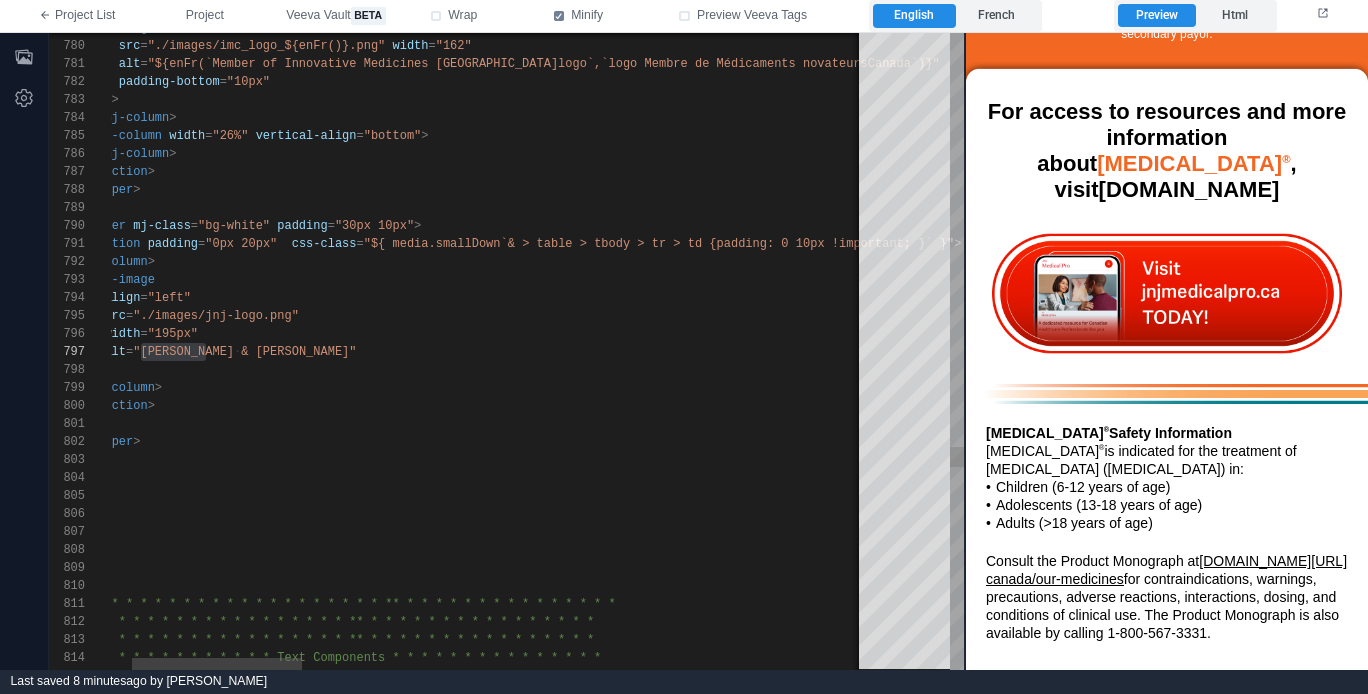 type on "**********" 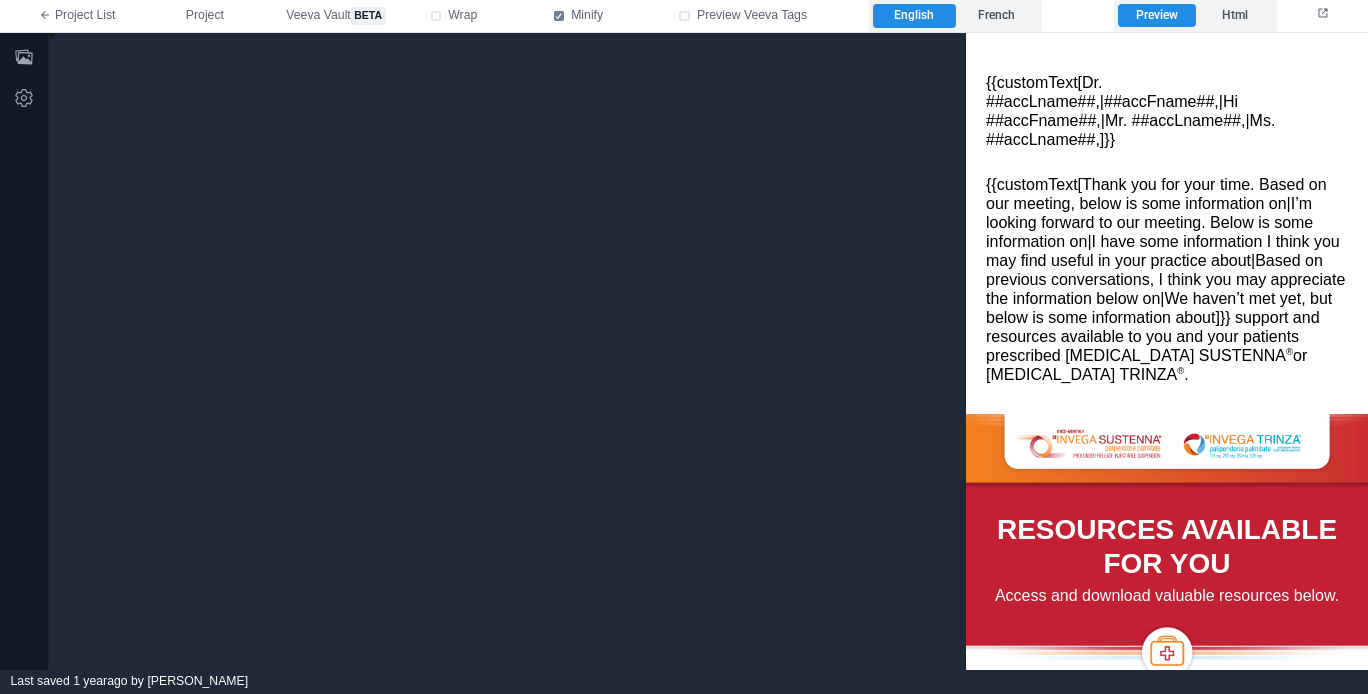 scroll, scrollTop: 0, scrollLeft: 0, axis: both 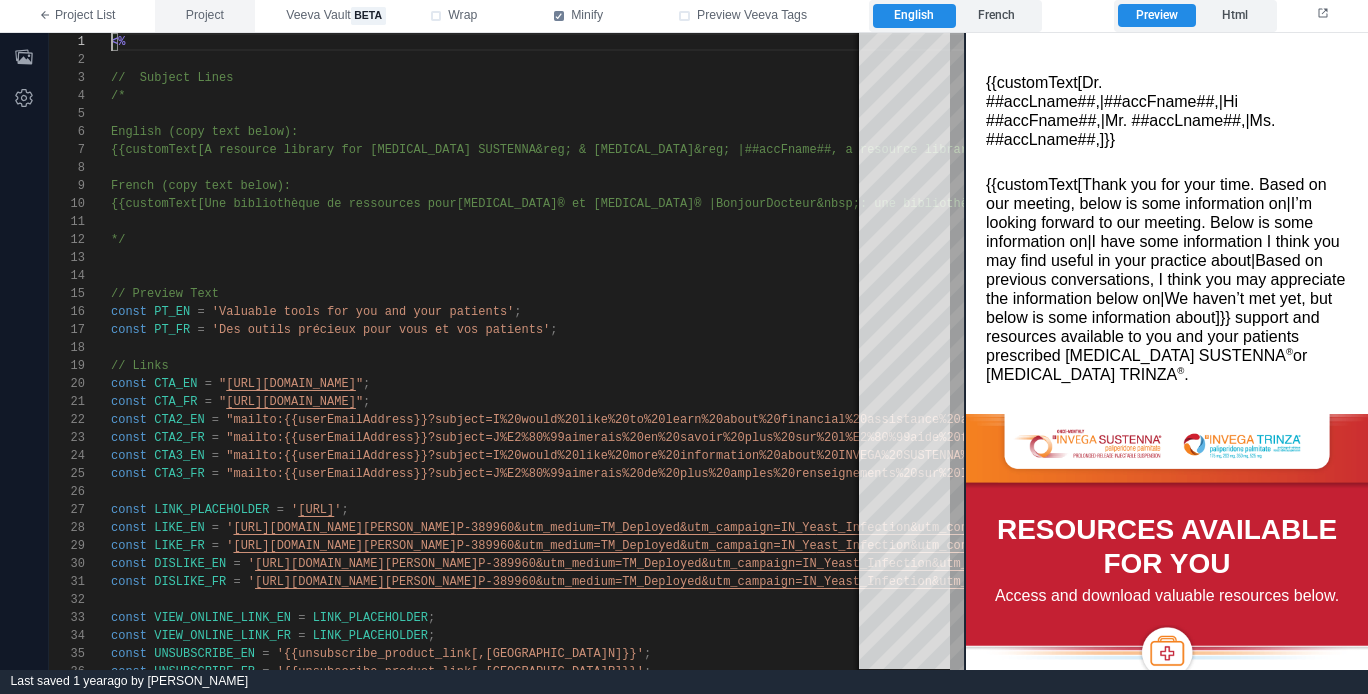 click on "Project" at bounding box center [205, 16] 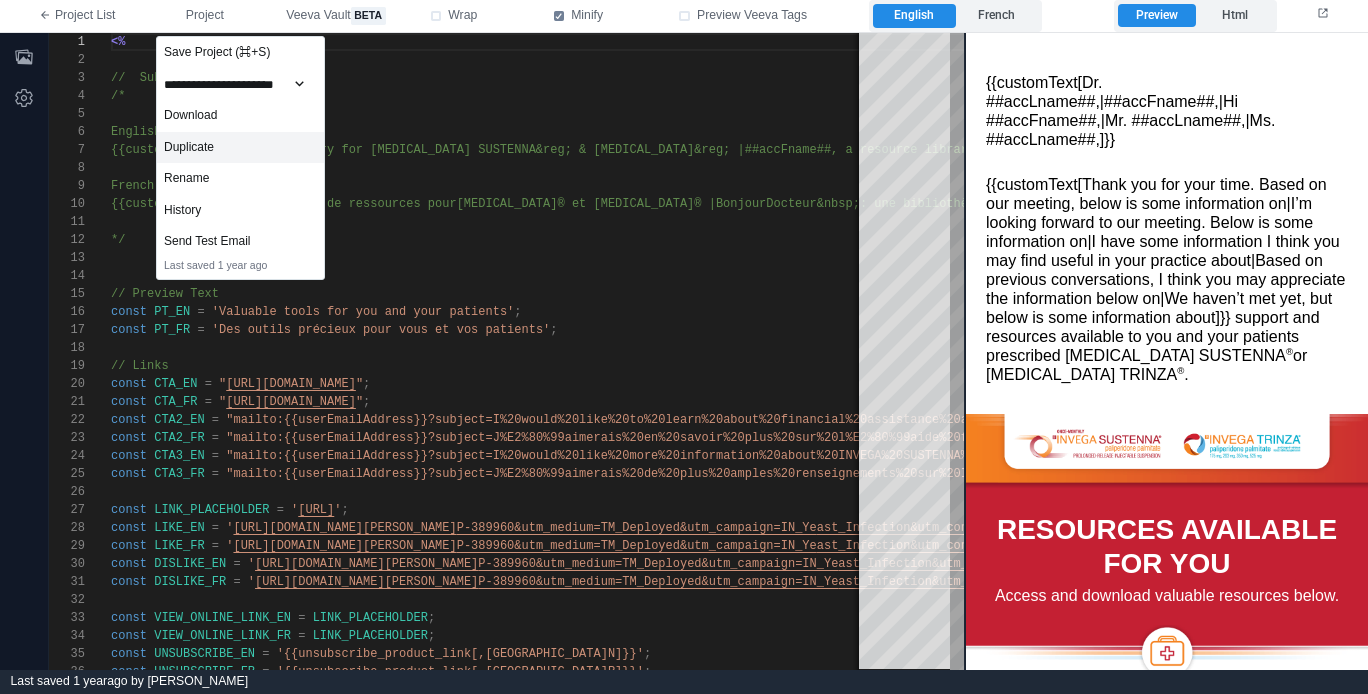click on "Duplicate" at bounding box center [240, 148] 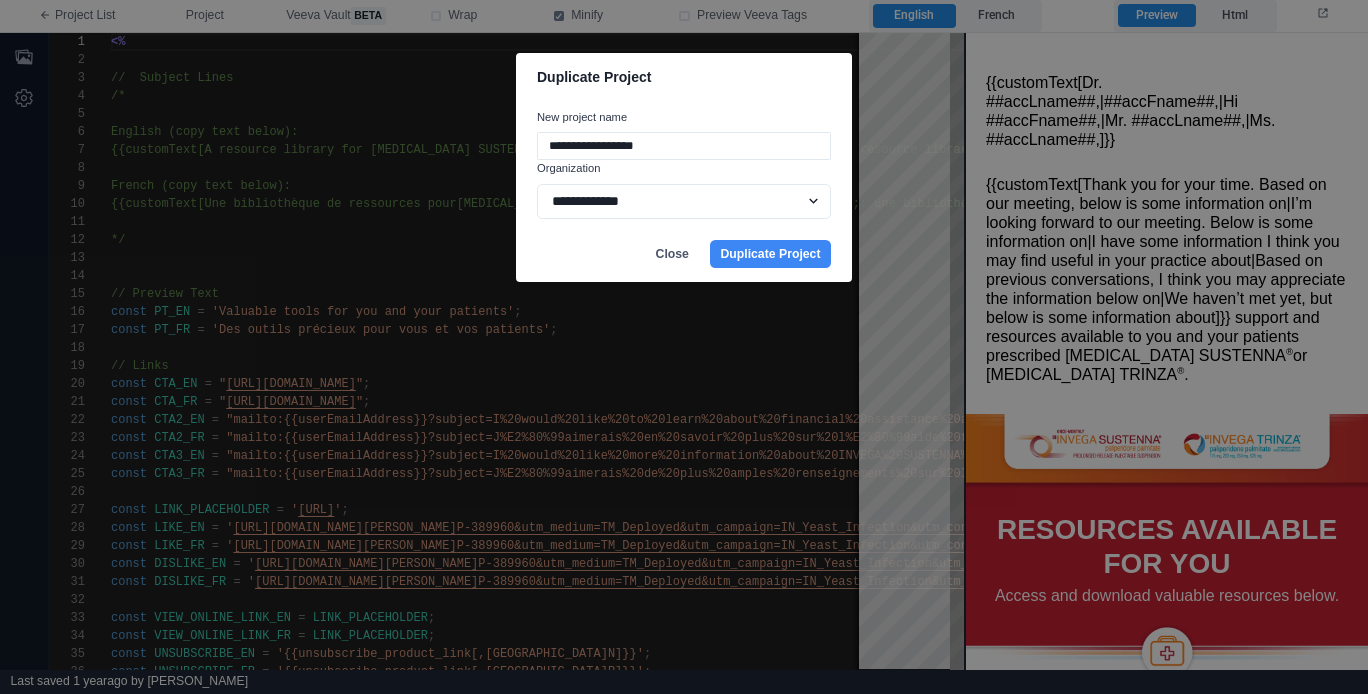drag, startPoint x: 687, startPoint y: 142, endPoint x: 523, endPoint y: 145, distance: 164.02744 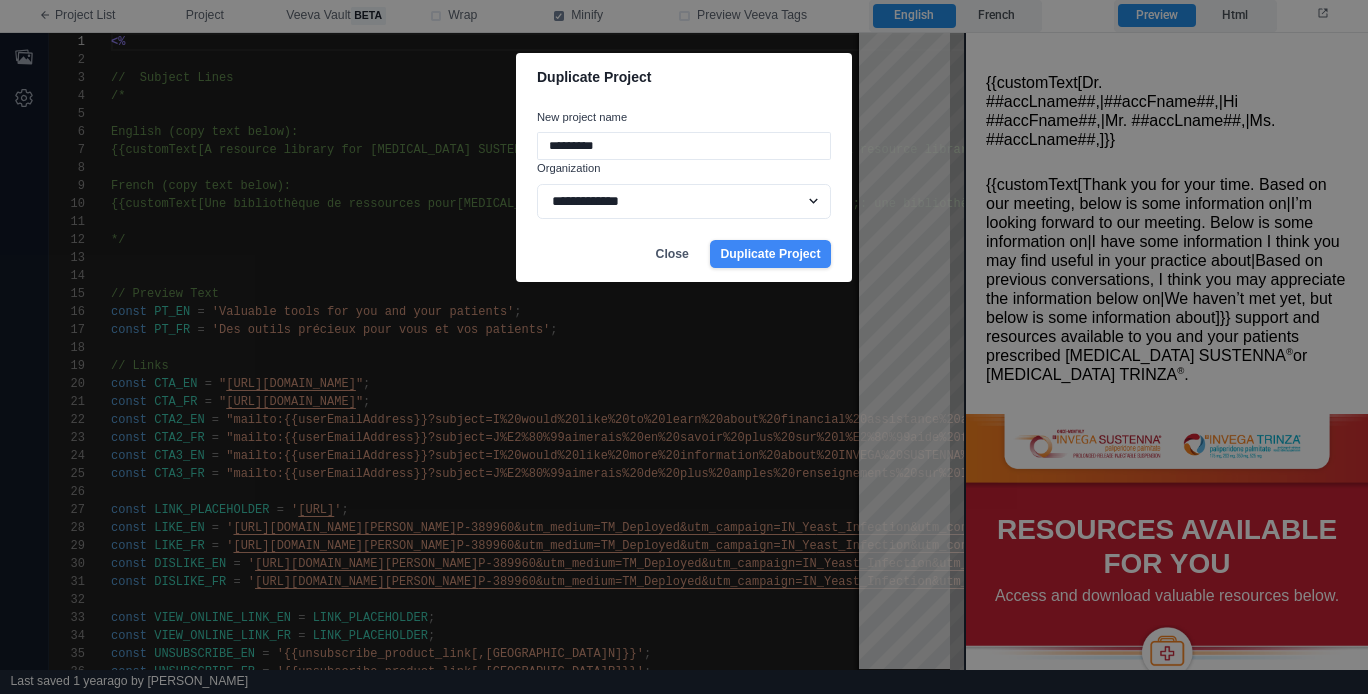 type on "*********" 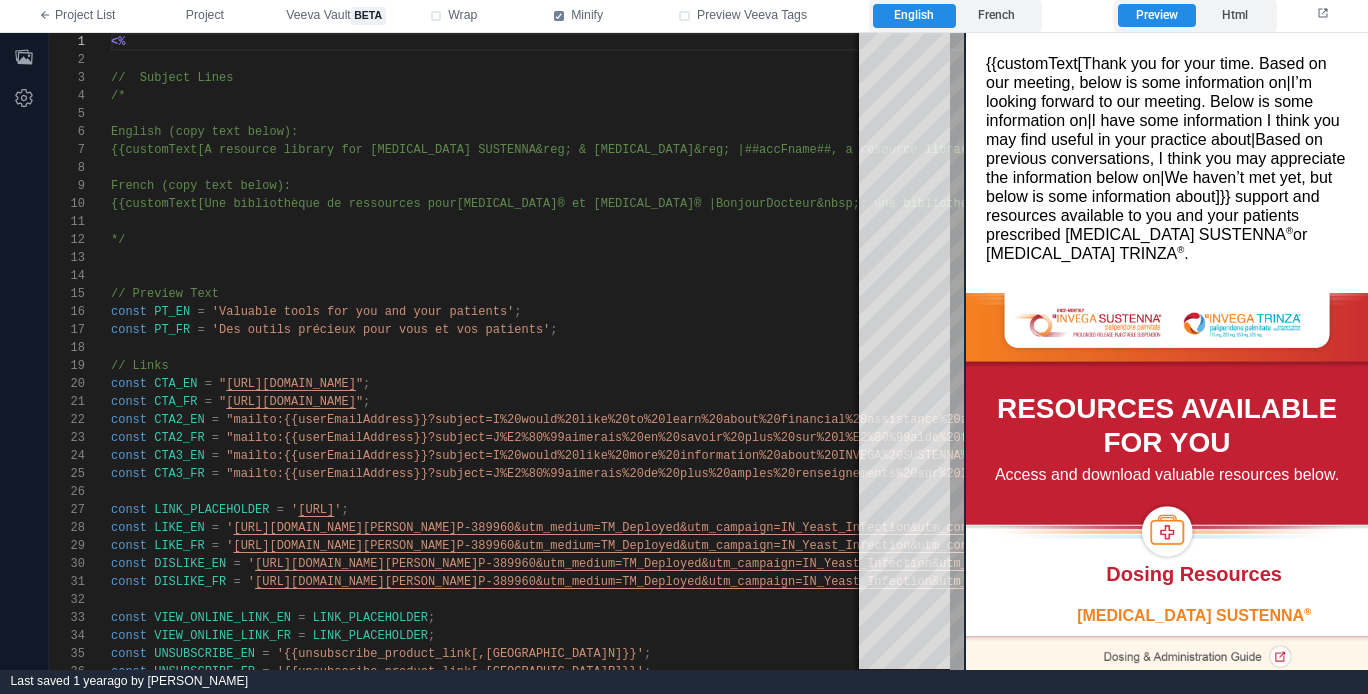 scroll, scrollTop: 140, scrollLeft: 0, axis: vertical 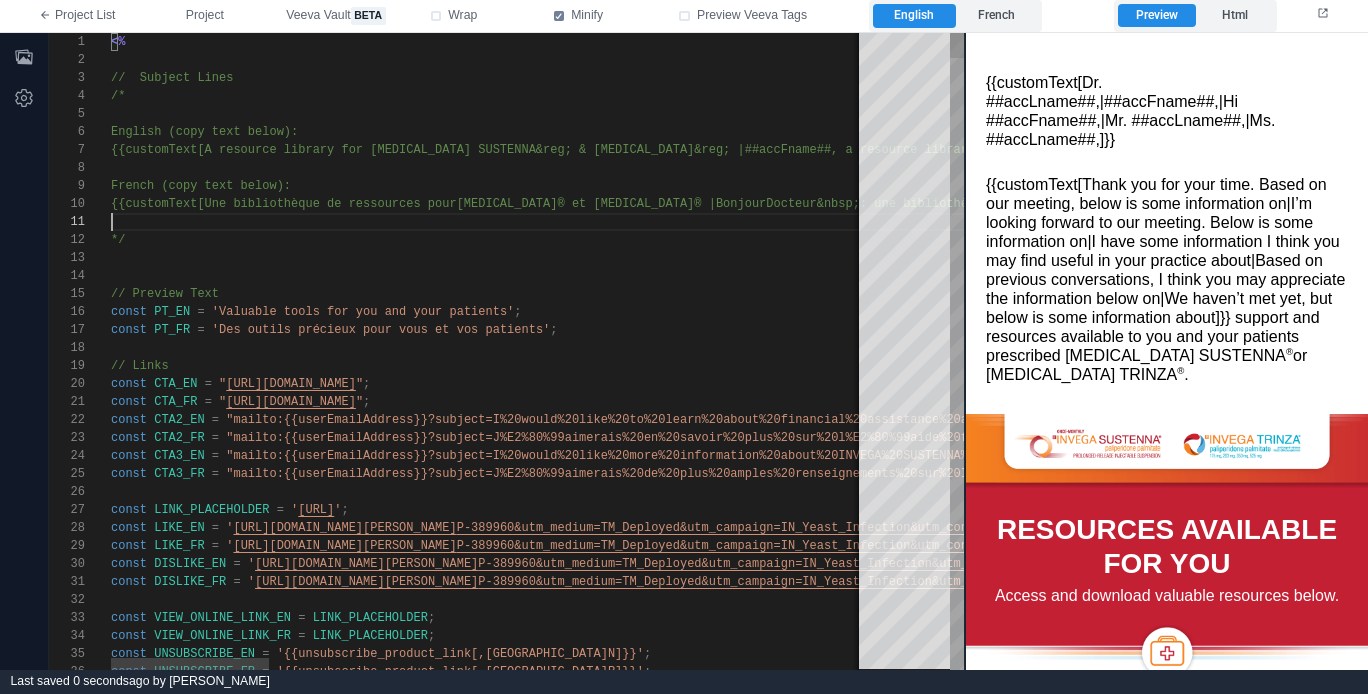 click at bounding box center [1913, 222] 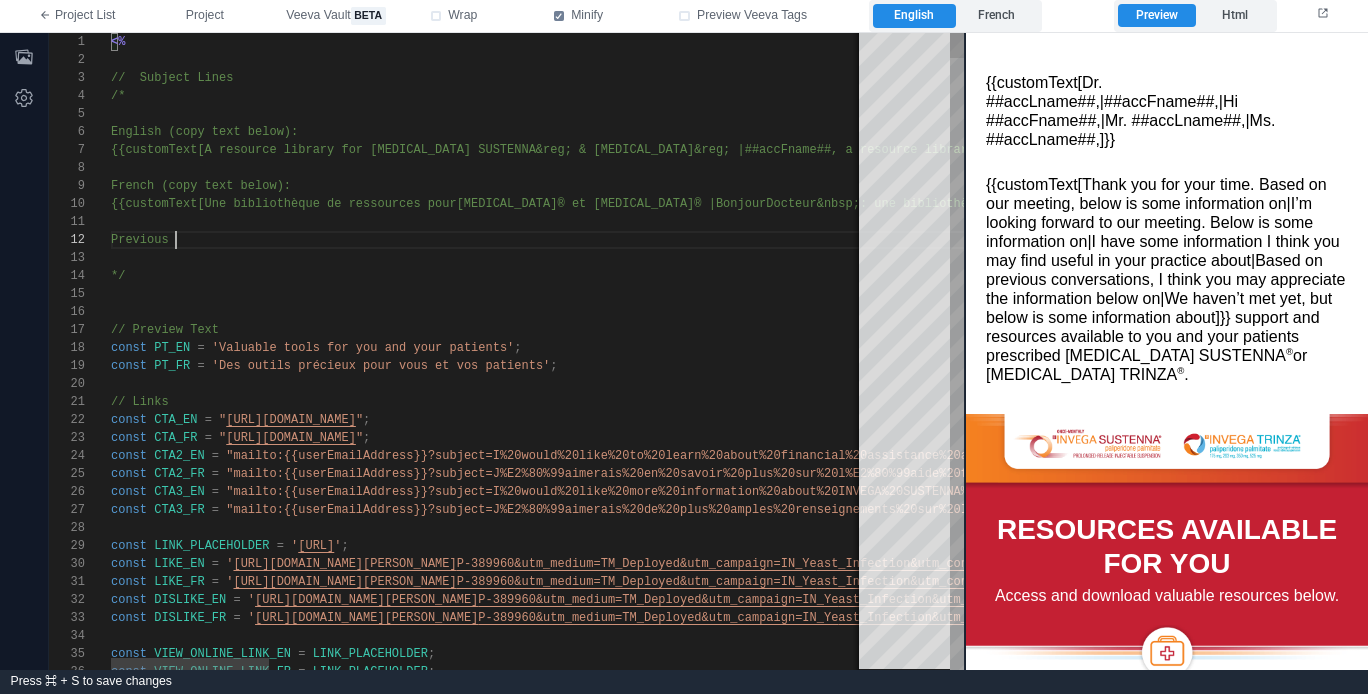 scroll, scrollTop: 18, scrollLeft: 65, axis: both 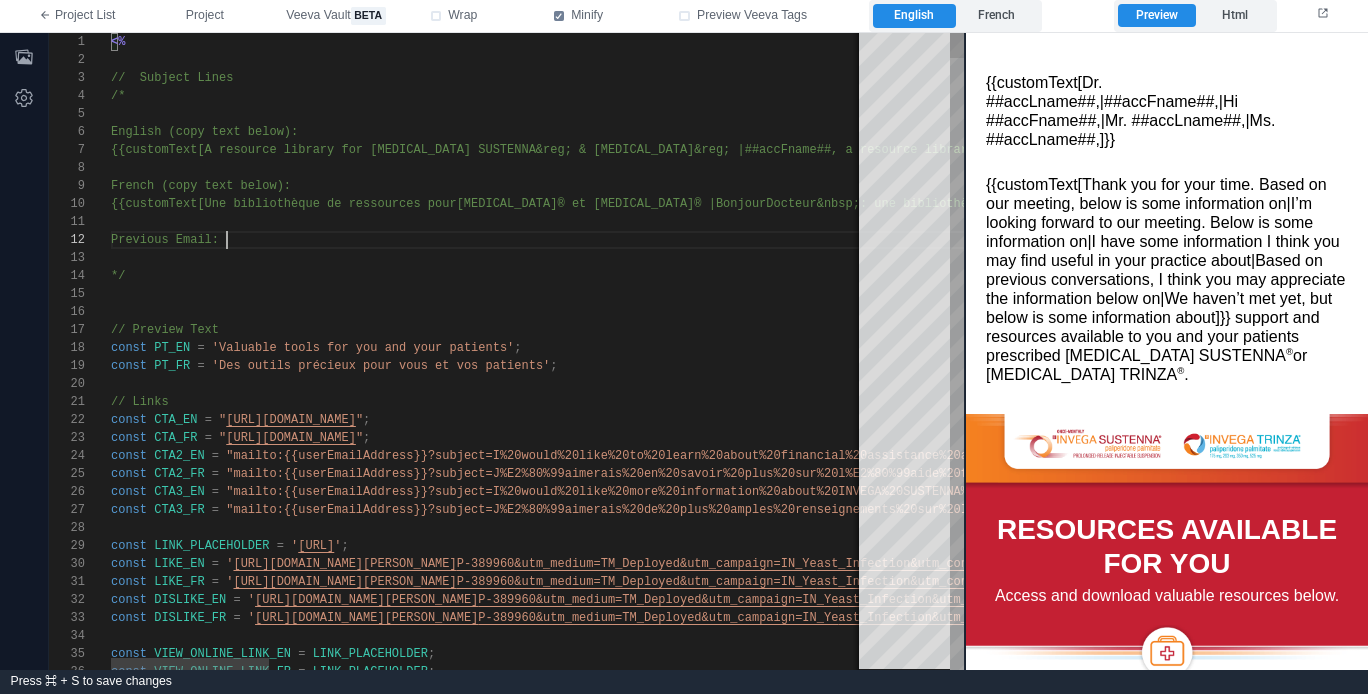 paste on "**********" 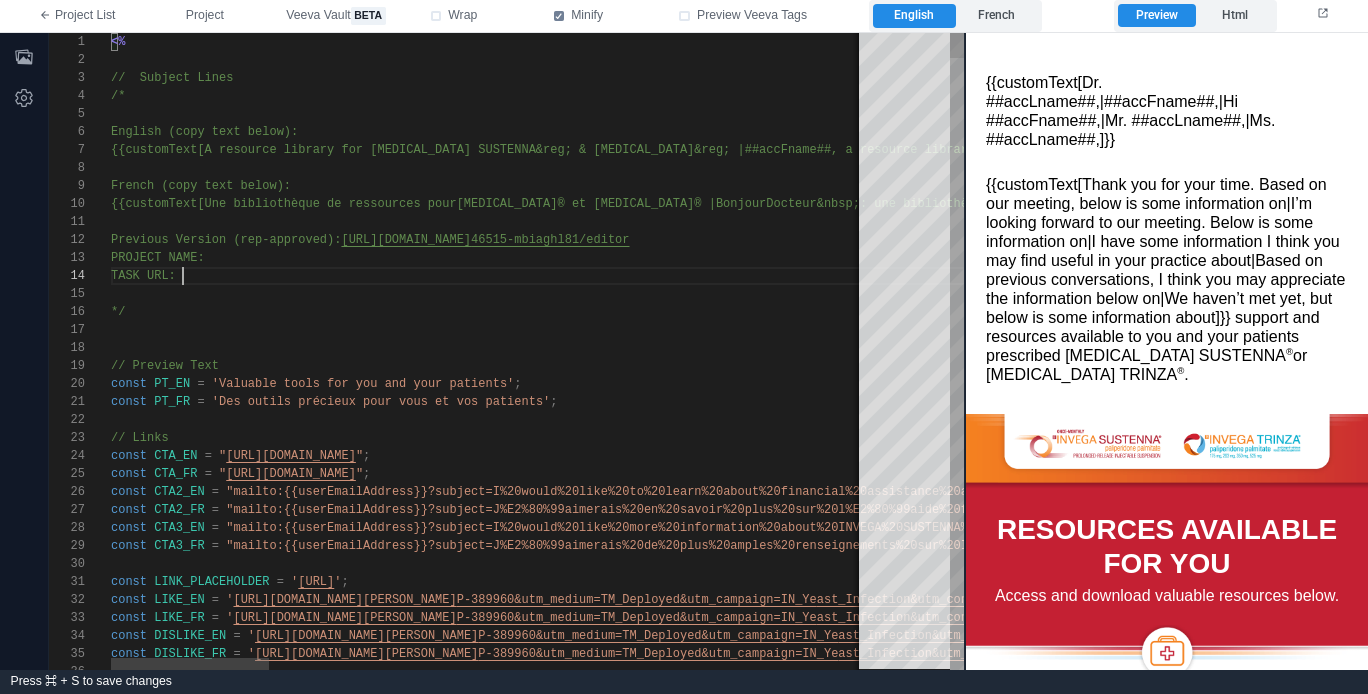 scroll, scrollTop: 54, scrollLeft: 72, axis: both 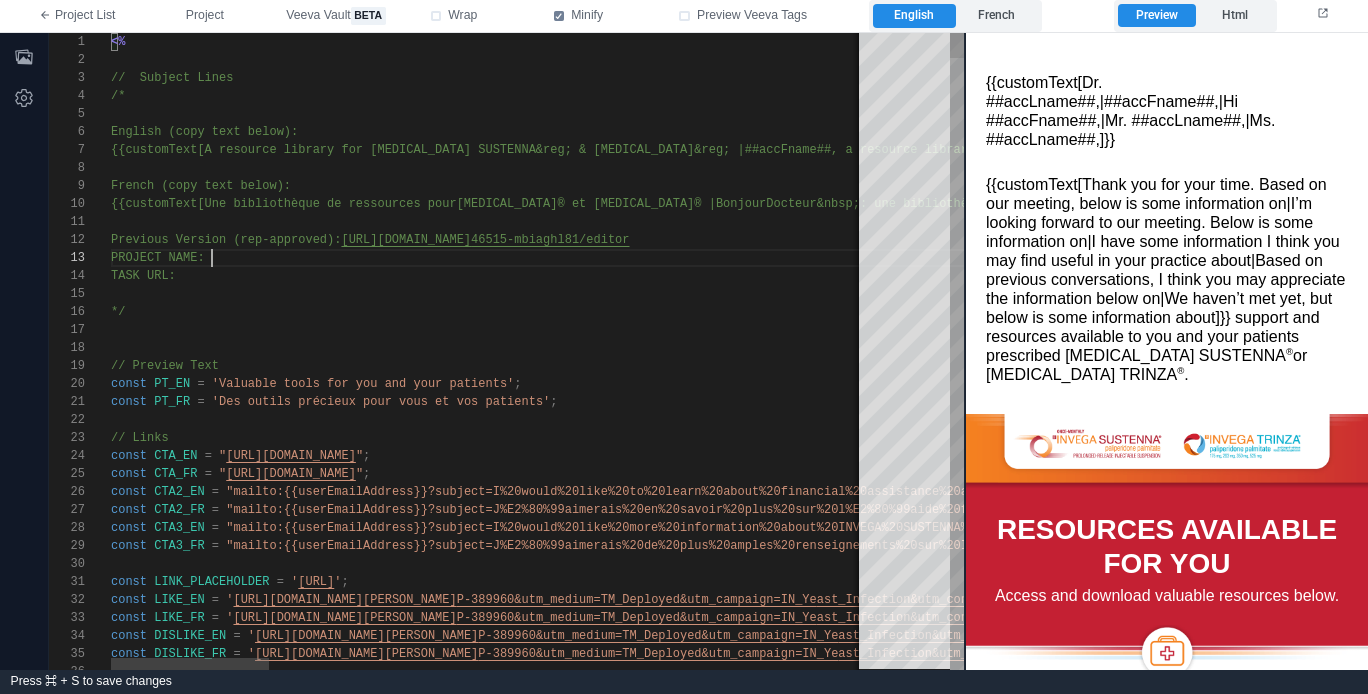 click on "PROJECT NAME:" at bounding box center (1913, 258) 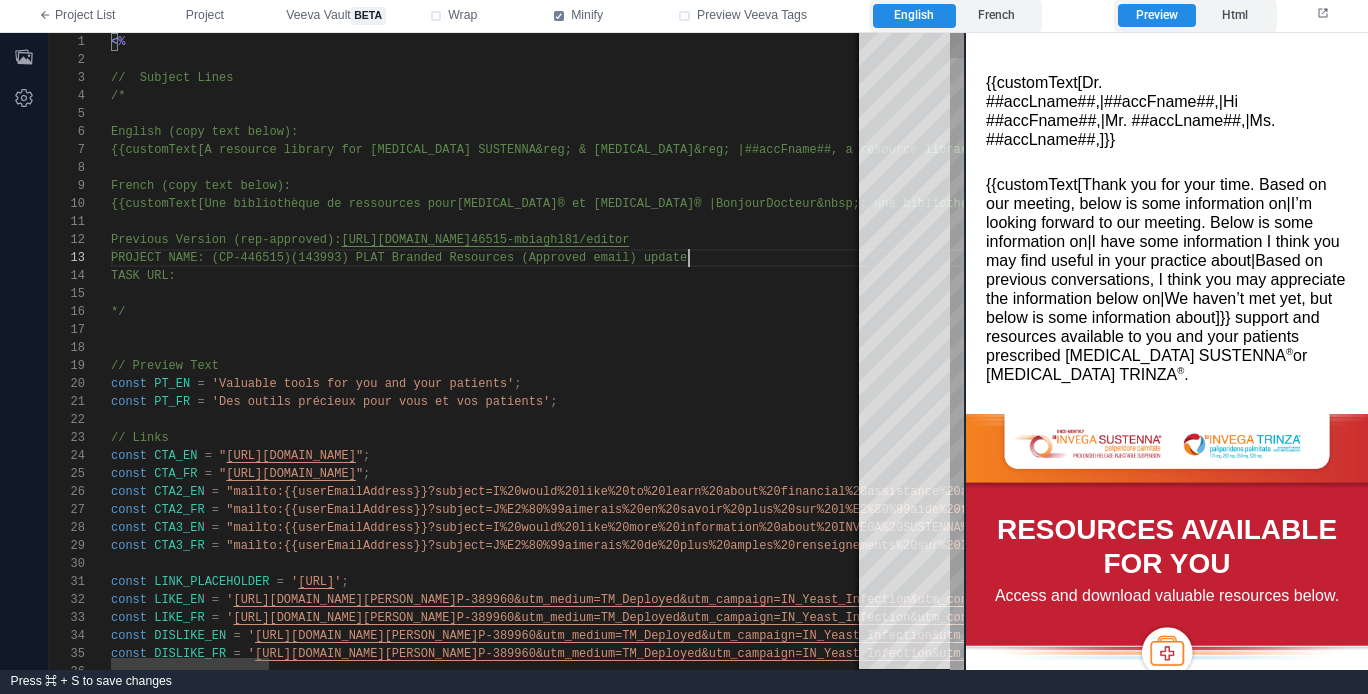 click on "TASK URL:" at bounding box center (1913, 276) 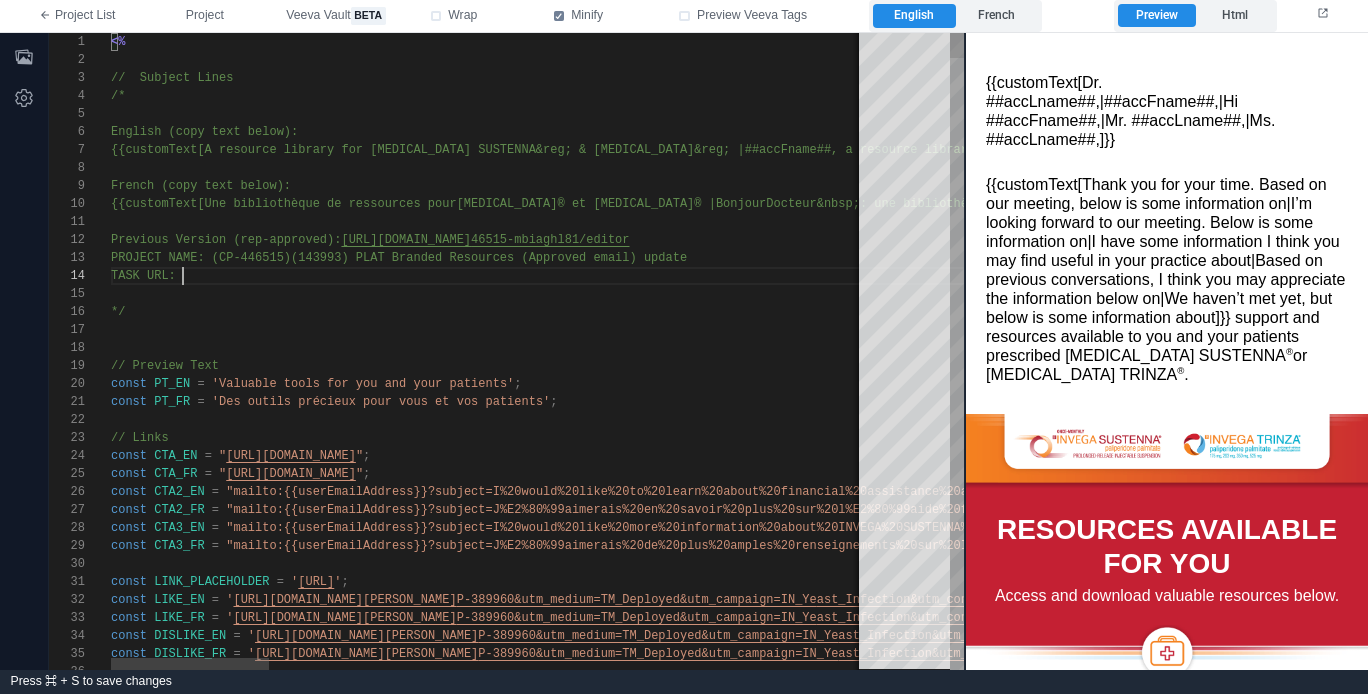paste on "**********" 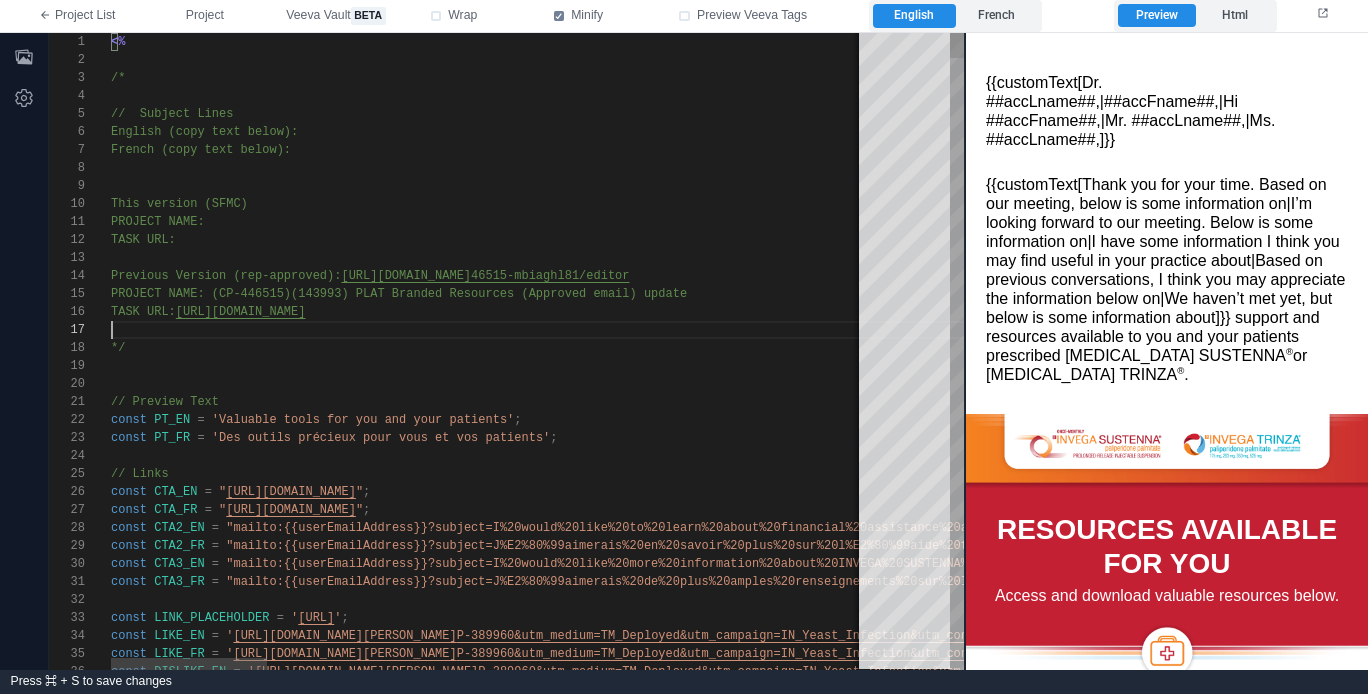 scroll, scrollTop: 108, scrollLeft: 0, axis: vertical 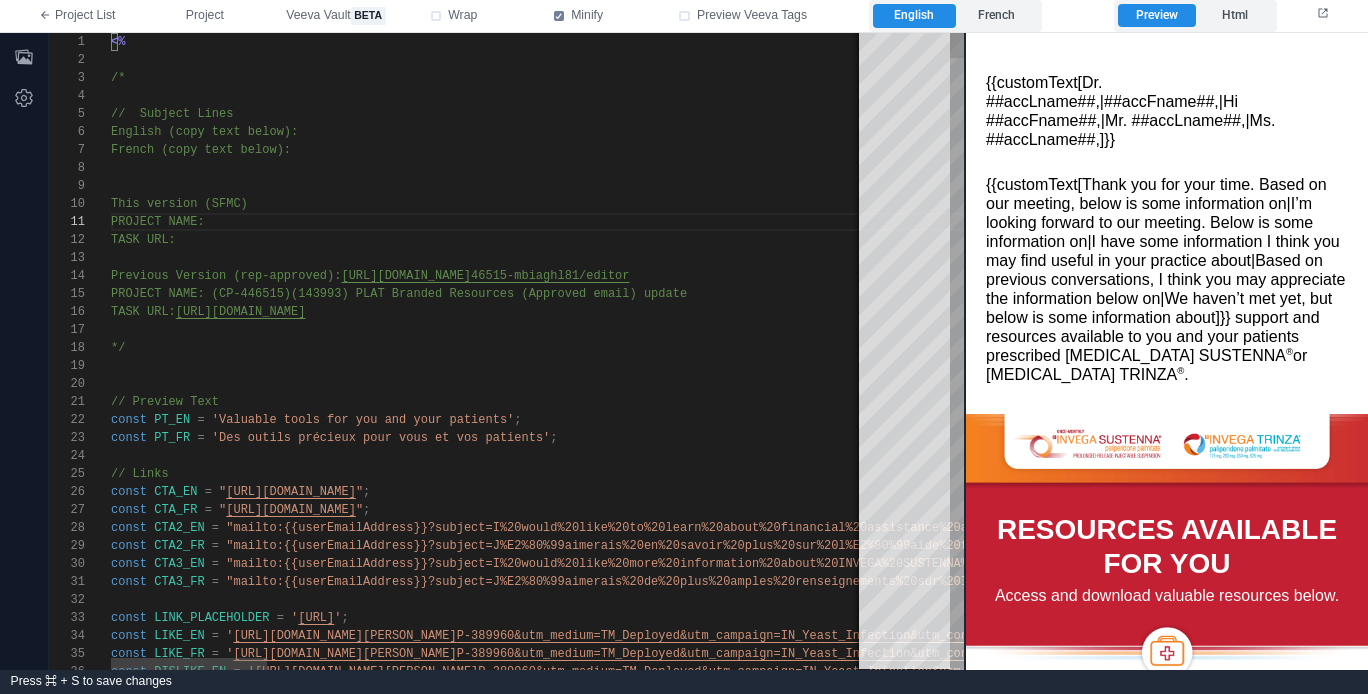 paste on "**********" 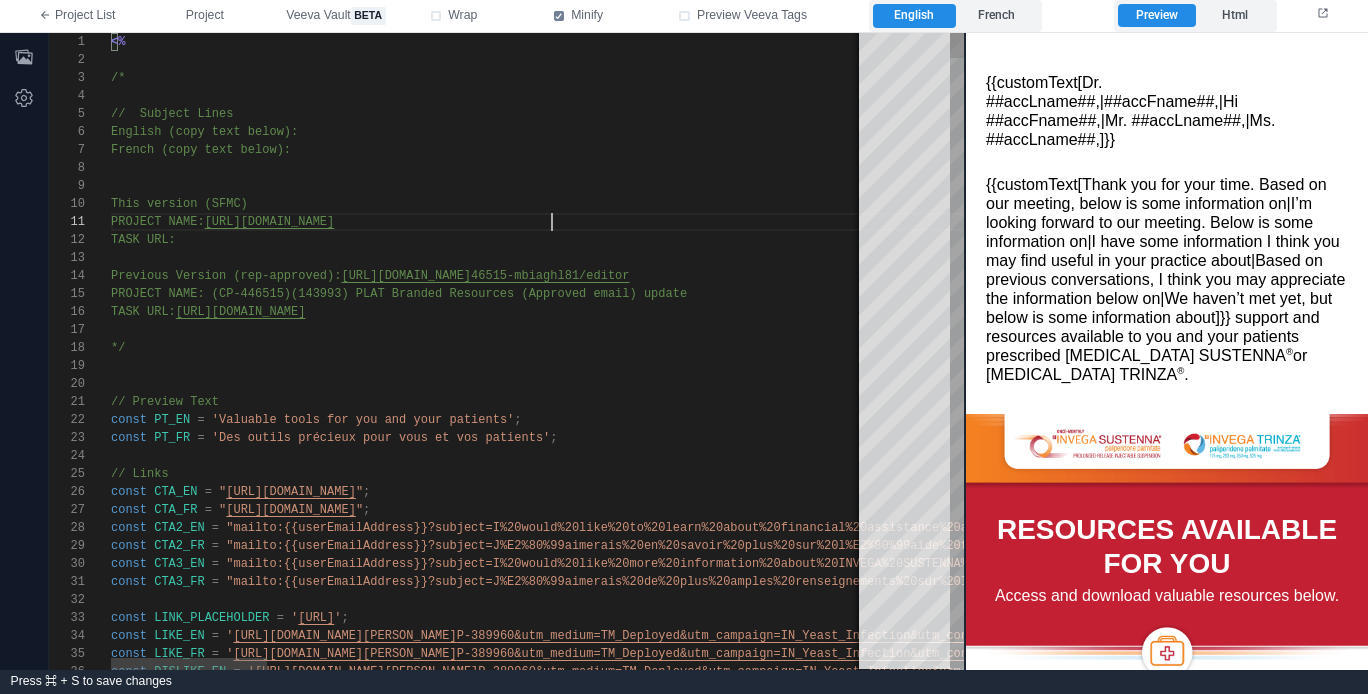 click on "TASK URL:" at bounding box center (1928, 240) 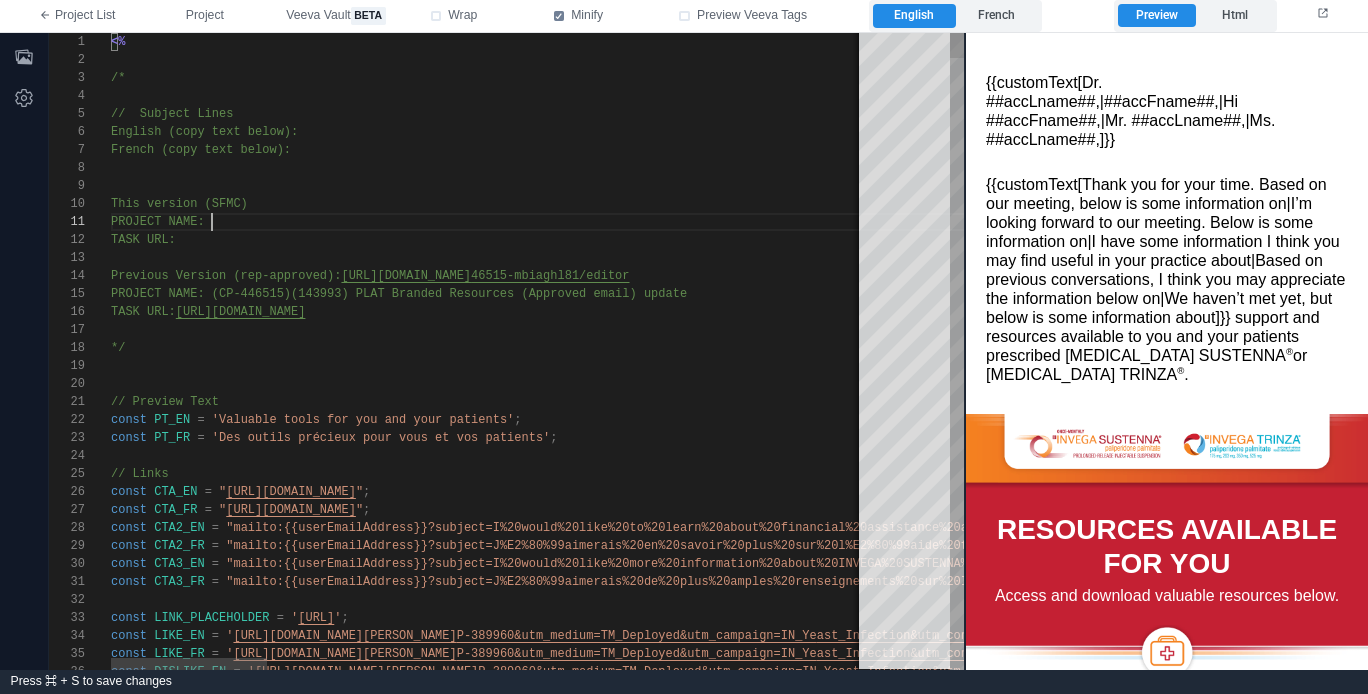 scroll, scrollTop: 0, scrollLeft: 101, axis: horizontal 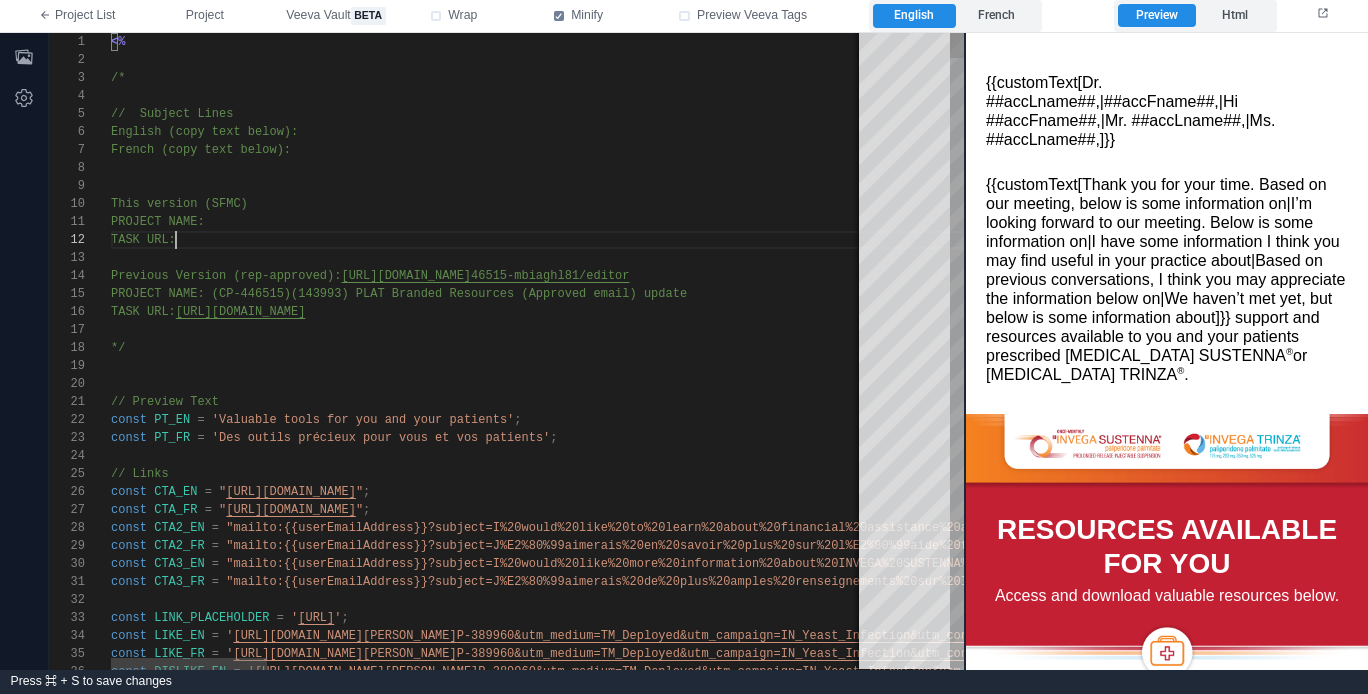 paste on "**********" 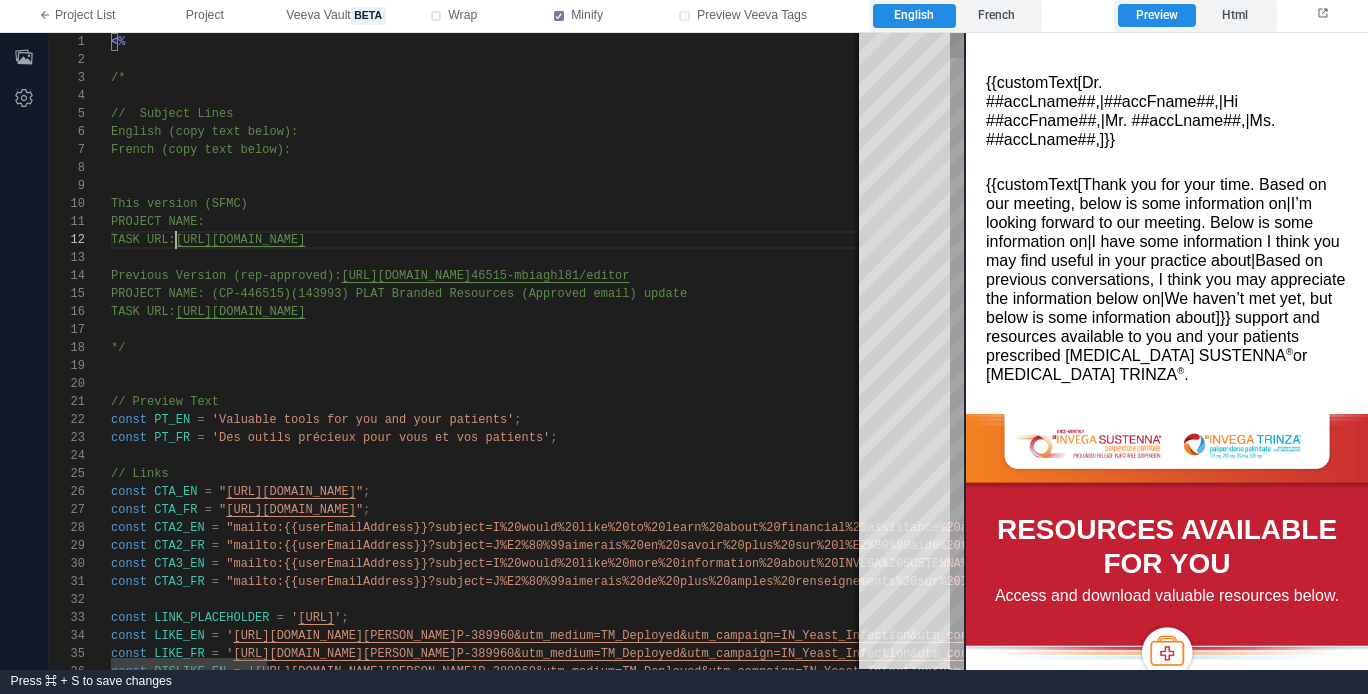 scroll, scrollTop: 18, scrollLeft: 72, axis: both 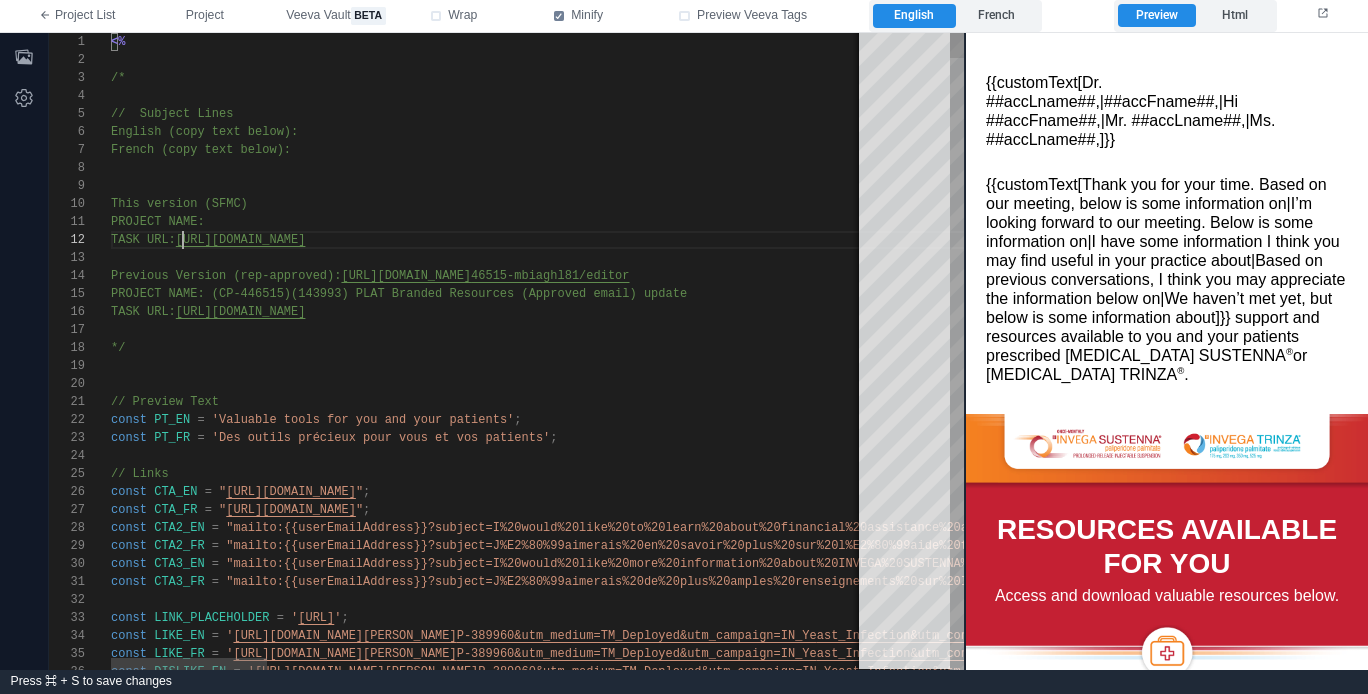 click on "PROJECT NAME:" at bounding box center (1928, 222) 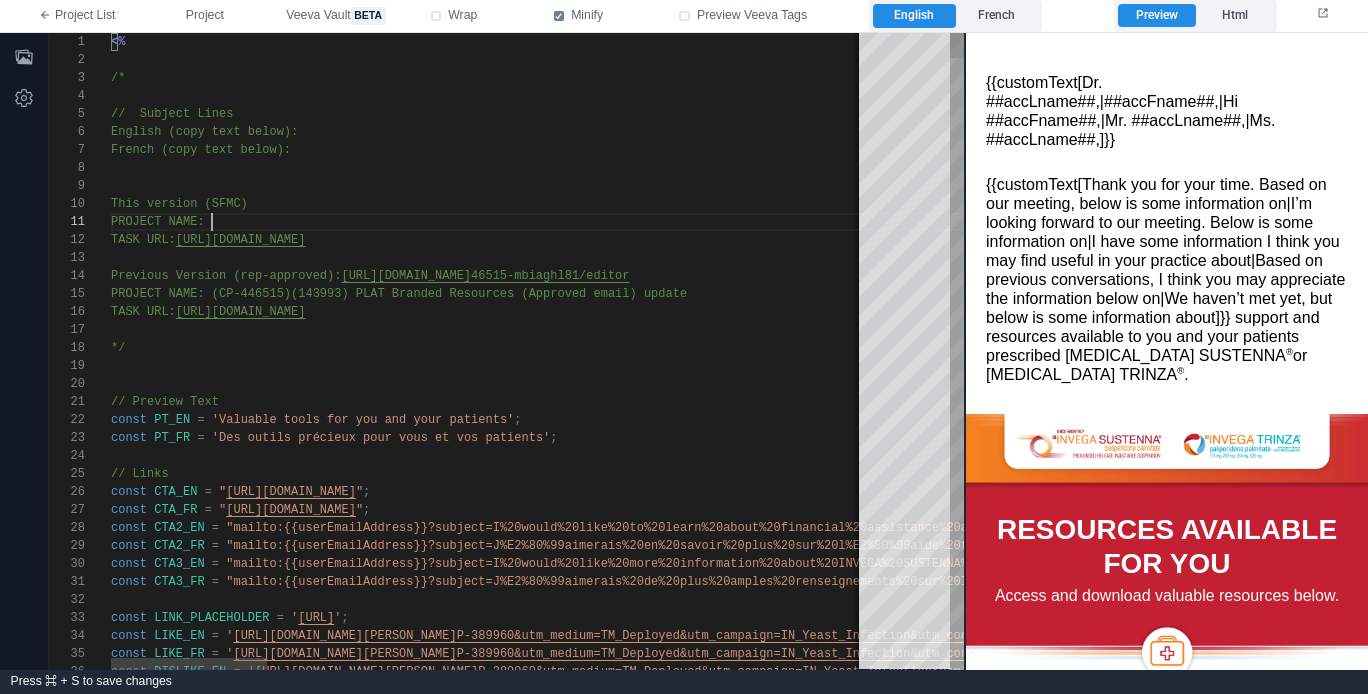 paste on "**********" 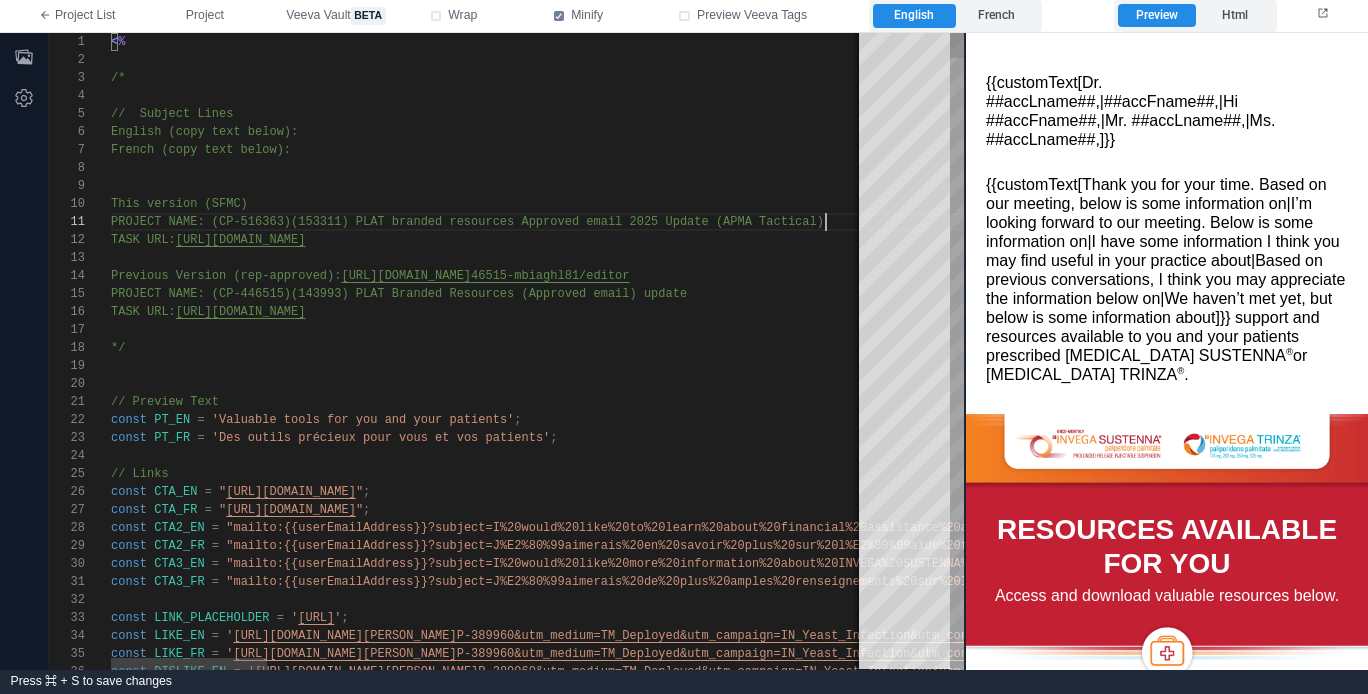 scroll, scrollTop: 0, scrollLeft: 715, axis: horizontal 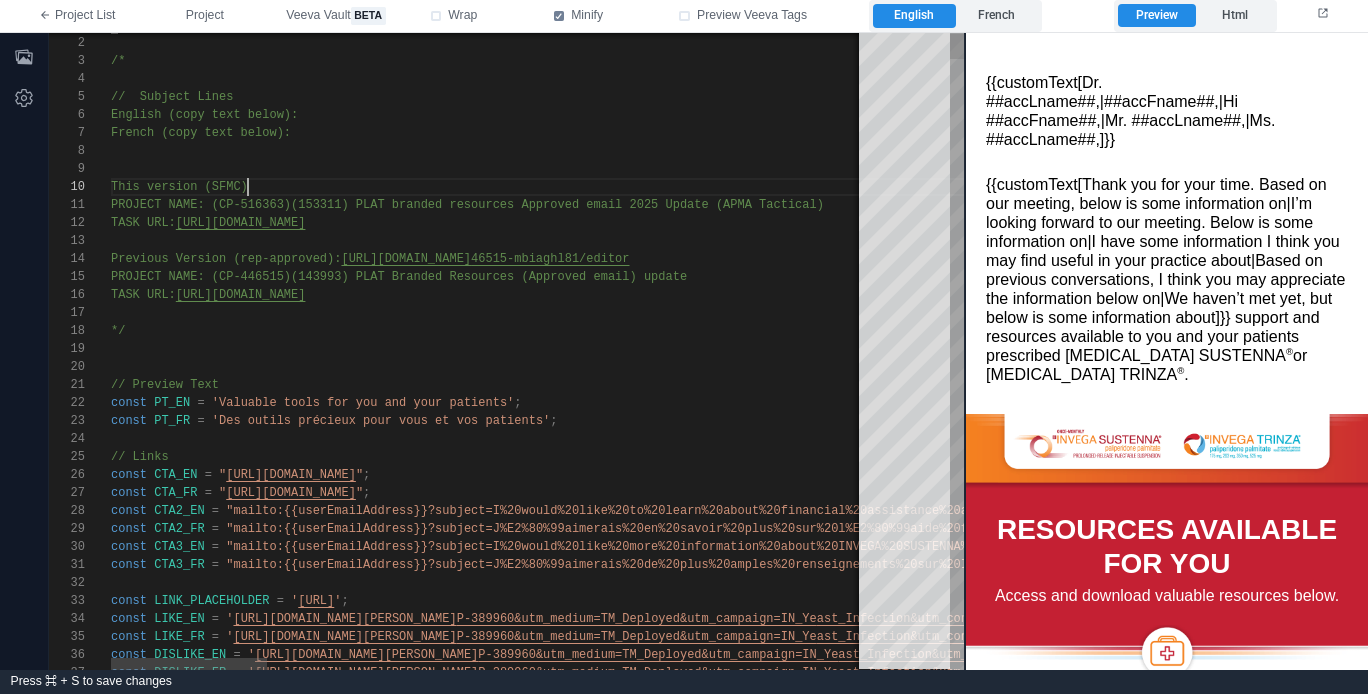 click on "This version (SFMC)" at bounding box center (1928, 187) 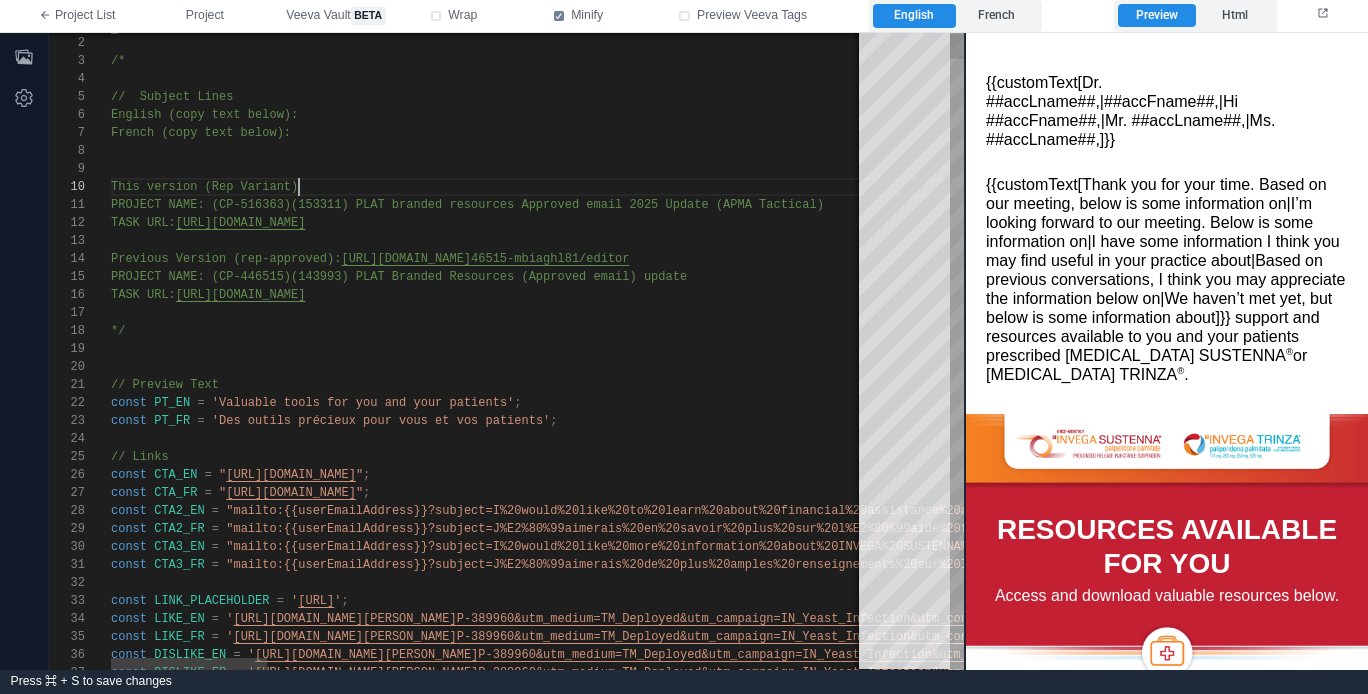 scroll, scrollTop: 162, scrollLeft: 194, axis: both 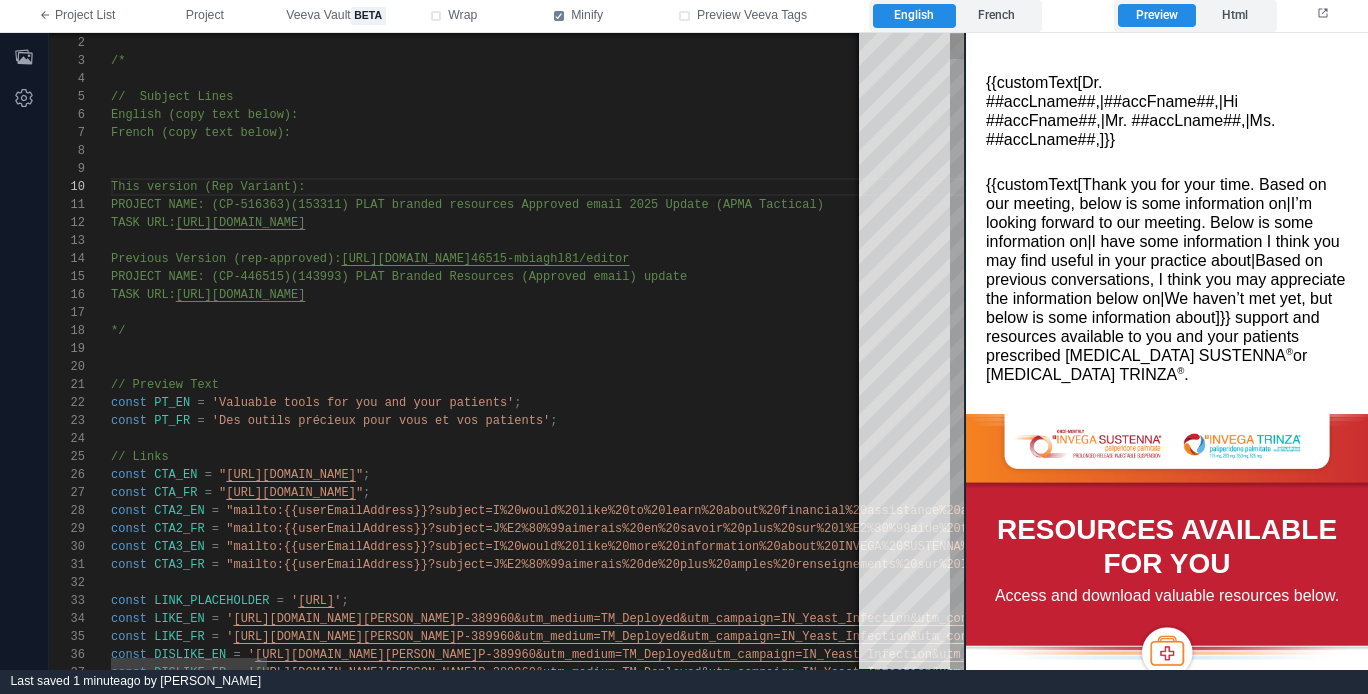 click at bounding box center (1928, 169) 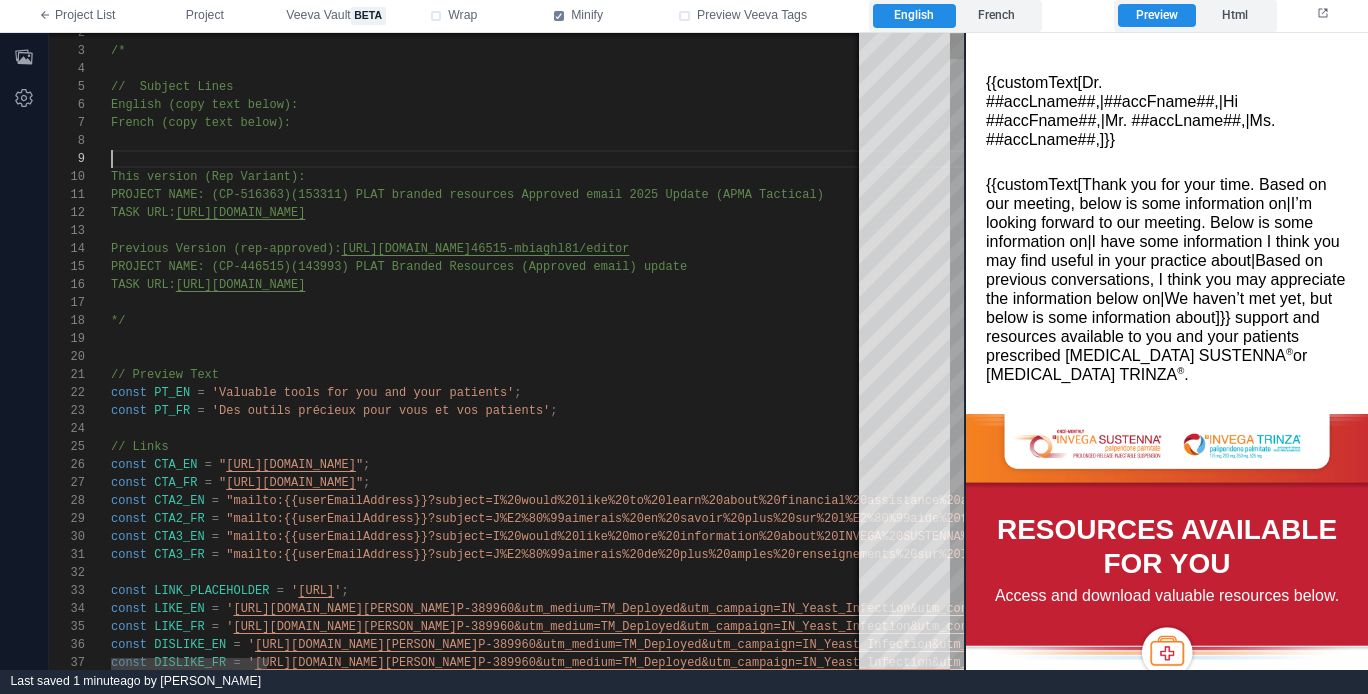 click on "English (copy text below):" at bounding box center (1928, 105) 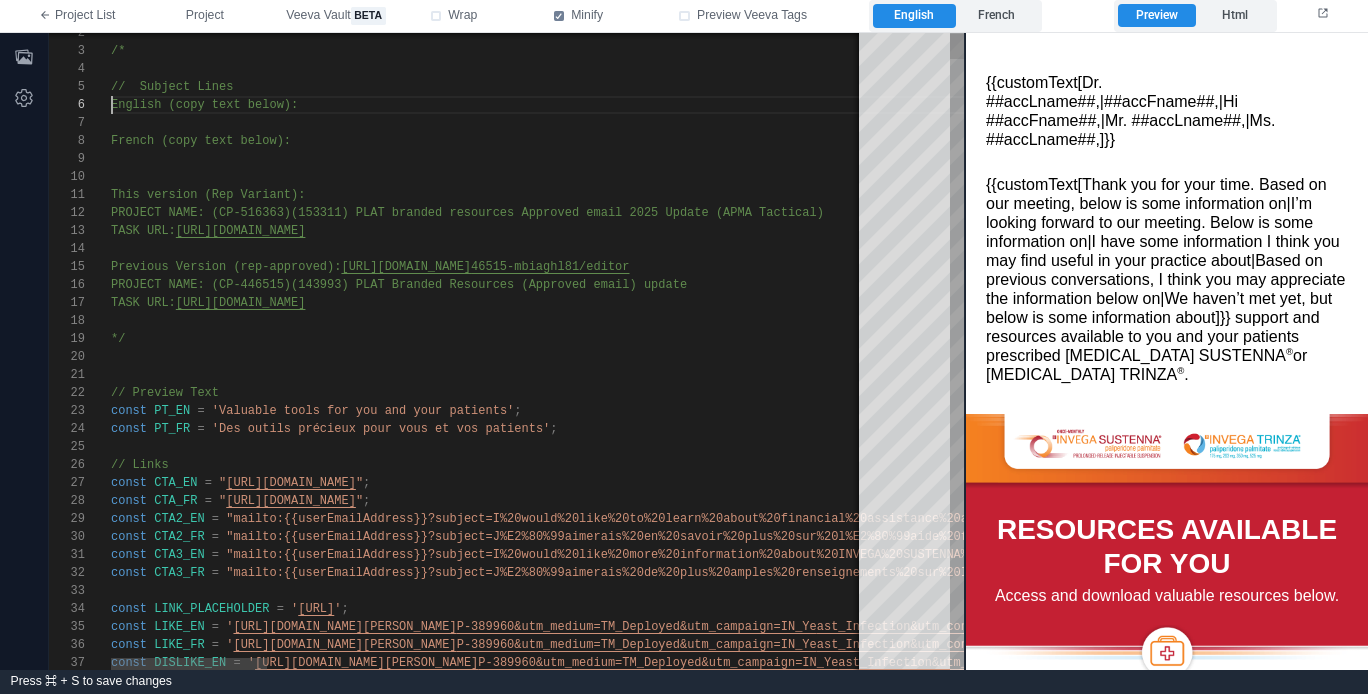 scroll, scrollTop: 90, scrollLeft: 0, axis: vertical 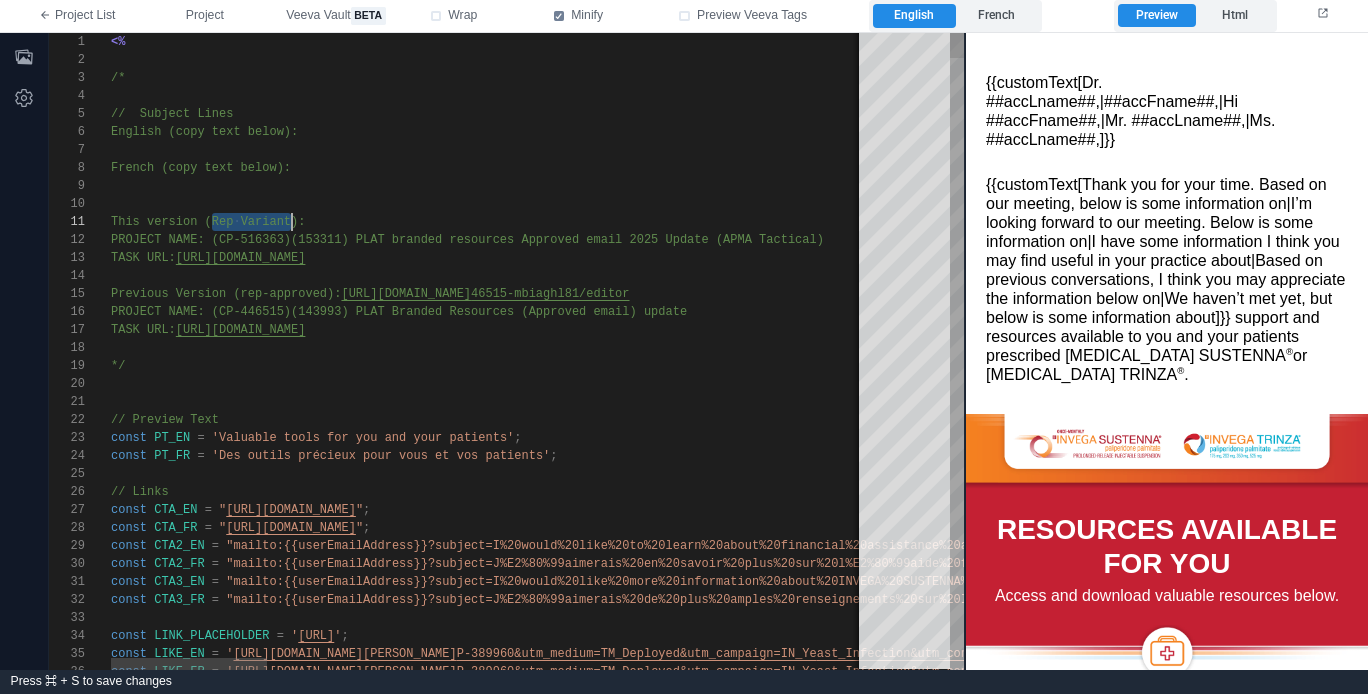 drag, startPoint x: 213, startPoint y: 220, endPoint x: 292, endPoint y: 224, distance: 79.101204 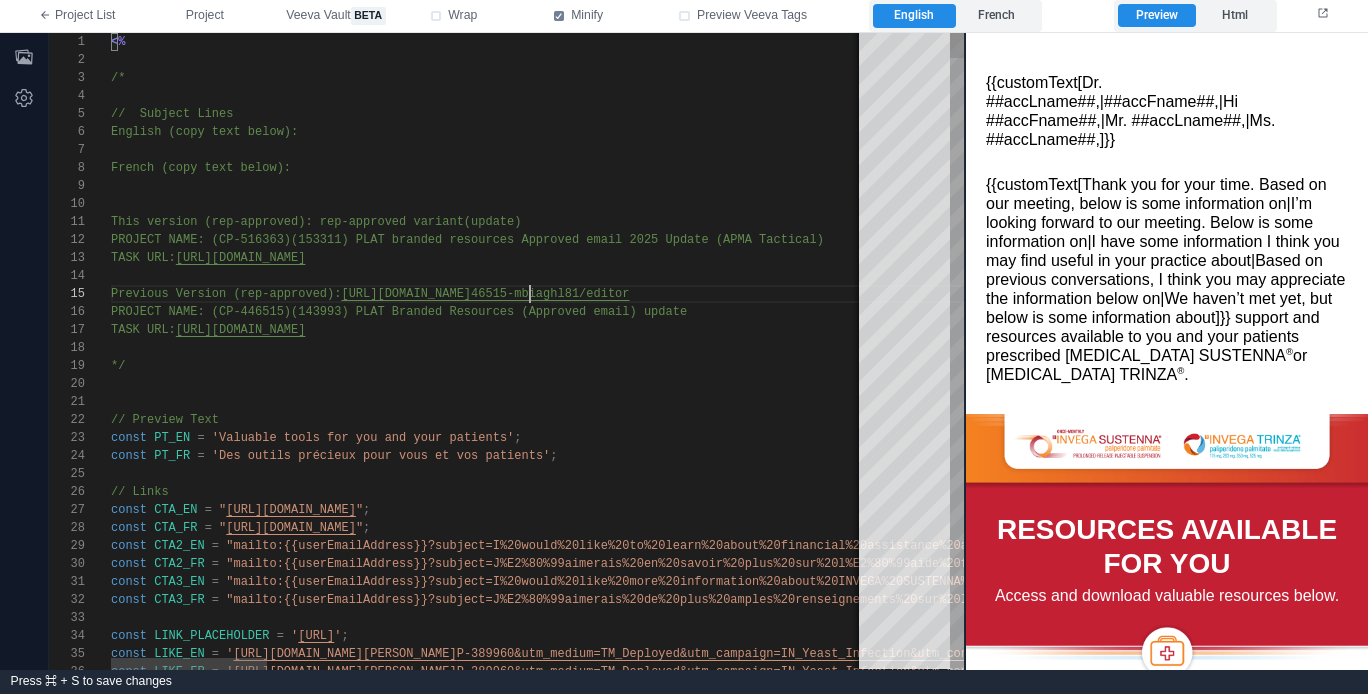 scroll, scrollTop: 72, scrollLeft: 419, axis: both 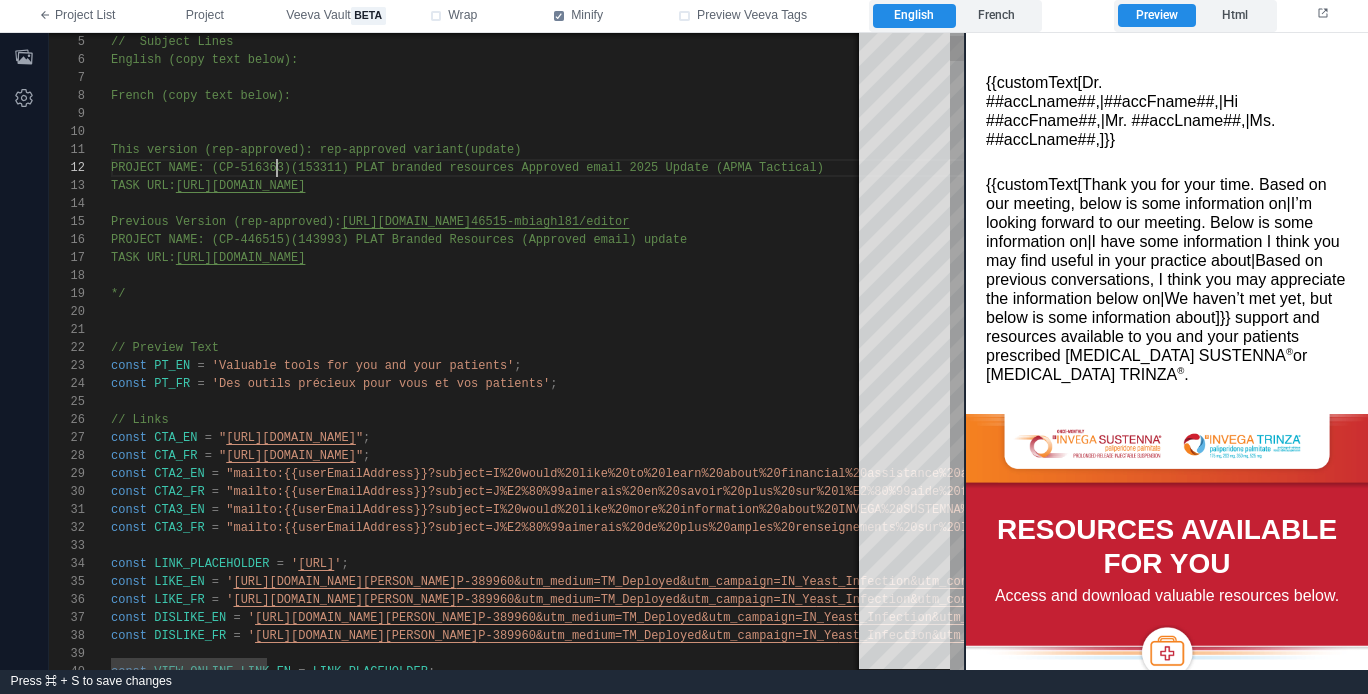 click on "PROJECT NAME: (CP-516363)(153311) PLAT branded res" at bounding box center (291, 168) 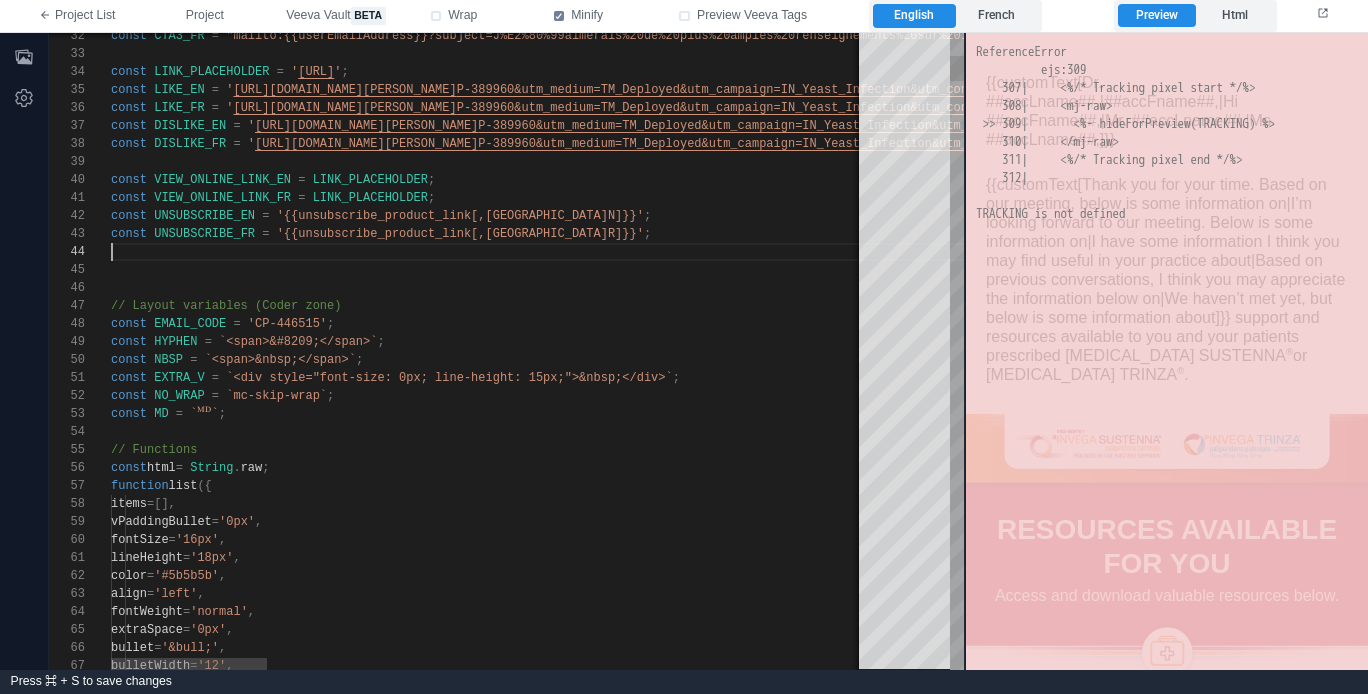 scroll, scrollTop: 36, scrollLeft: 569, axis: both 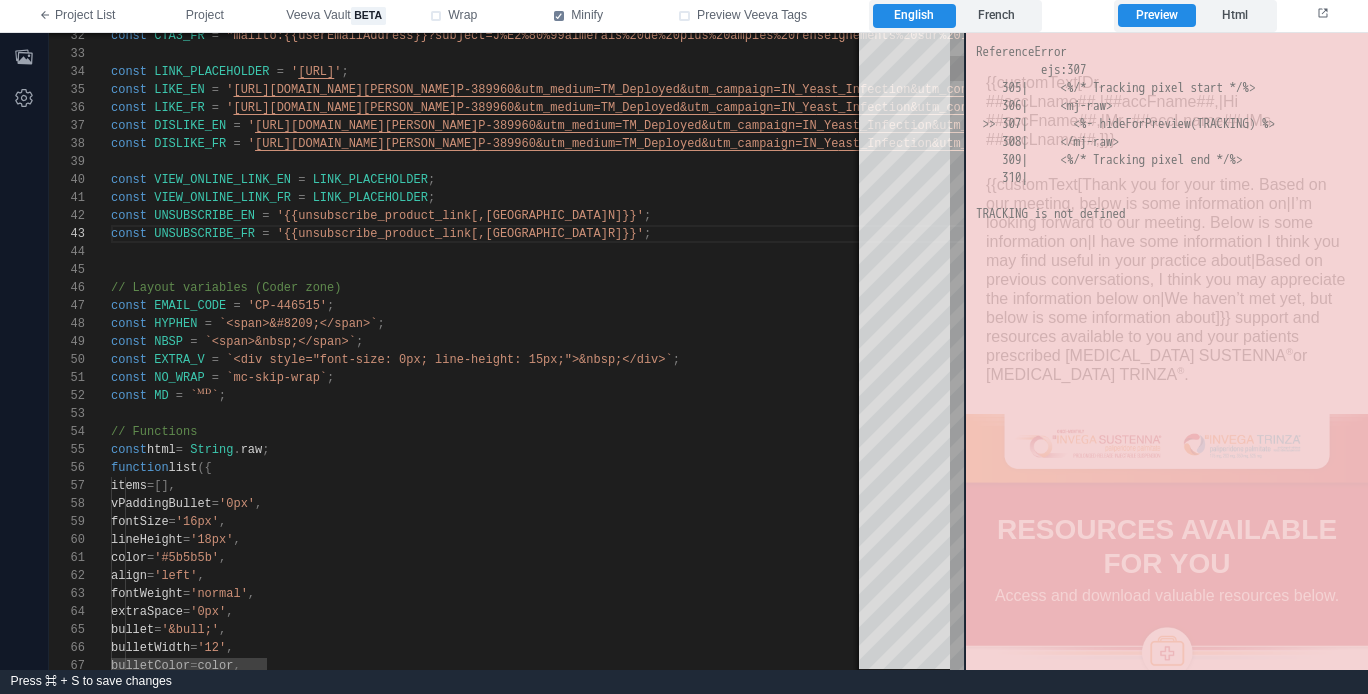 click on "'CP-446515'" at bounding box center [287, 306] 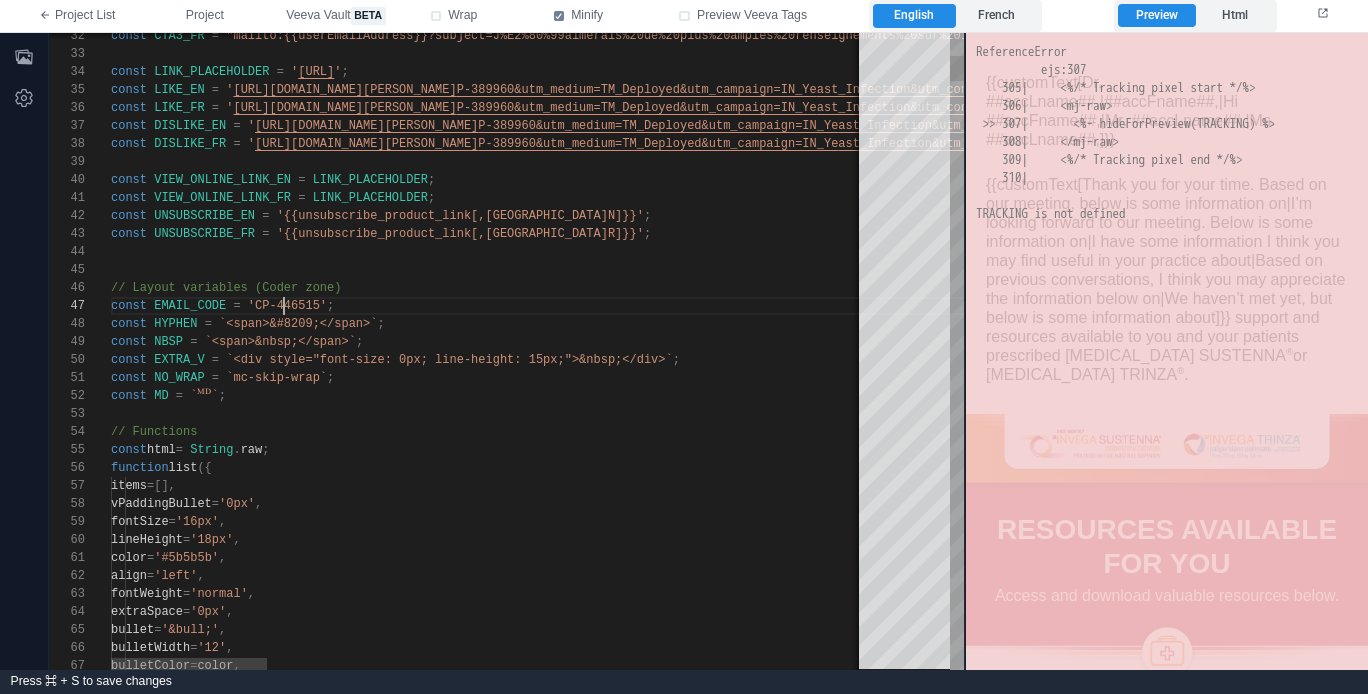 scroll, scrollTop: 108, scrollLeft: 210, axis: both 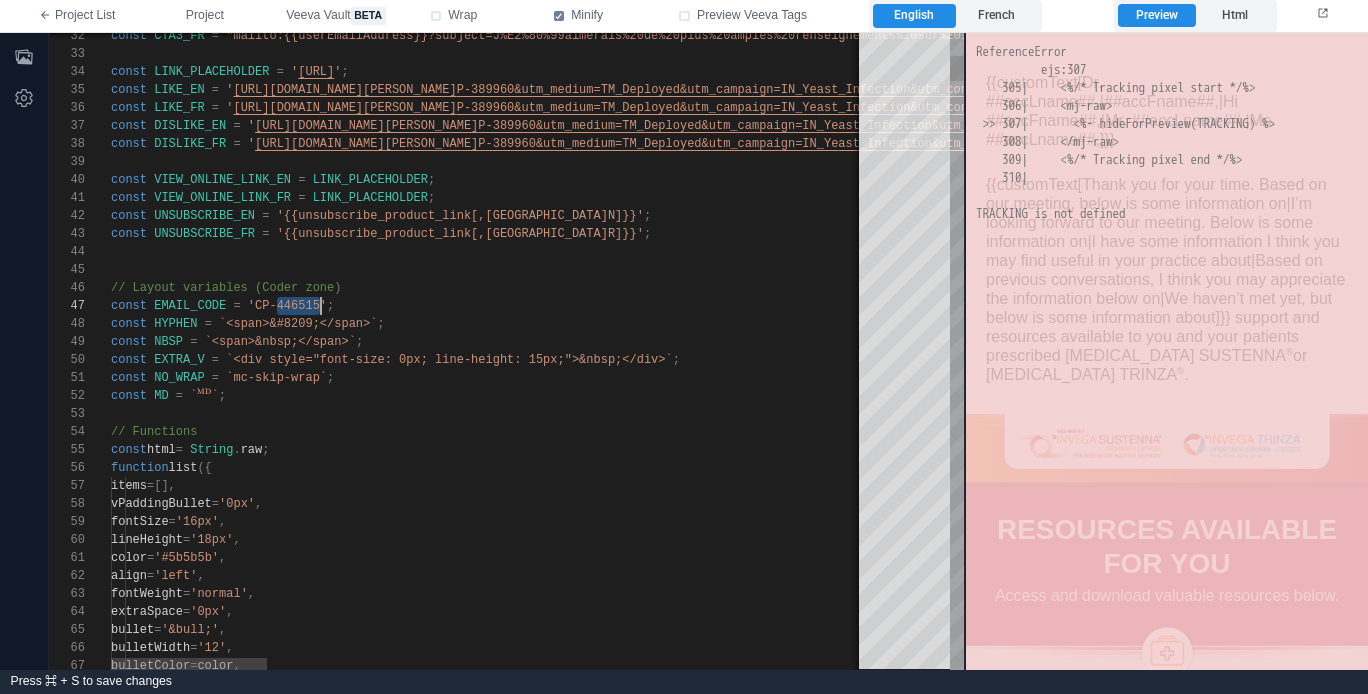 paste 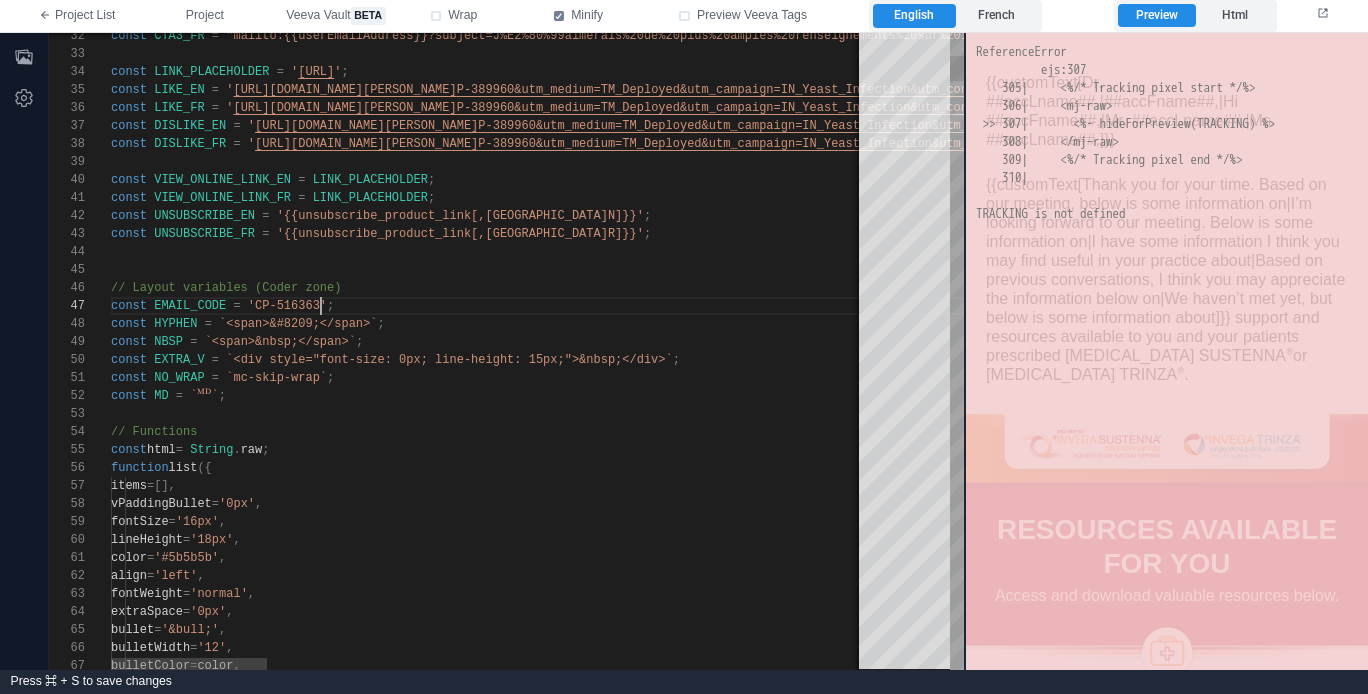 click on "const   MD   =   `ᴹᴰ` ;" at bounding box center (1928, 396) 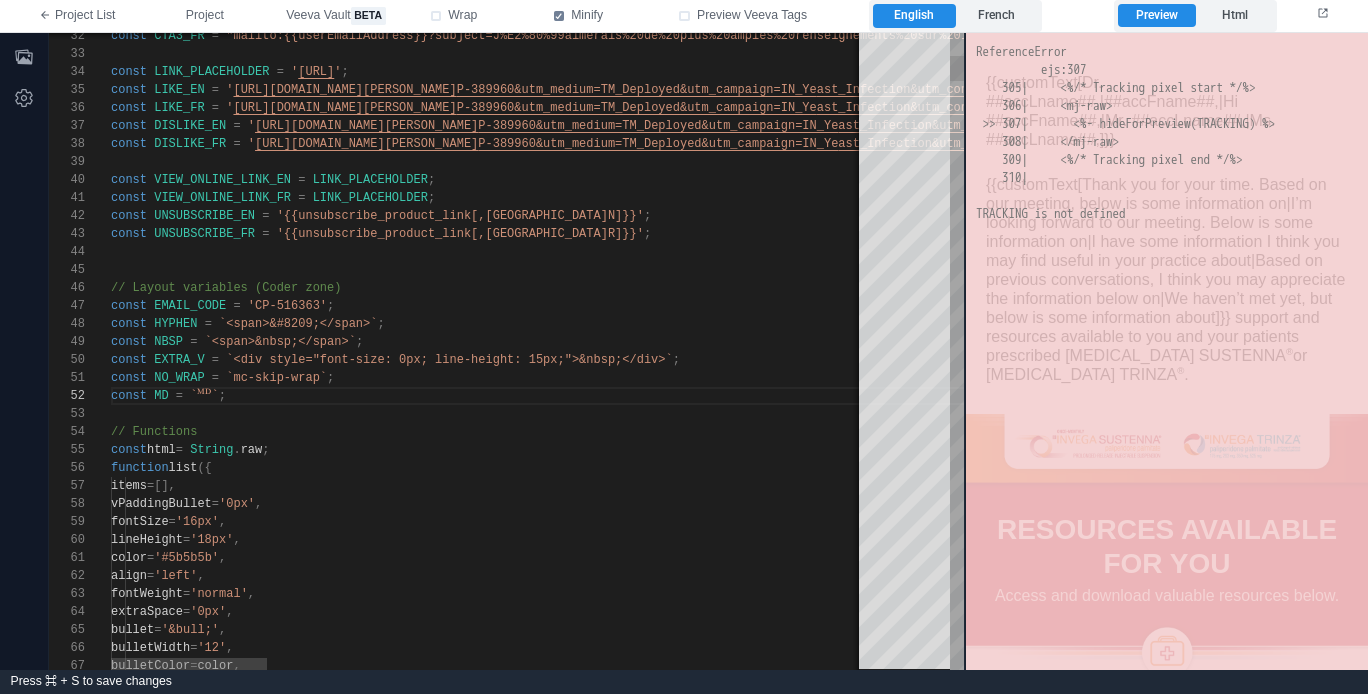 type on "**********" 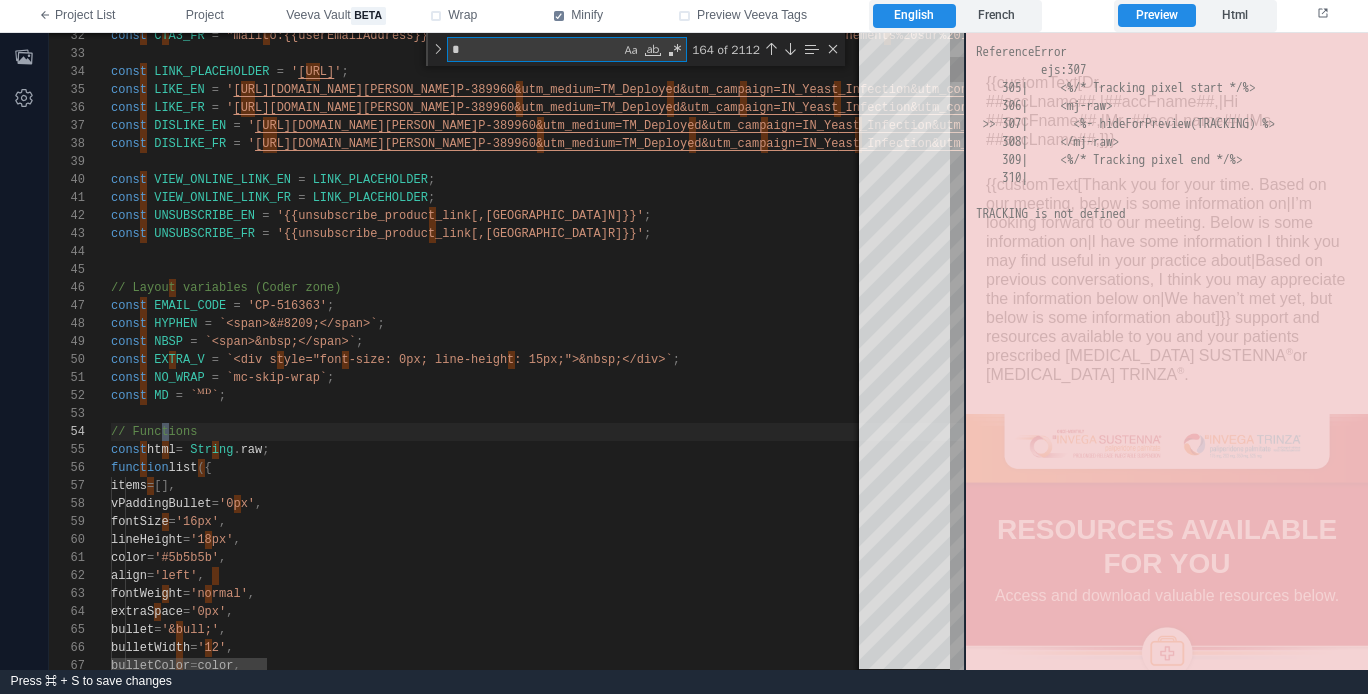 type on "**" 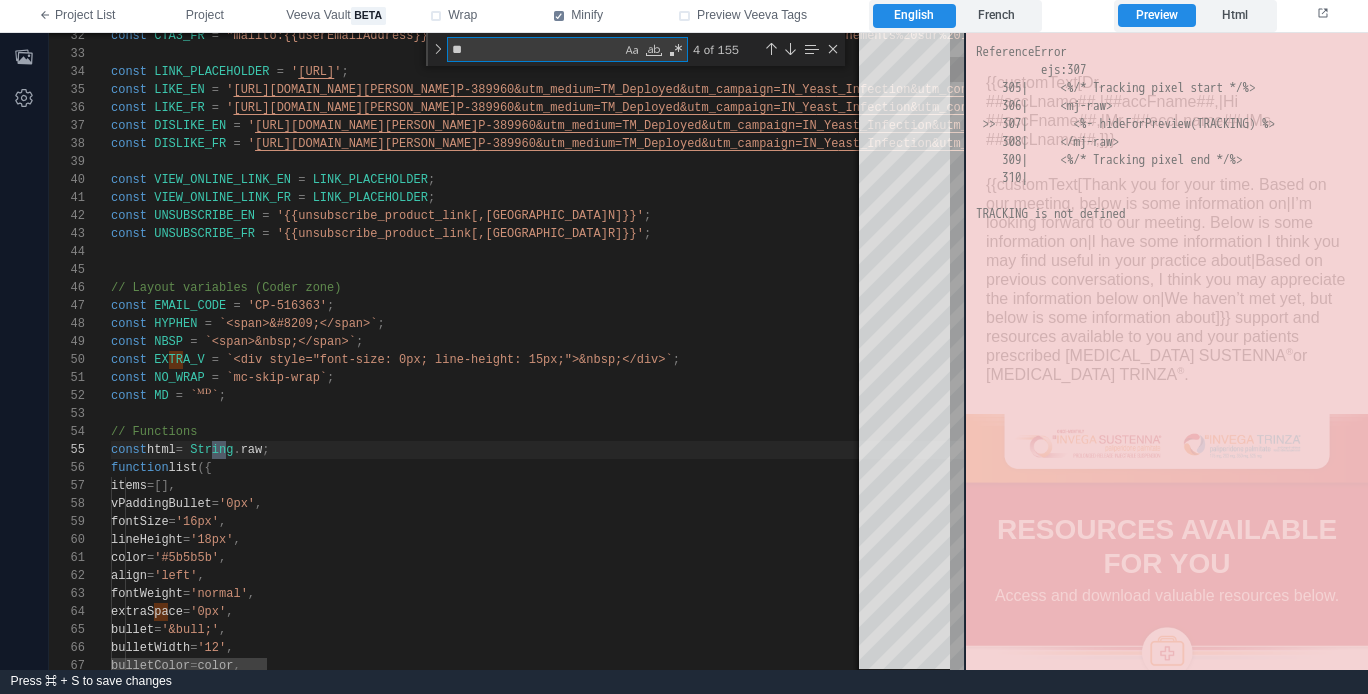 type on "**********" 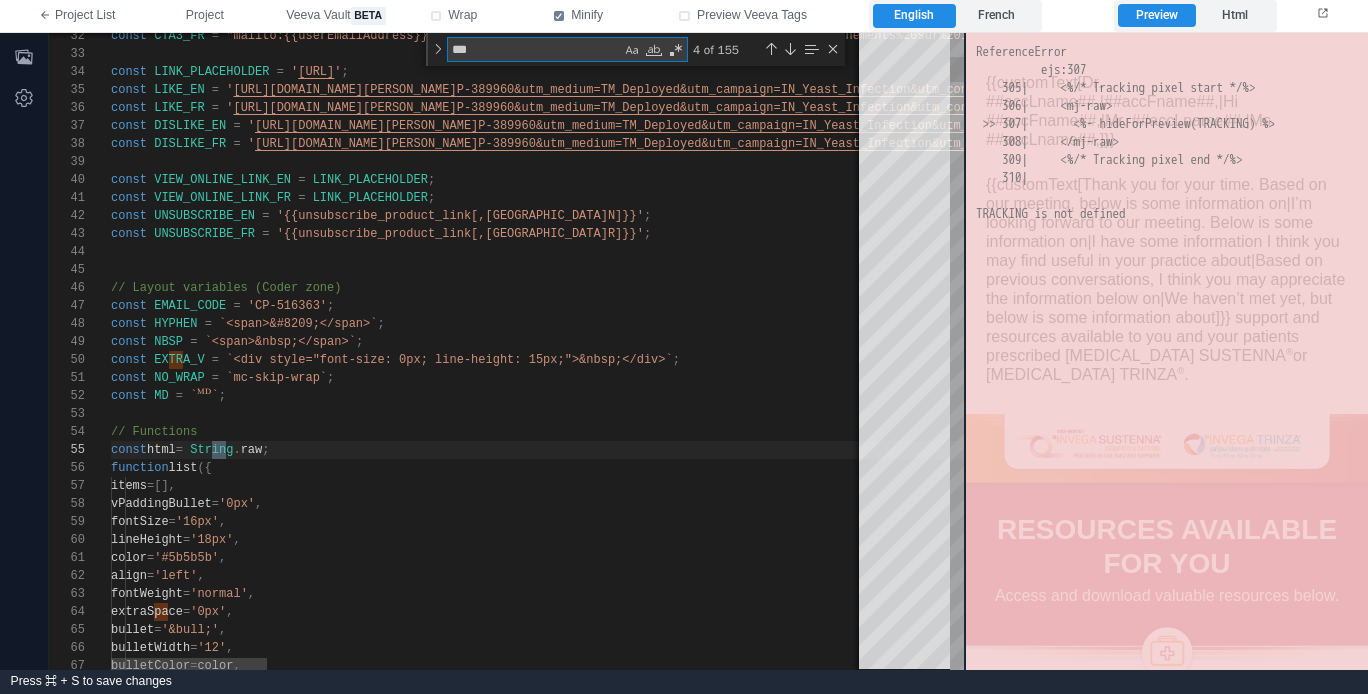 type on "**********" 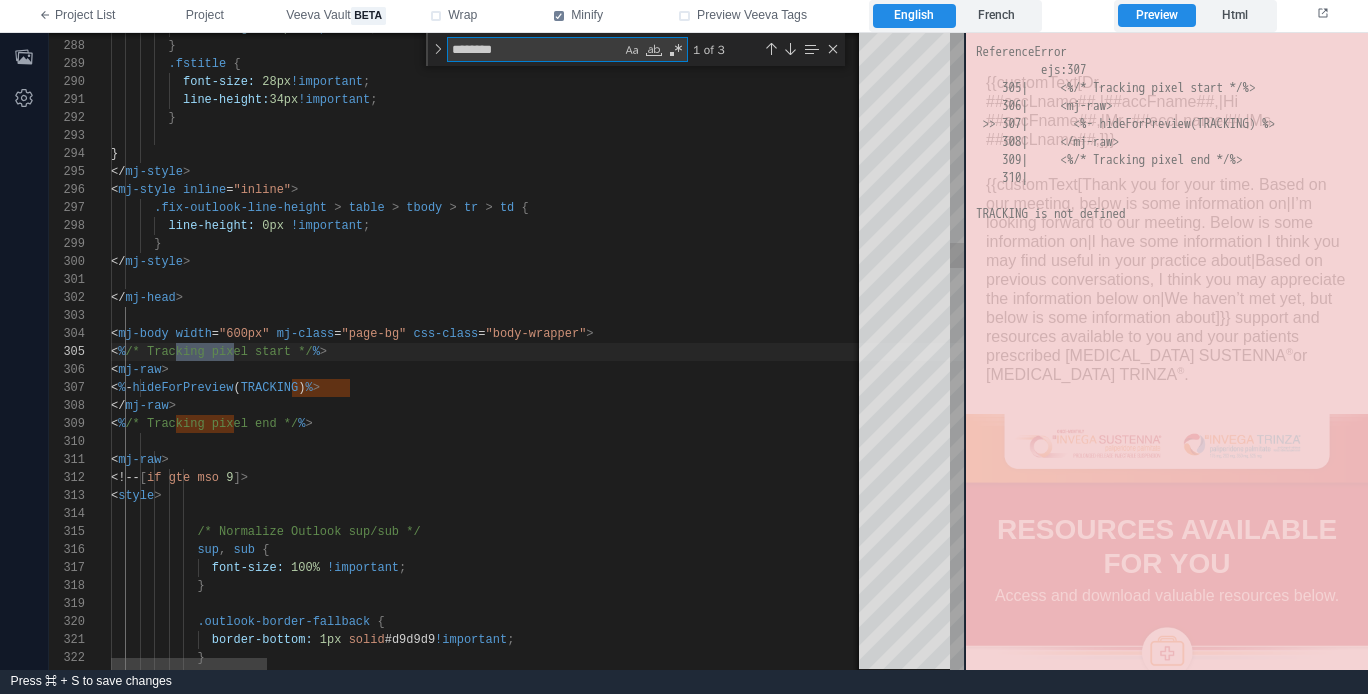 scroll, scrollTop: 180, scrollLeft: 123, axis: both 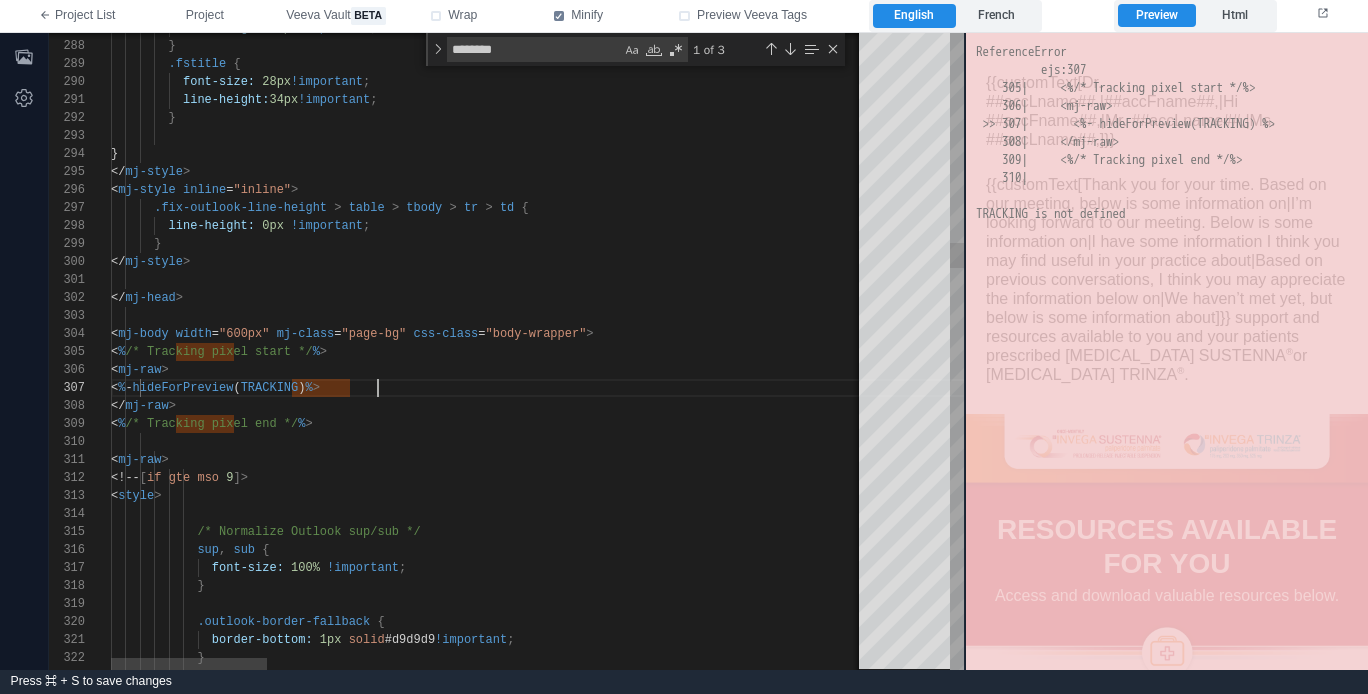click on "< % -  hideForPreview ( TRACKING )  % >" at bounding box center [1928, 388] 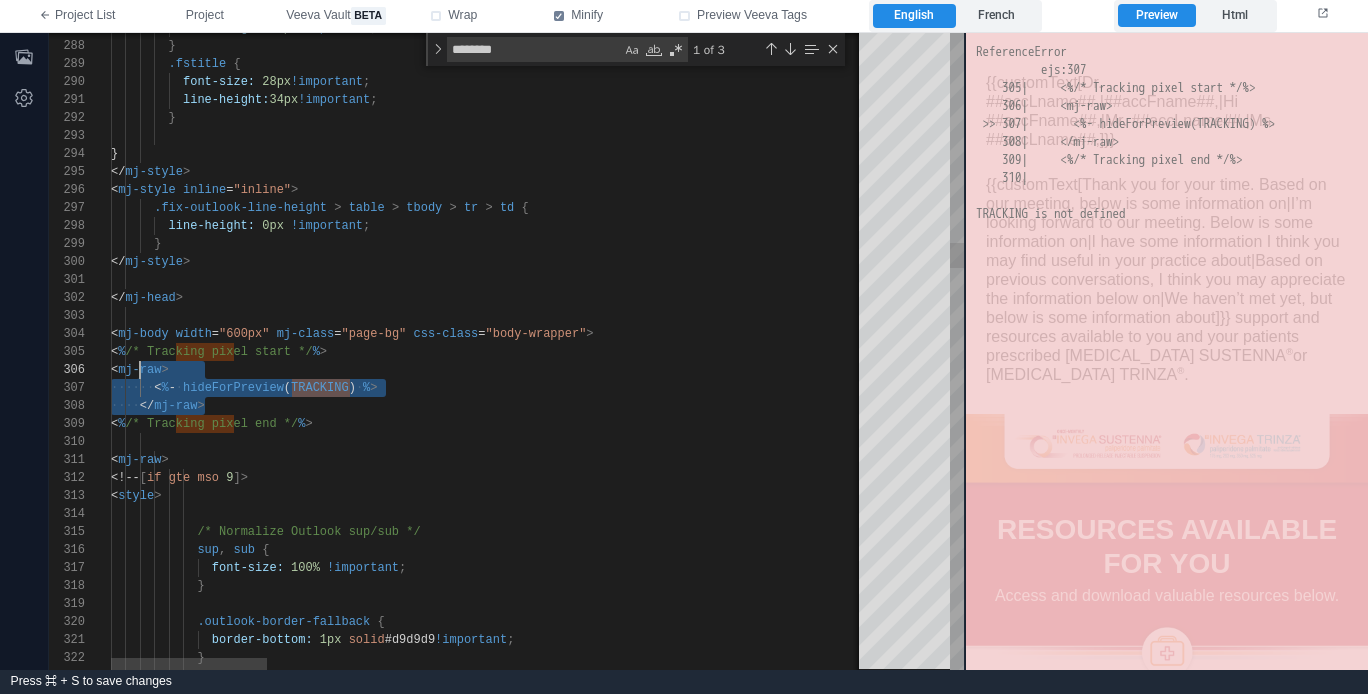 scroll, scrollTop: 72, scrollLeft: 29, axis: both 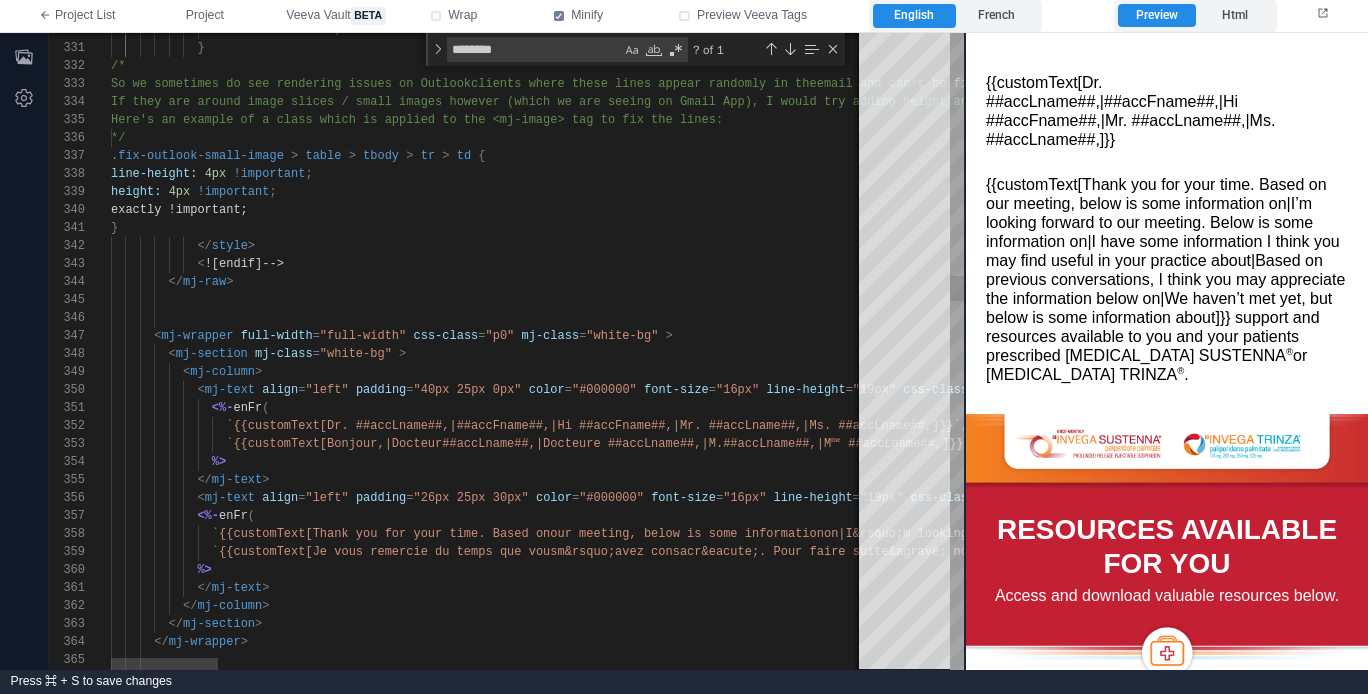 click on "height:   4px   !important ;" at bounding box center [2762, 192] 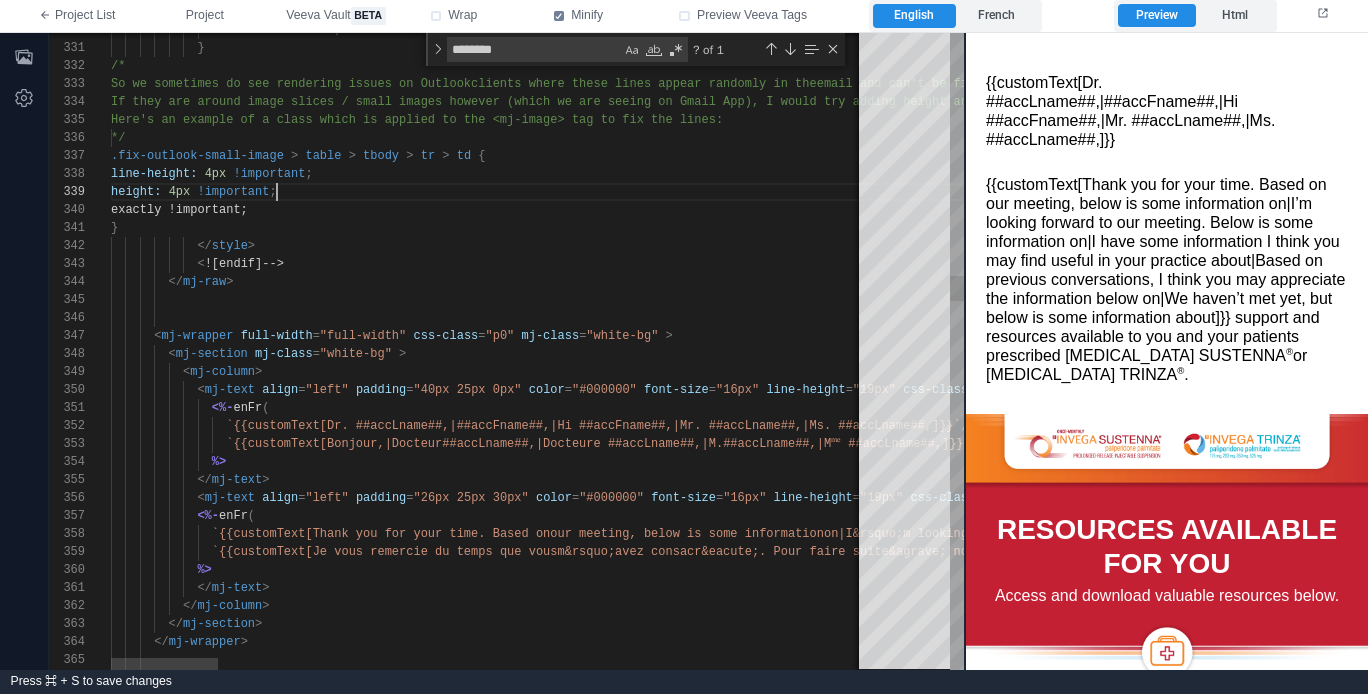 scroll, scrollTop: 108, scrollLeft: 166, axis: both 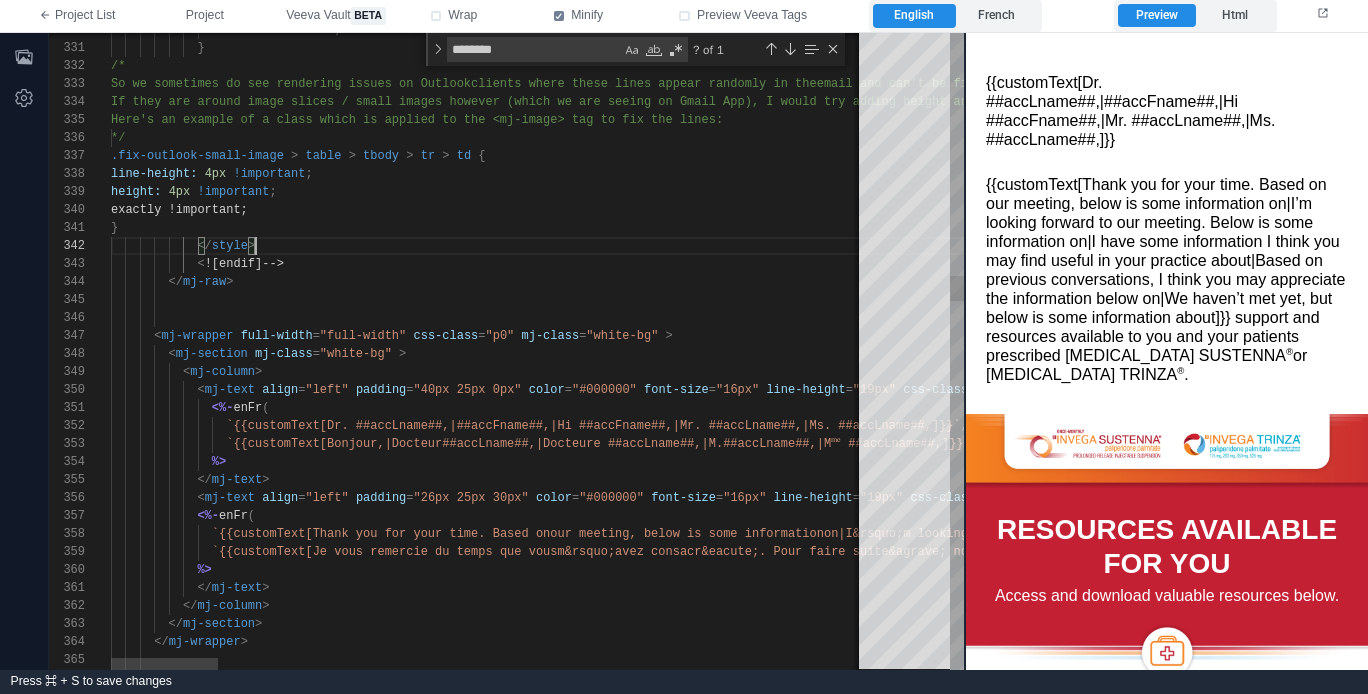 click on "exactly !important;" at bounding box center (2762, 210) 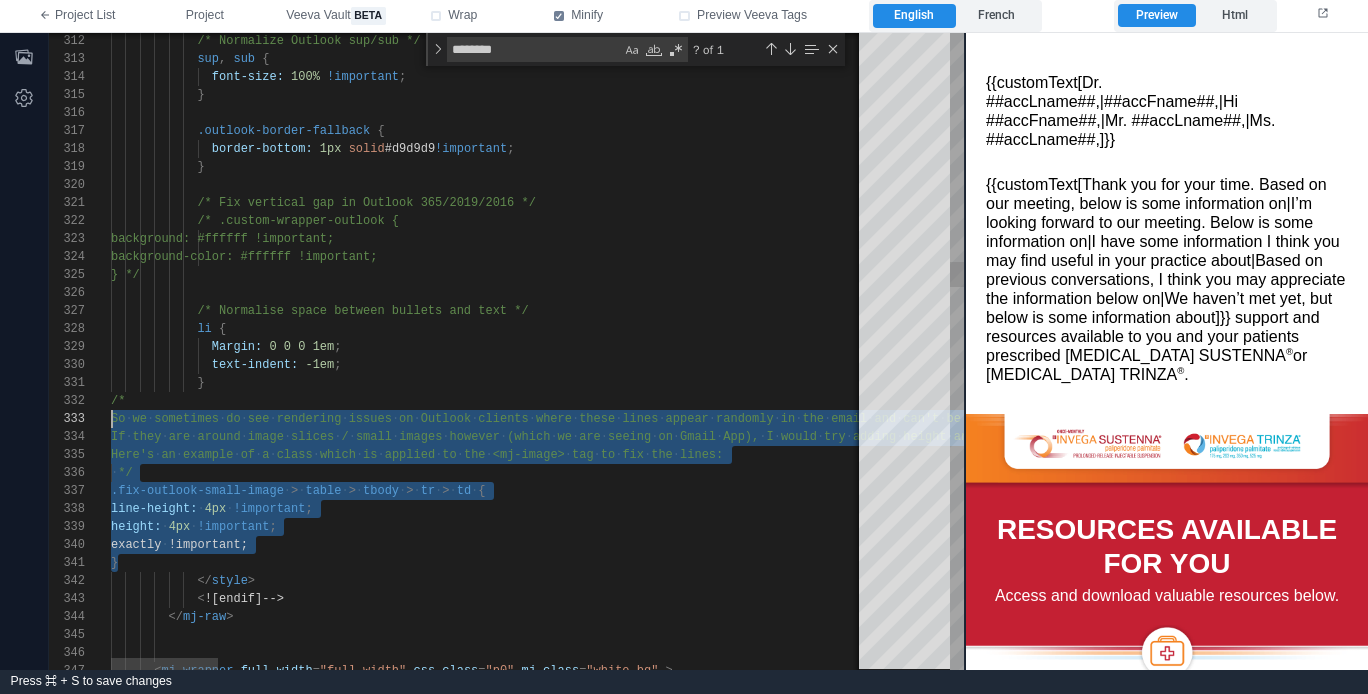 scroll, scrollTop: 18, scrollLeft: 0, axis: vertical 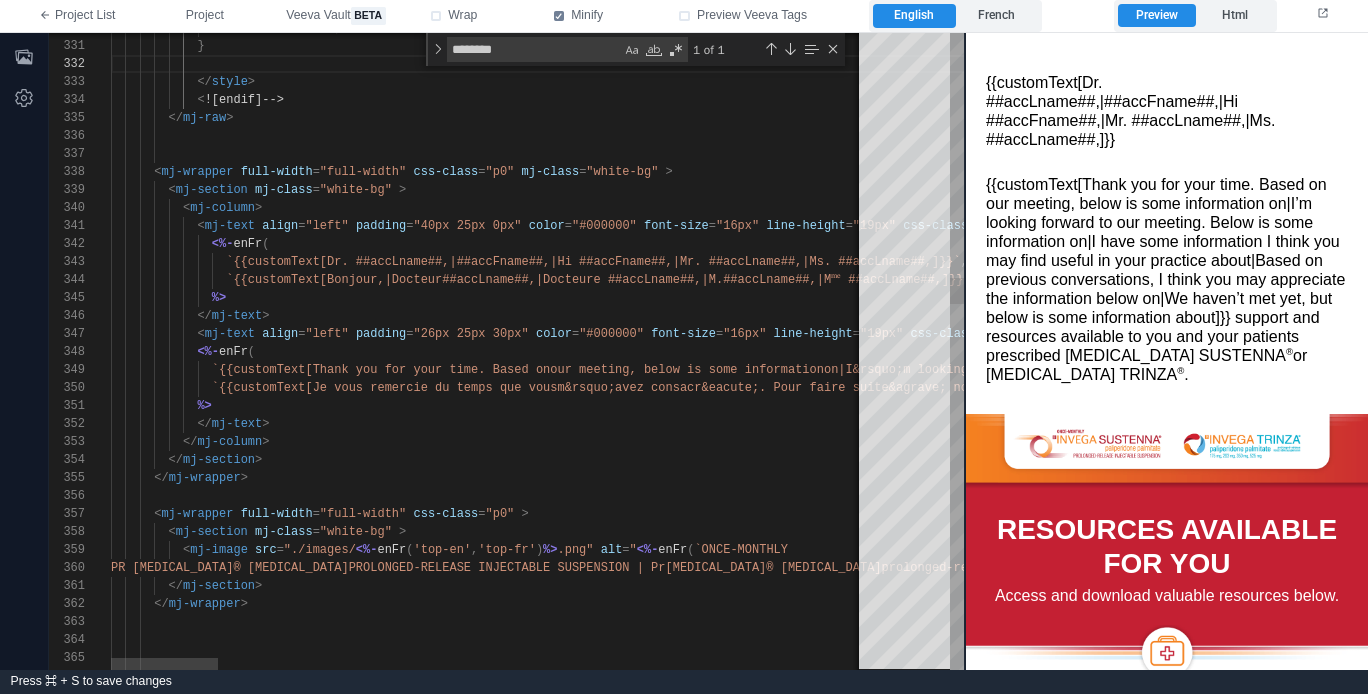 click on "</ mj-text >" at bounding box center (2762, 316) 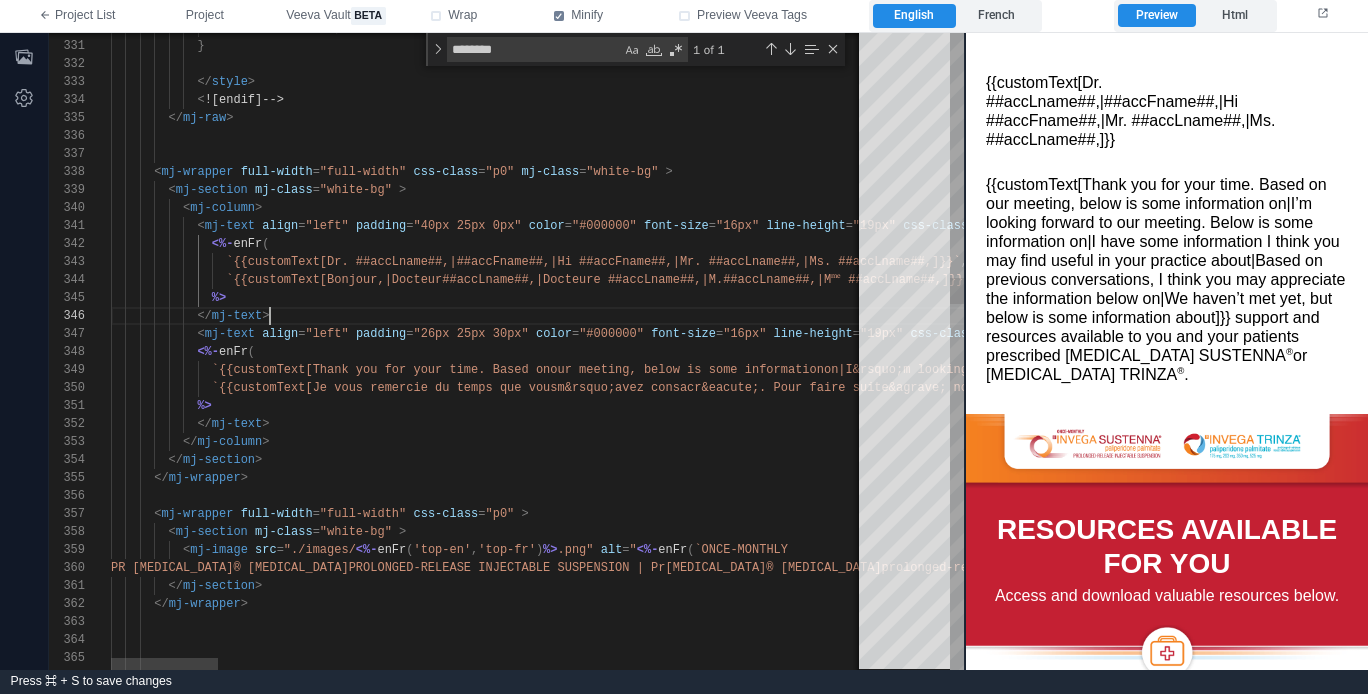 scroll, scrollTop: 90, scrollLeft: 159, axis: both 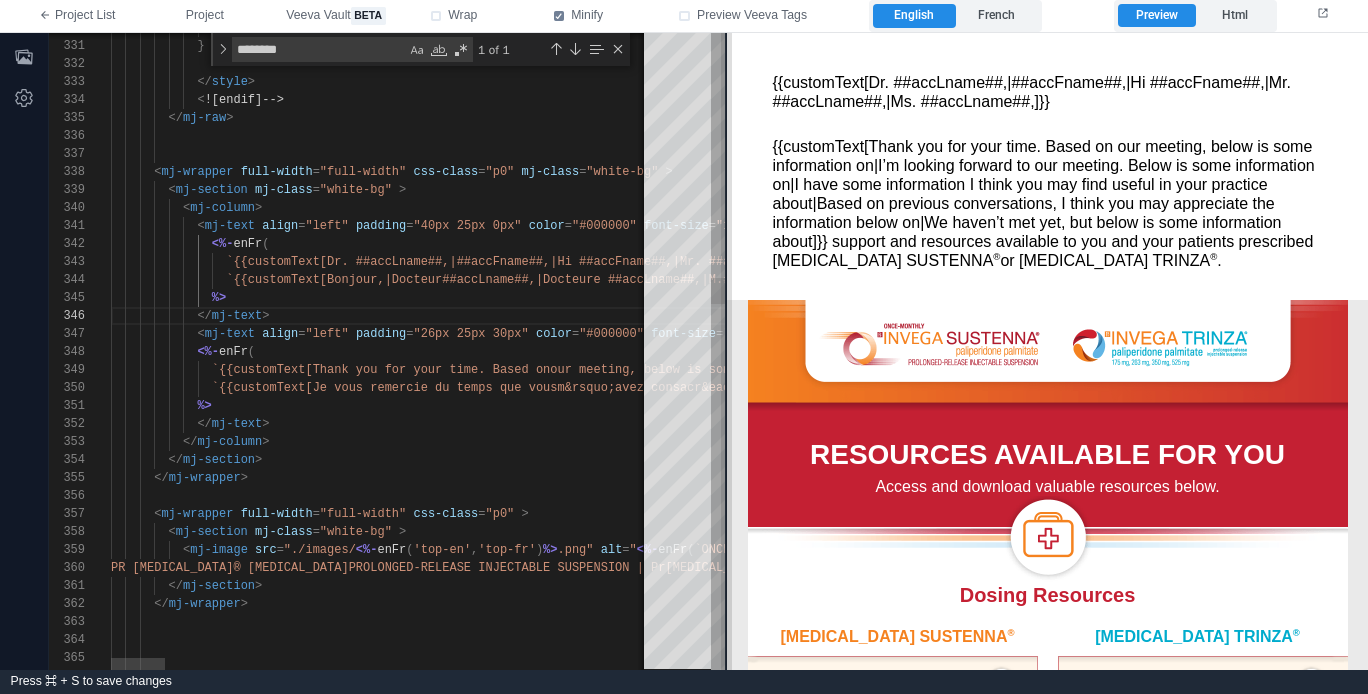 drag, startPoint x: 967, startPoint y: 378, endPoint x: 728, endPoint y: 349, distance: 240.75299 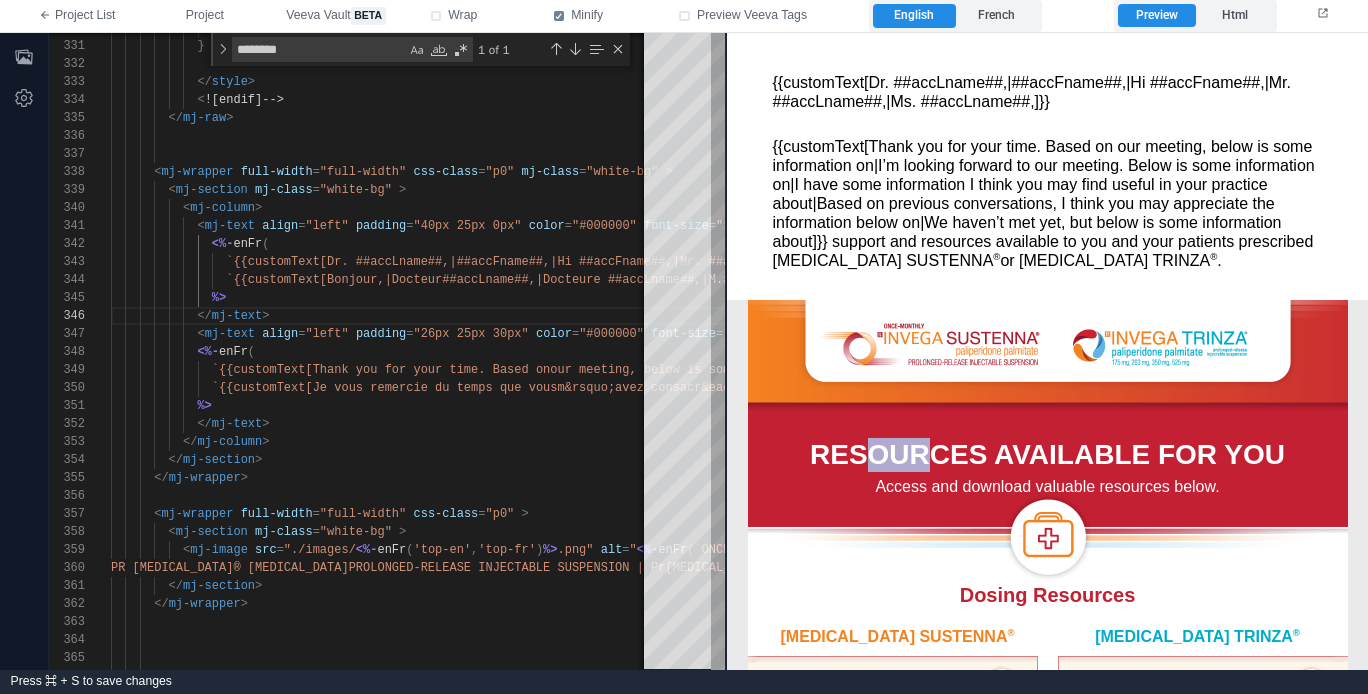drag, startPoint x: 934, startPoint y: 463, endPoint x: 854, endPoint y: 454, distance: 80.50466 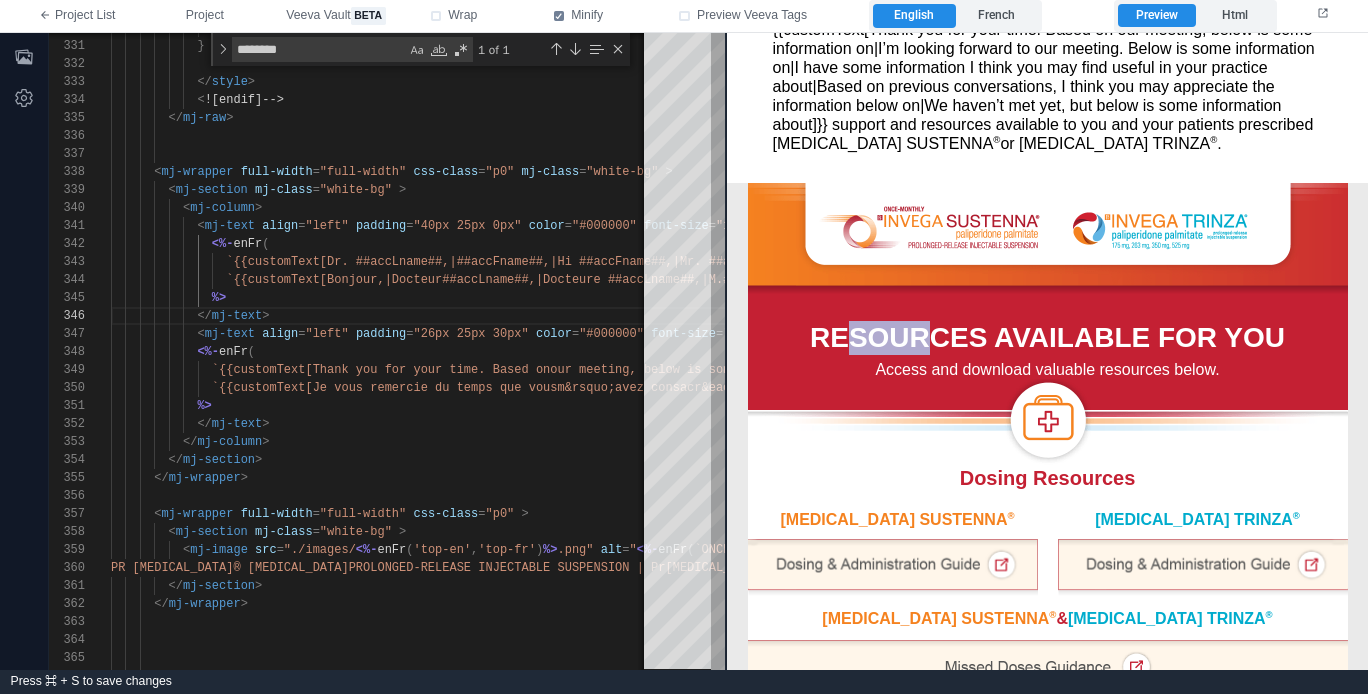 scroll, scrollTop: 449, scrollLeft: 0, axis: vertical 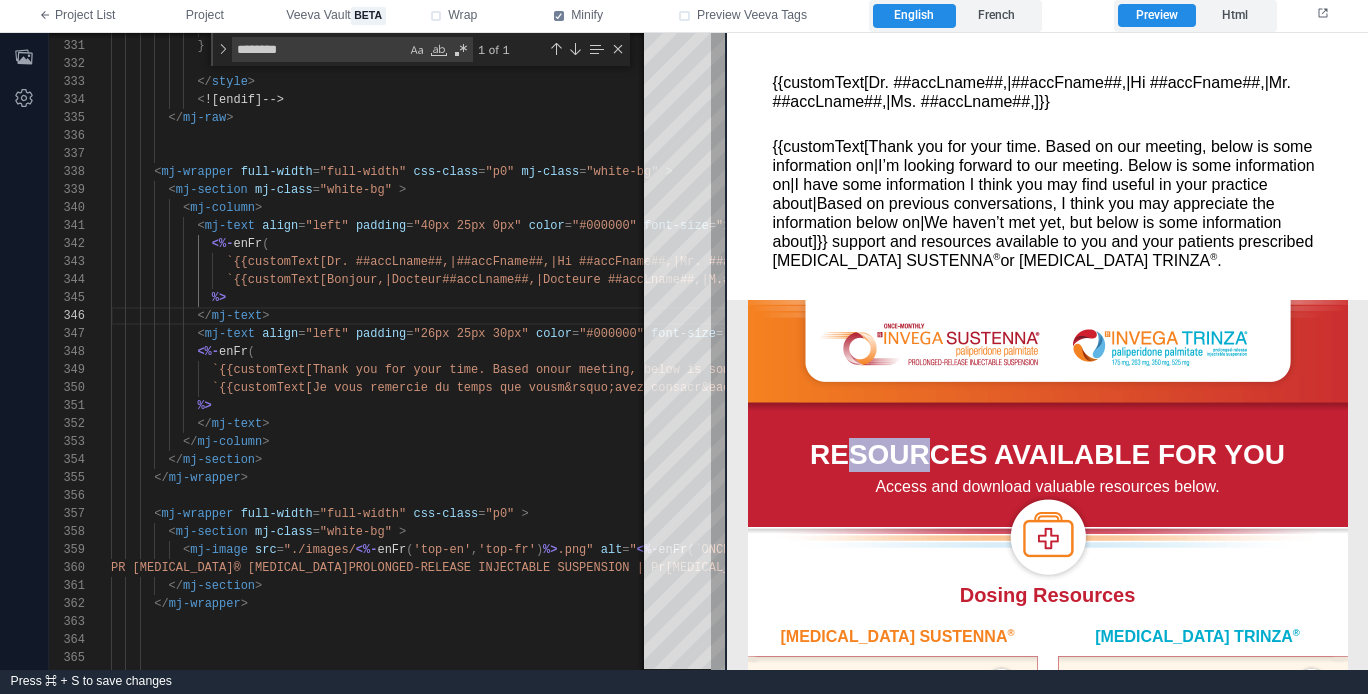 click on "RESOURCES AVAILABLE FOR YOU" at bounding box center (1047, 447) 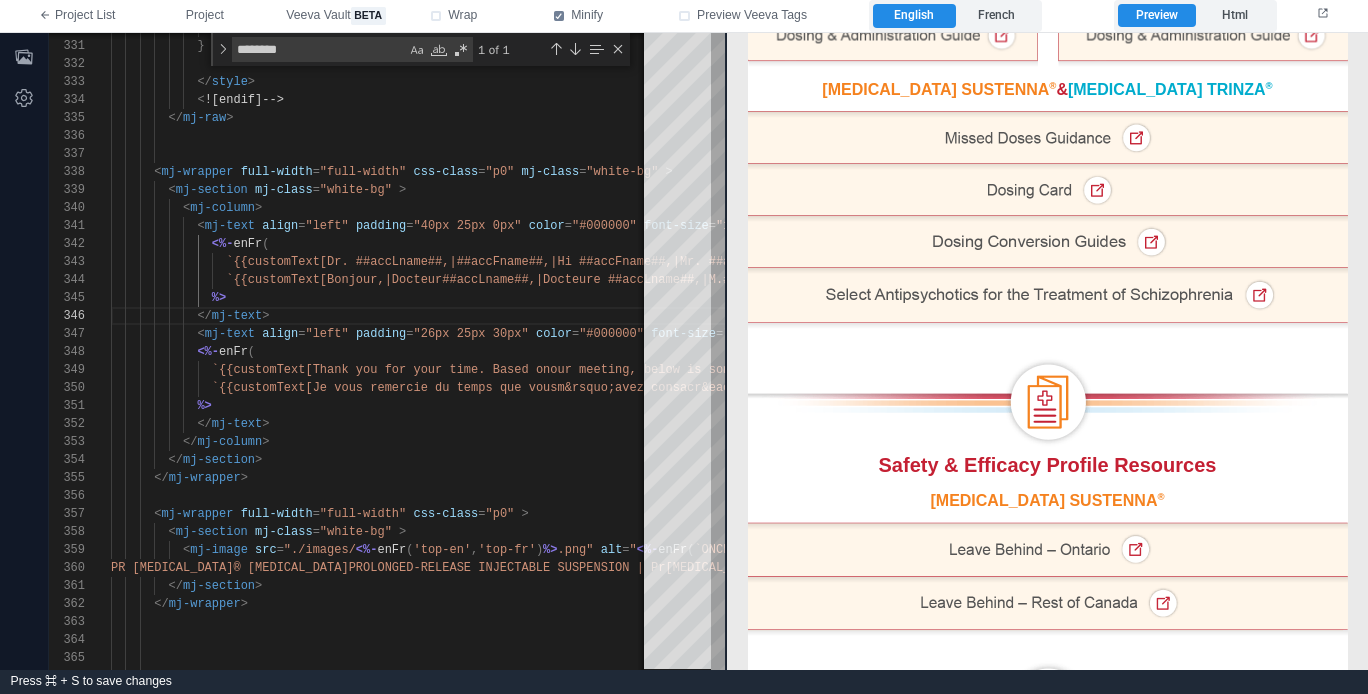 scroll, scrollTop: 637, scrollLeft: 0, axis: vertical 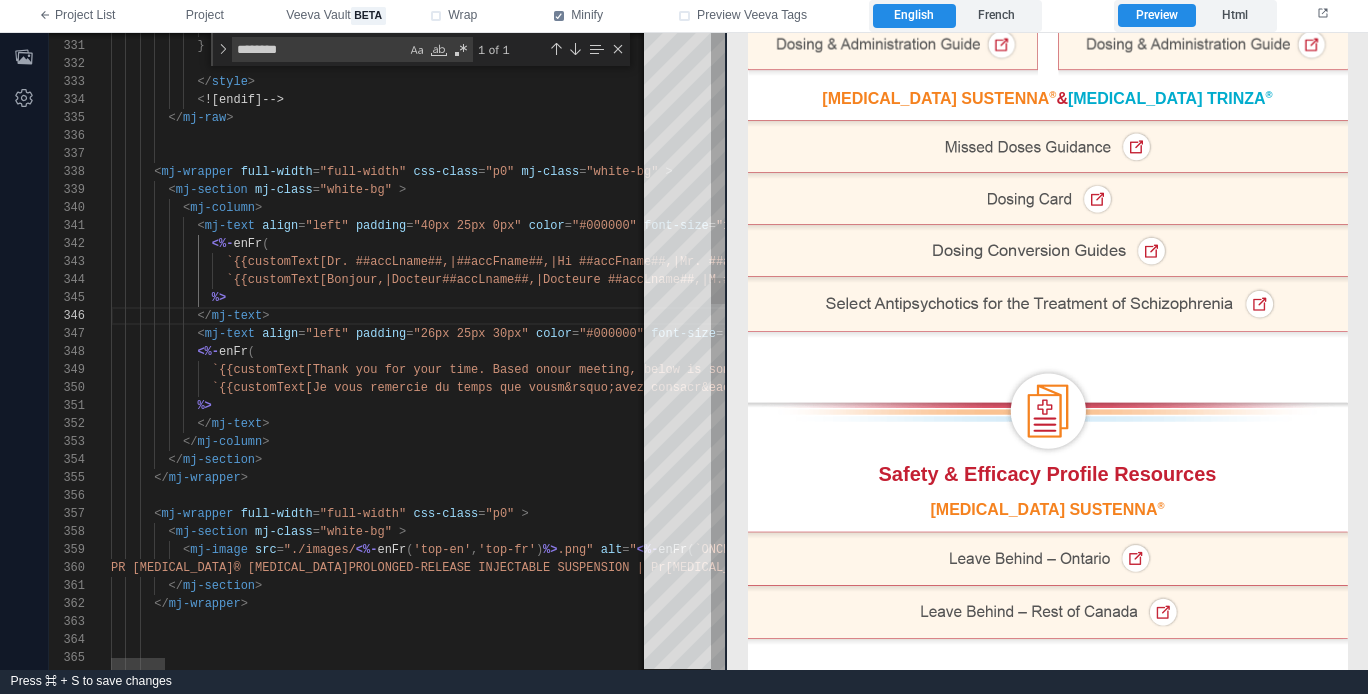 click on ""26px 25px 30px"" at bounding box center [471, 334] 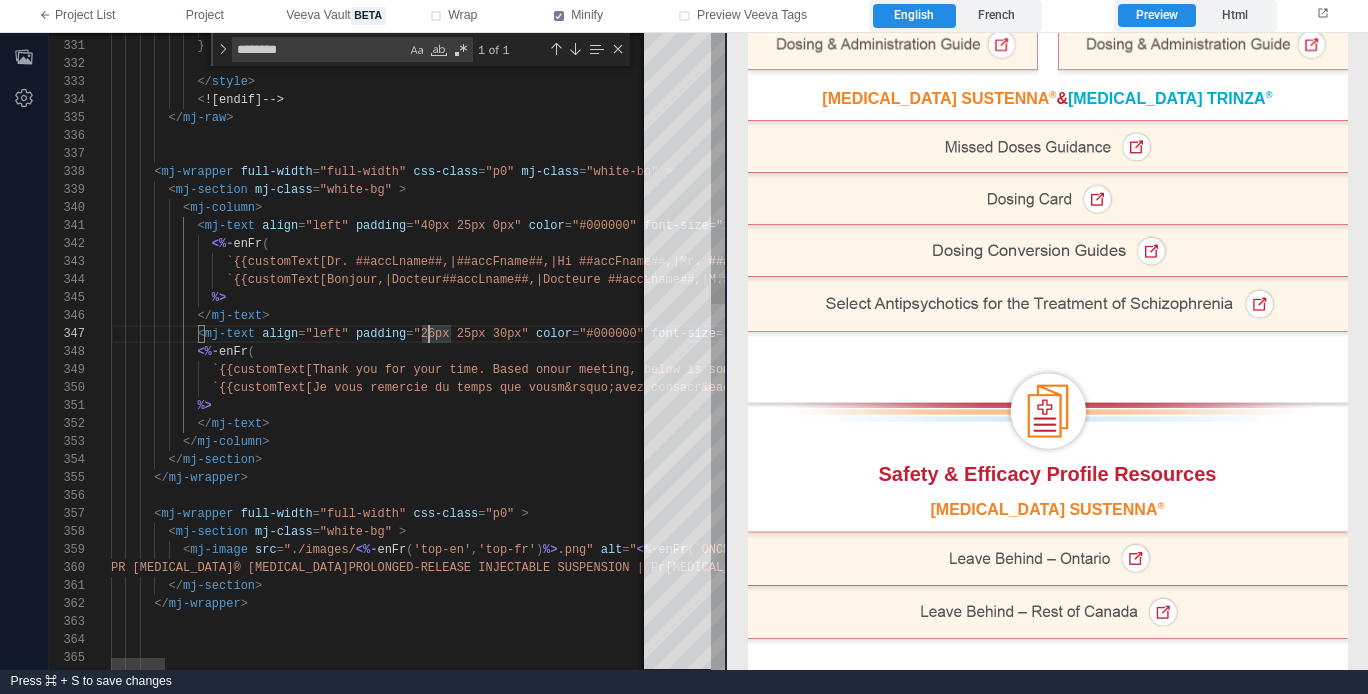 click on "</ mj-text >" at bounding box center [2762, 316] 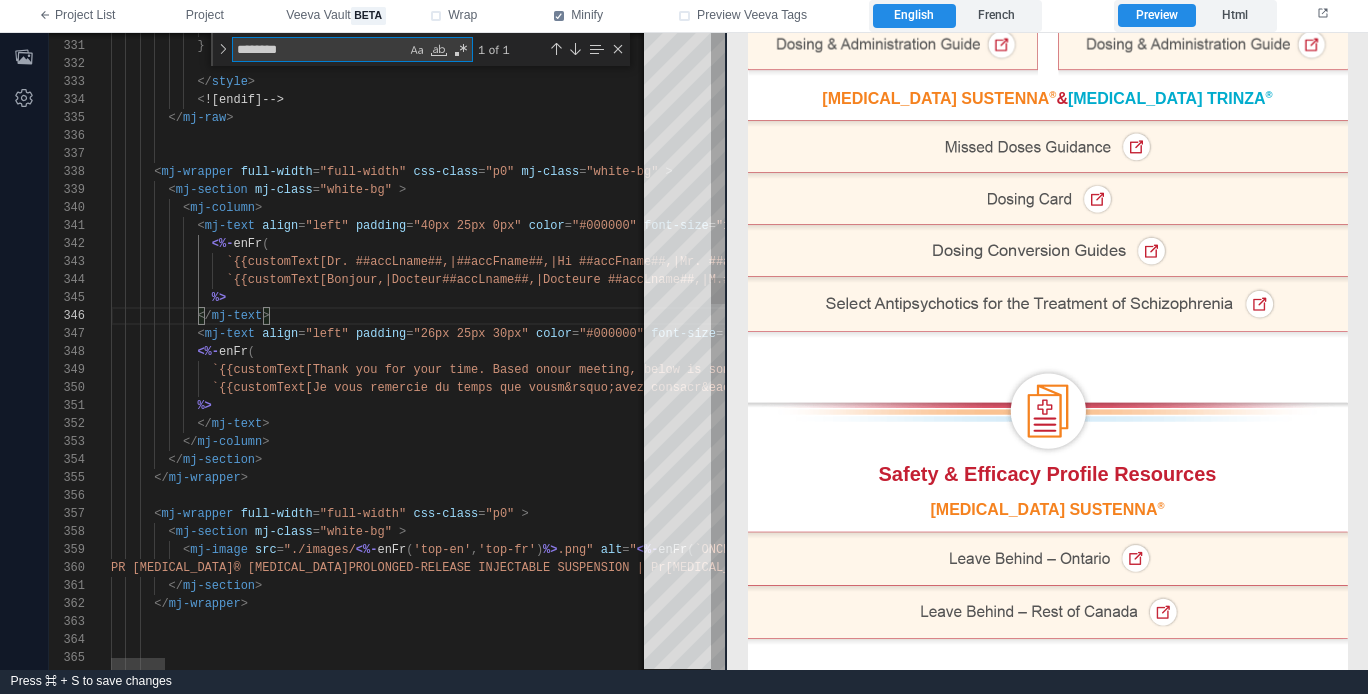 type on "**********" 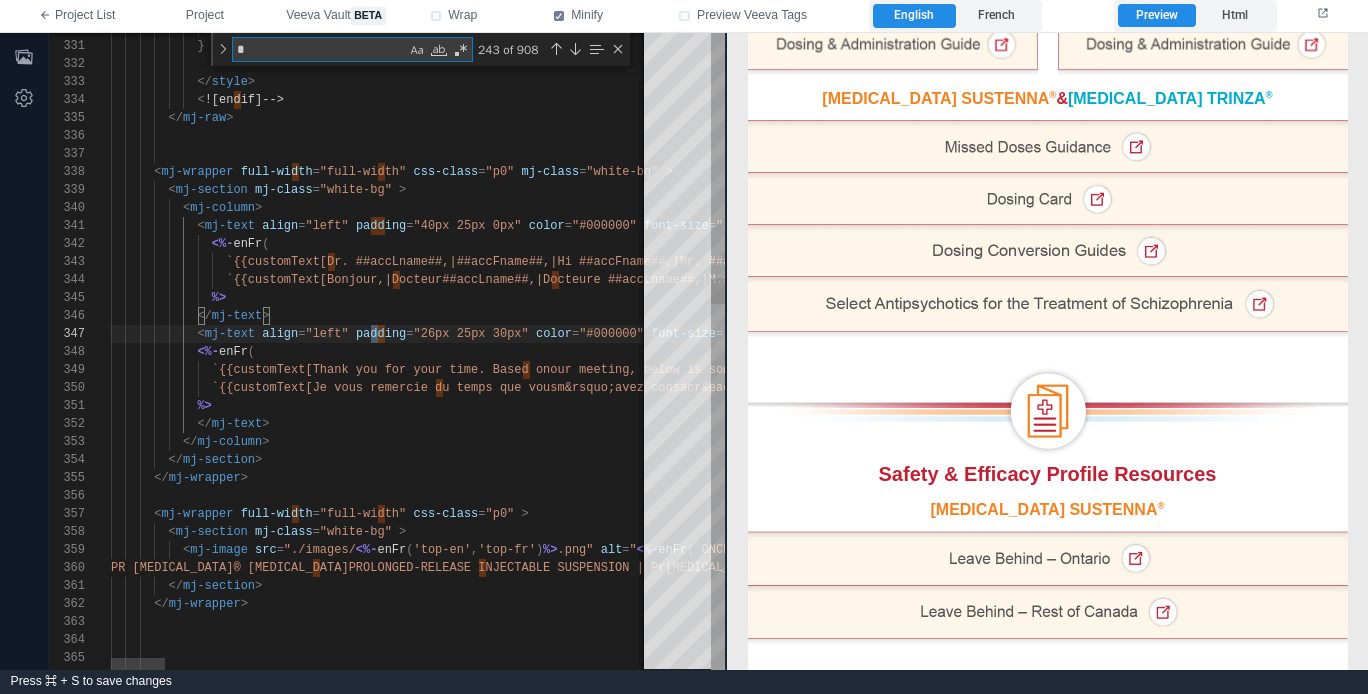 type on "**********" 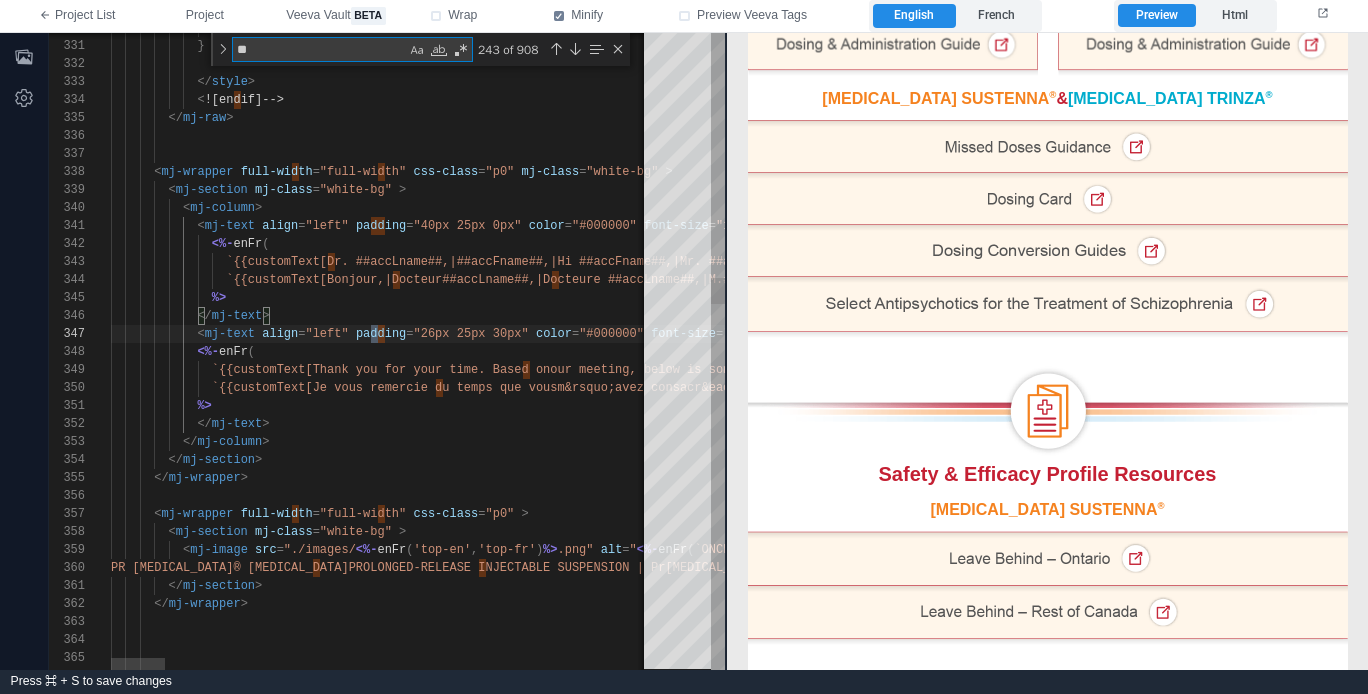 type on "***" 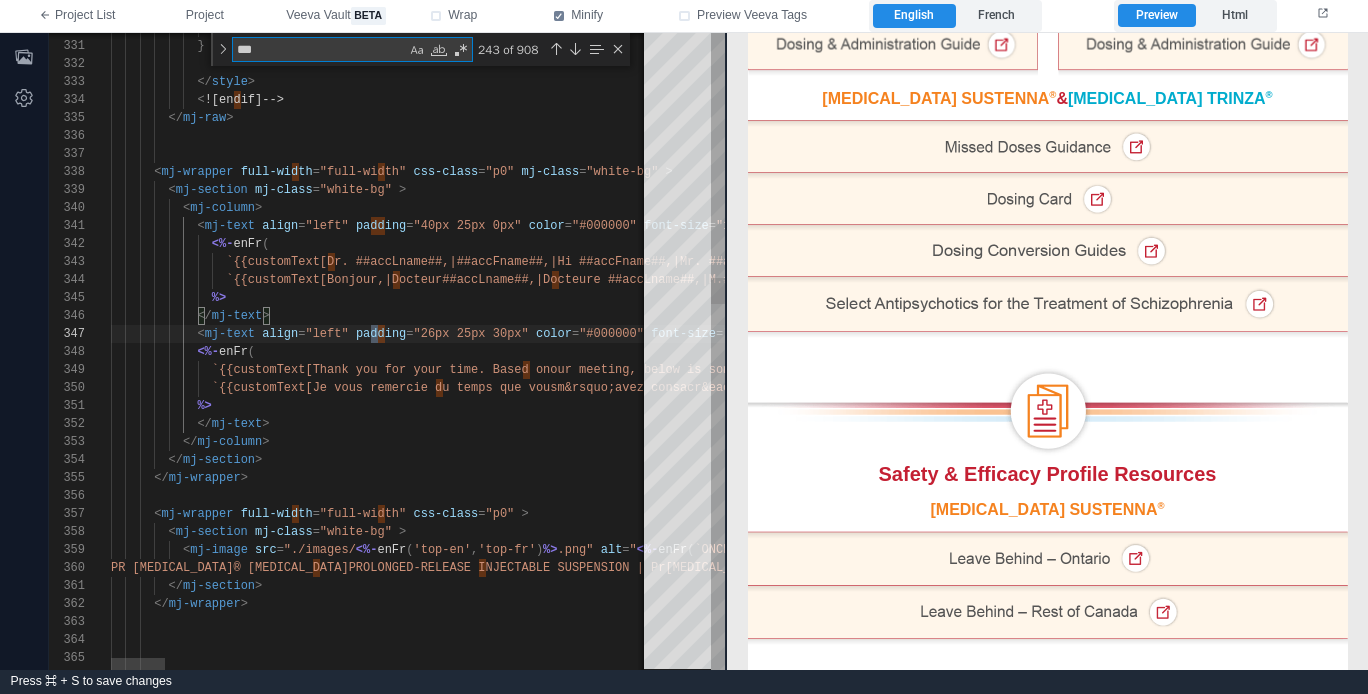 type on "**********" 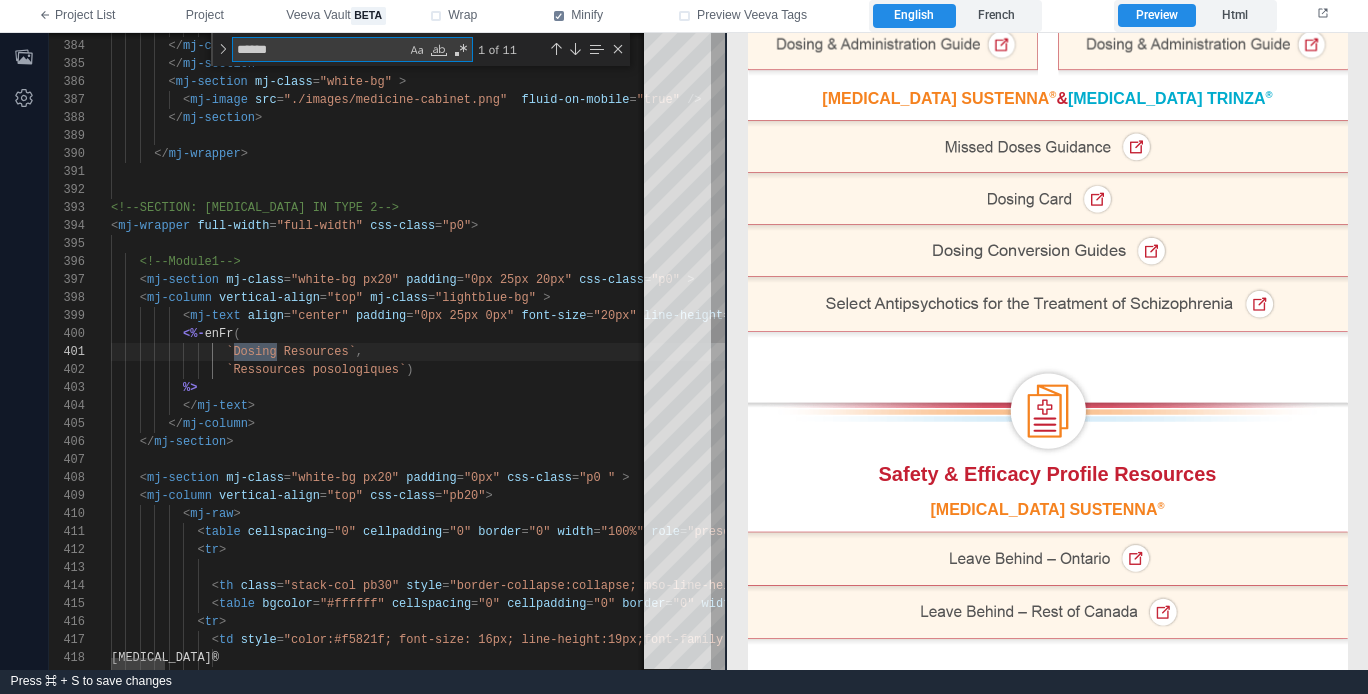 type on "******" 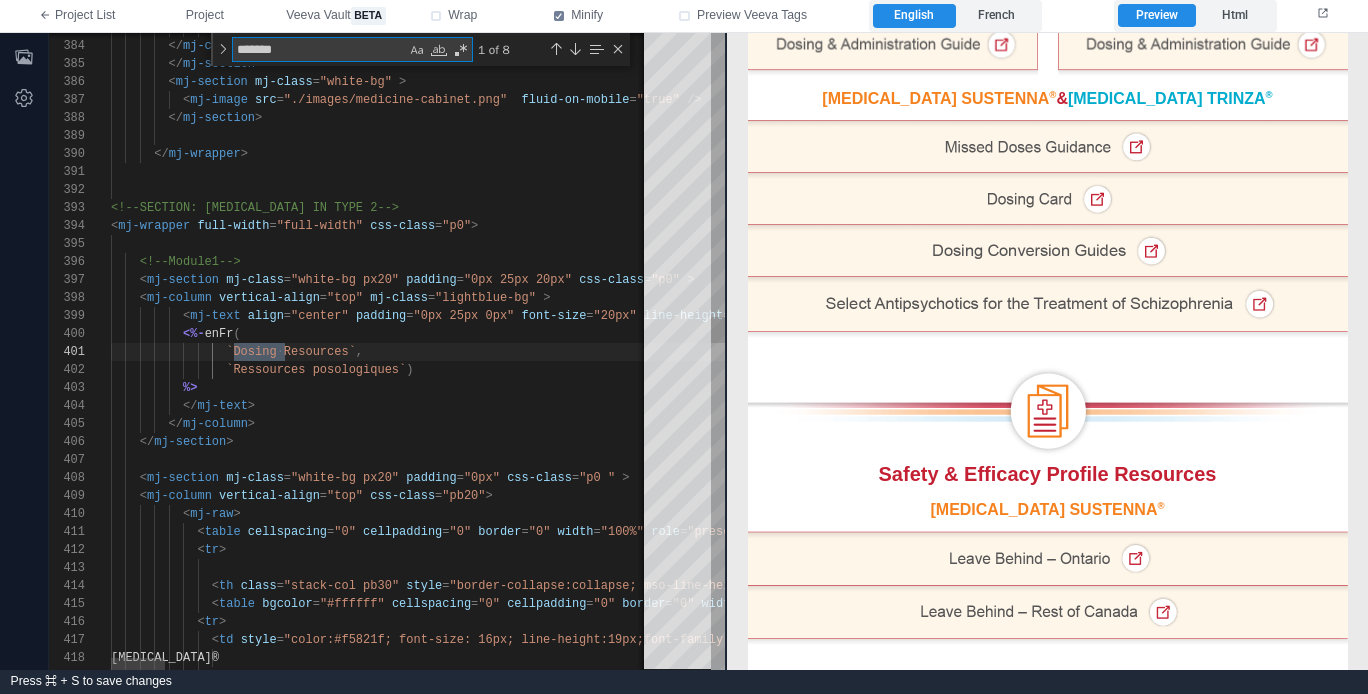 type on "**********" 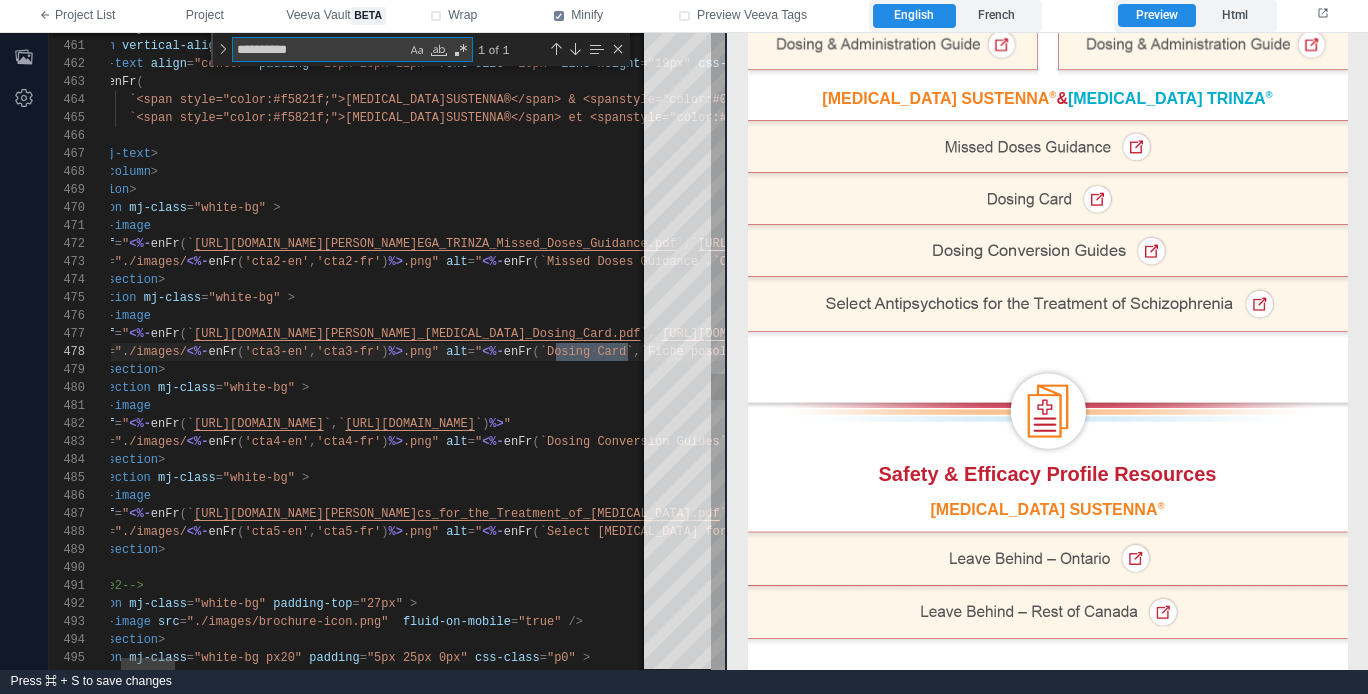 scroll, scrollTop: 144, scrollLeft: 614, axis: both 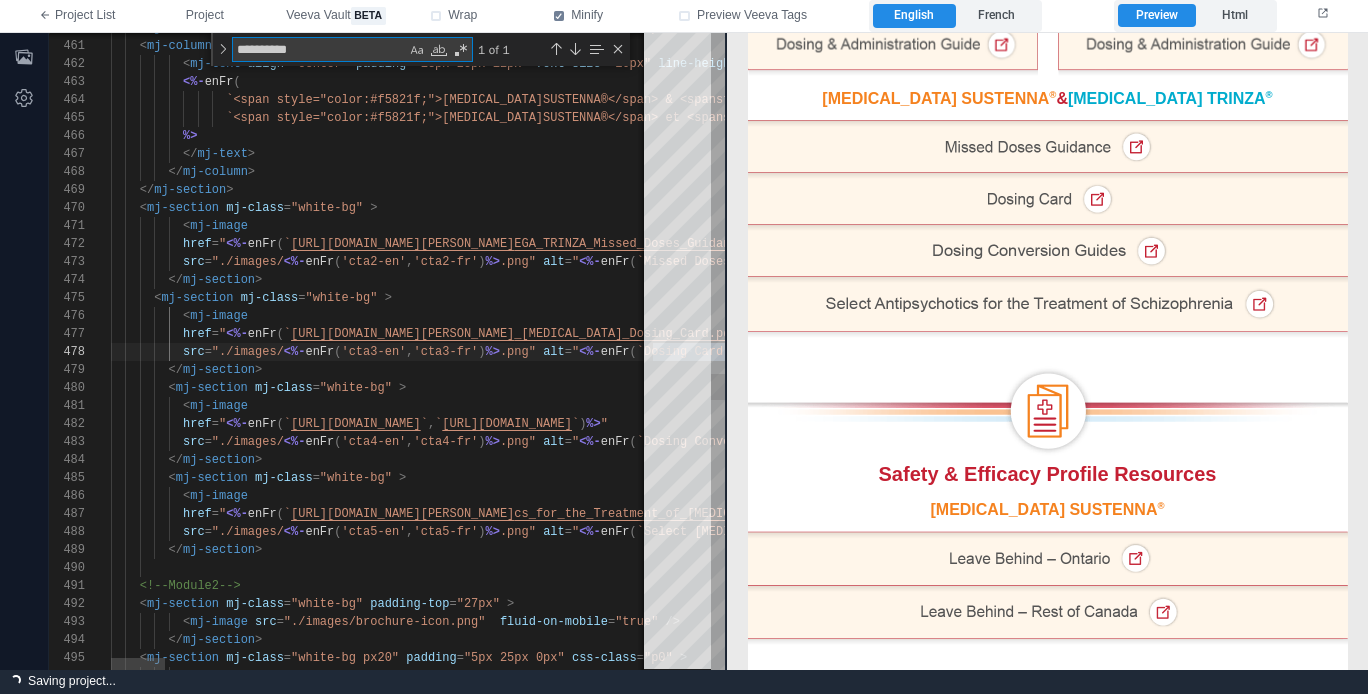 type on "**********" 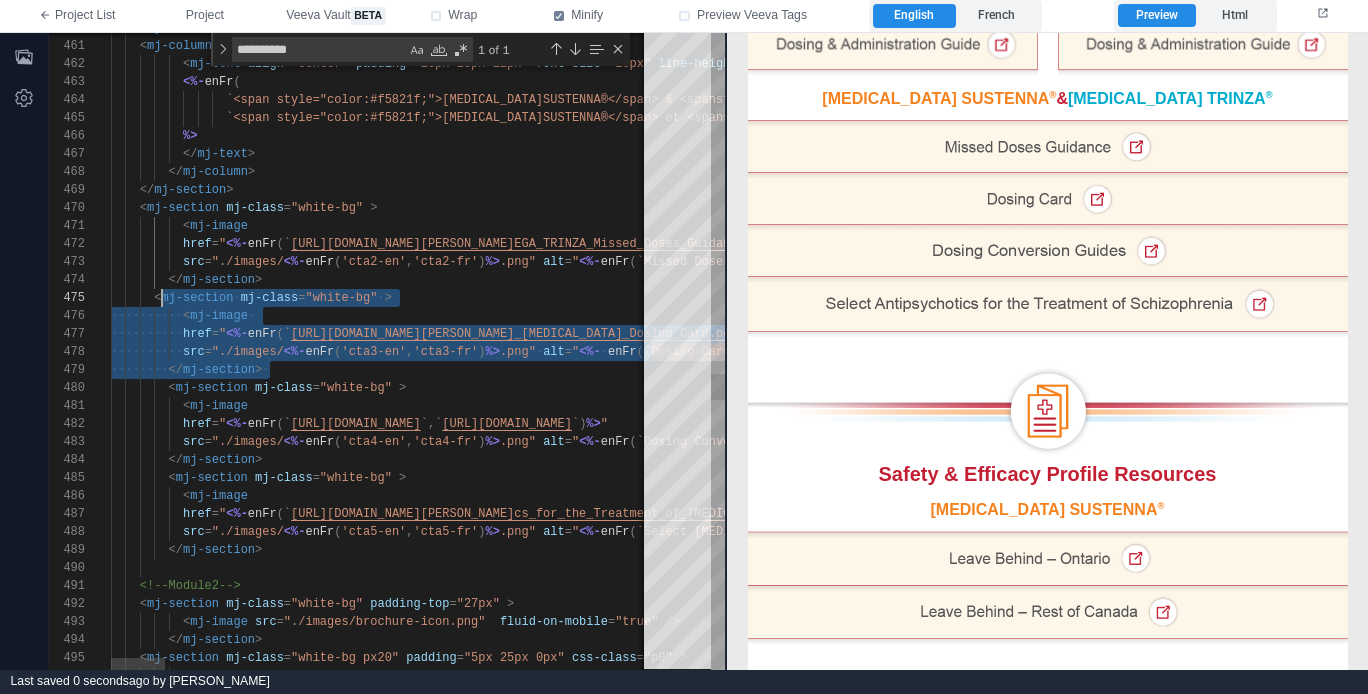 scroll, scrollTop: 72, scrollLeft: 43, axis: both 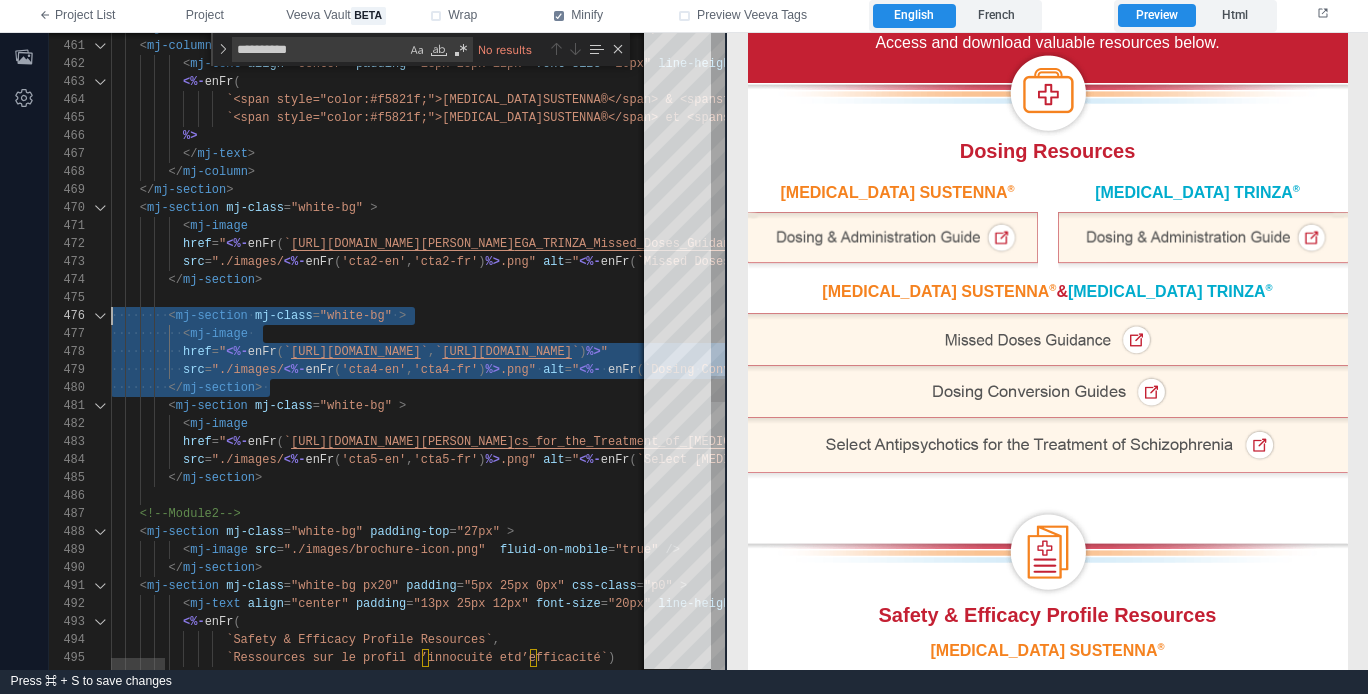 drag, startPoint x: 320, startPoint y: 385, endPoint x: 93, endPoint y: 310, distance: 239.06903 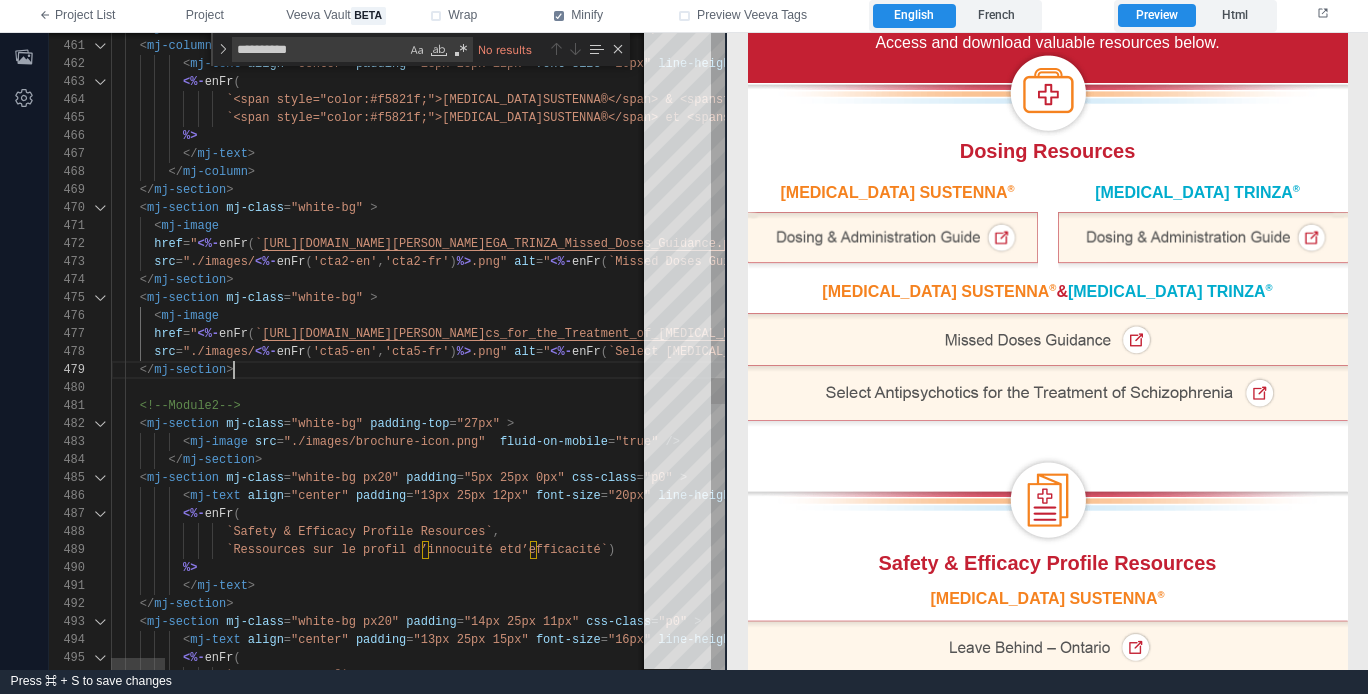 scroll, scrollTop: 72, scrollLeft: 123, axis: both 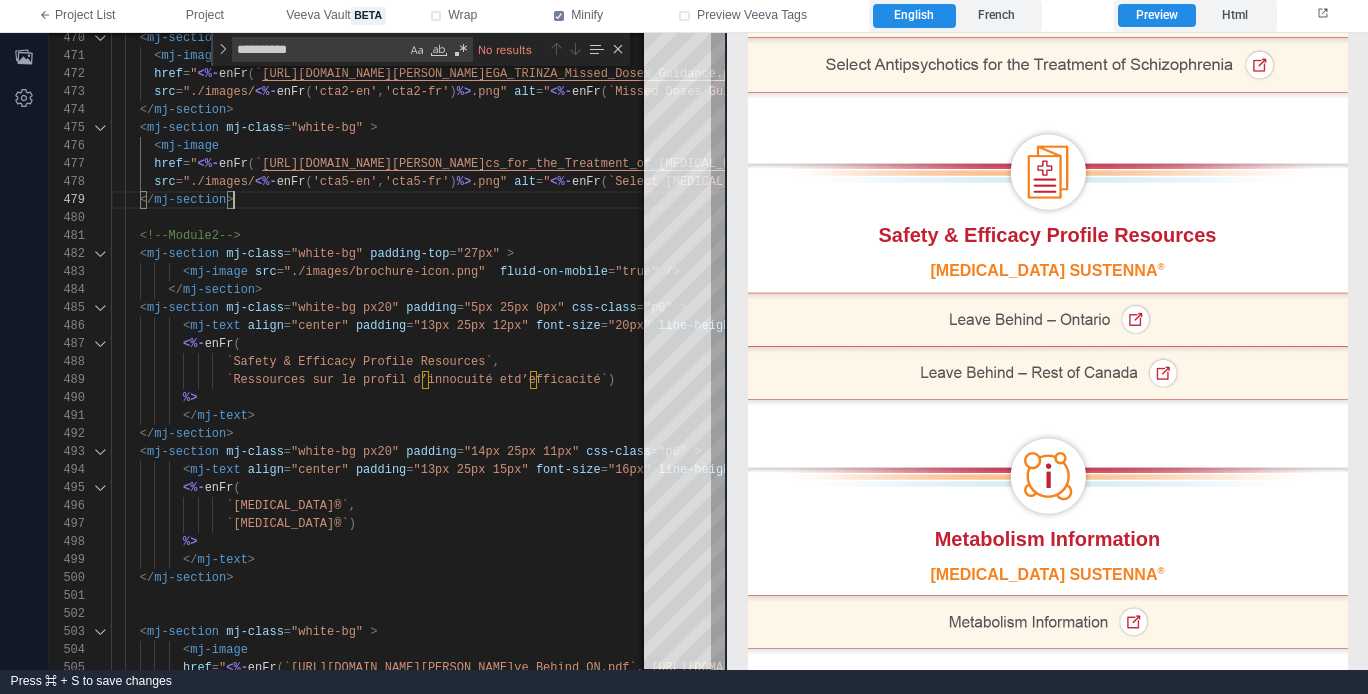type on "**********" 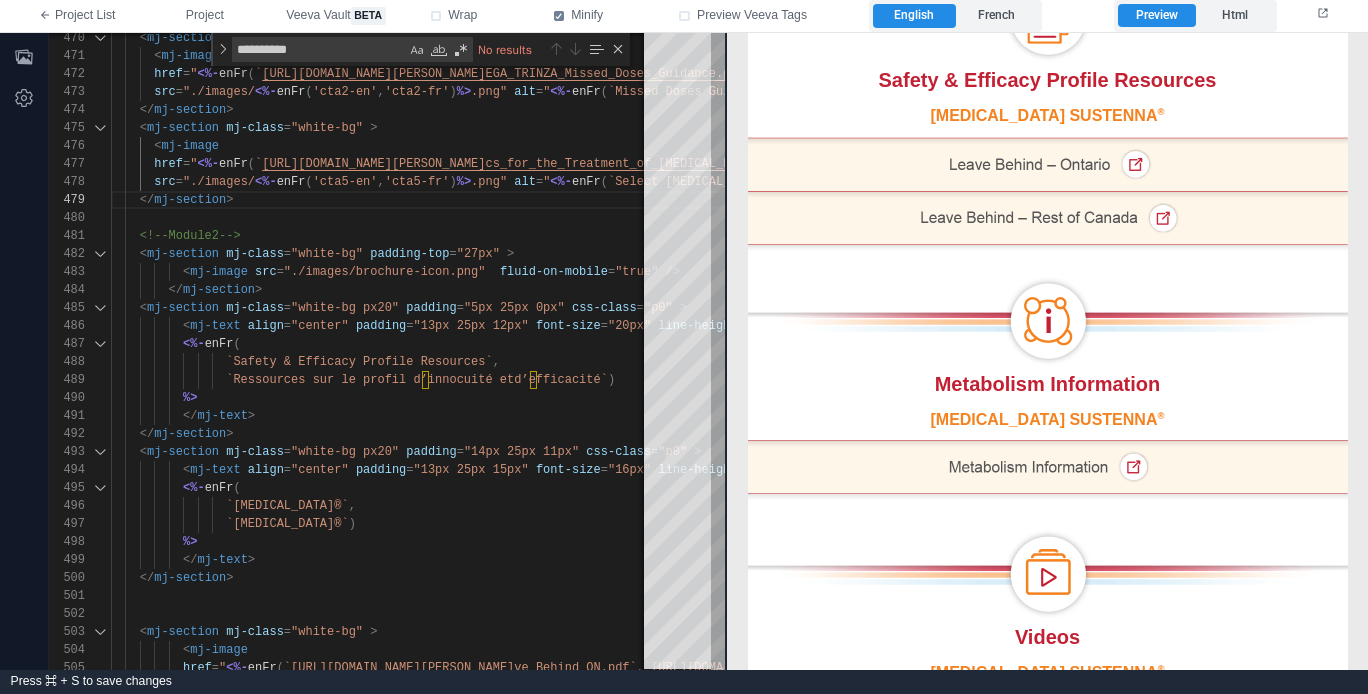 scroll, scrollTop: 868, scrollLeft: 0, axis: vertical 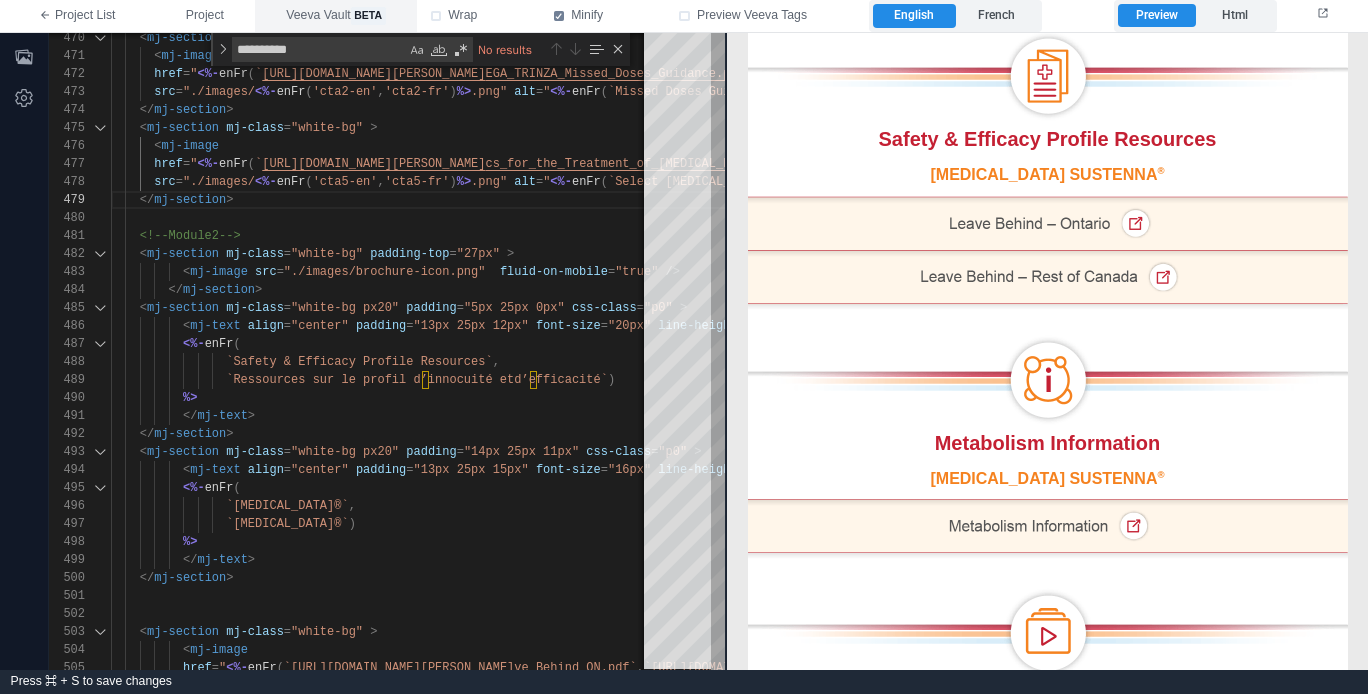 drag, startPoint x: 241, startPoint y: 292, endPoint x: 330, endPoint y: 1, distance: 304.30576 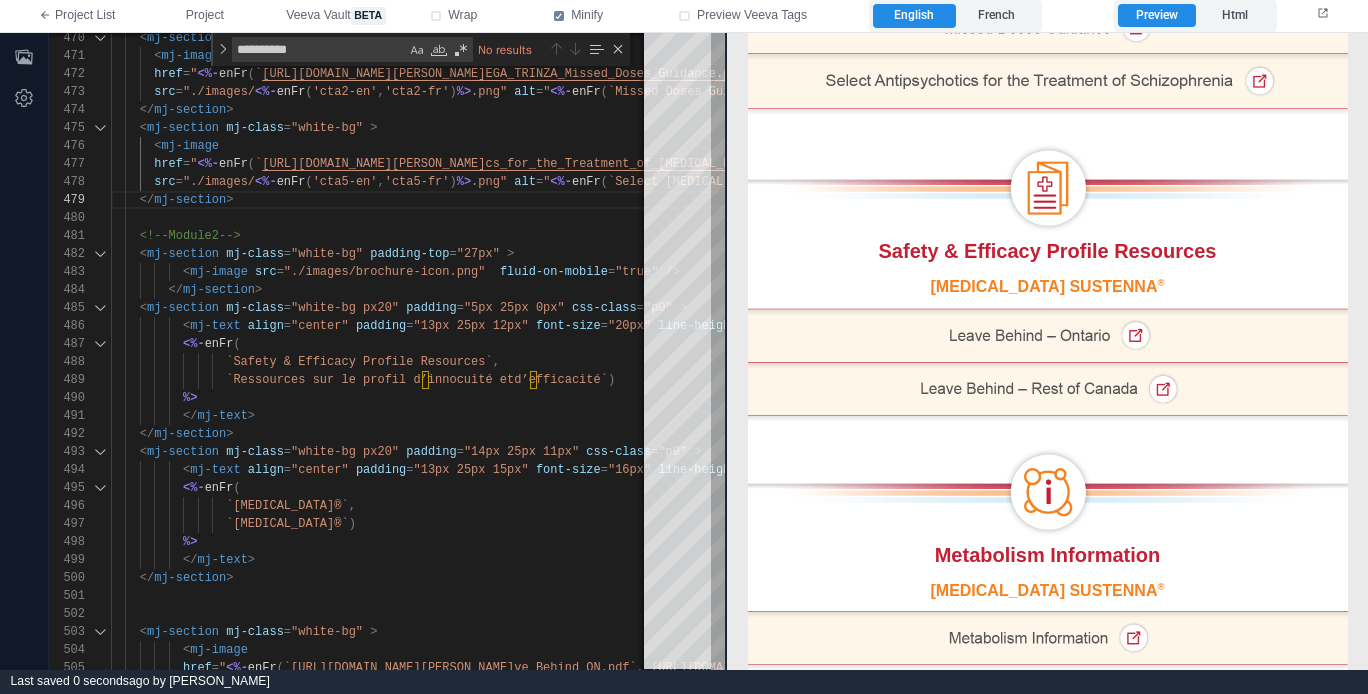 scroll, scrollTop: 758, scrollLeft: 0, axis: vertical 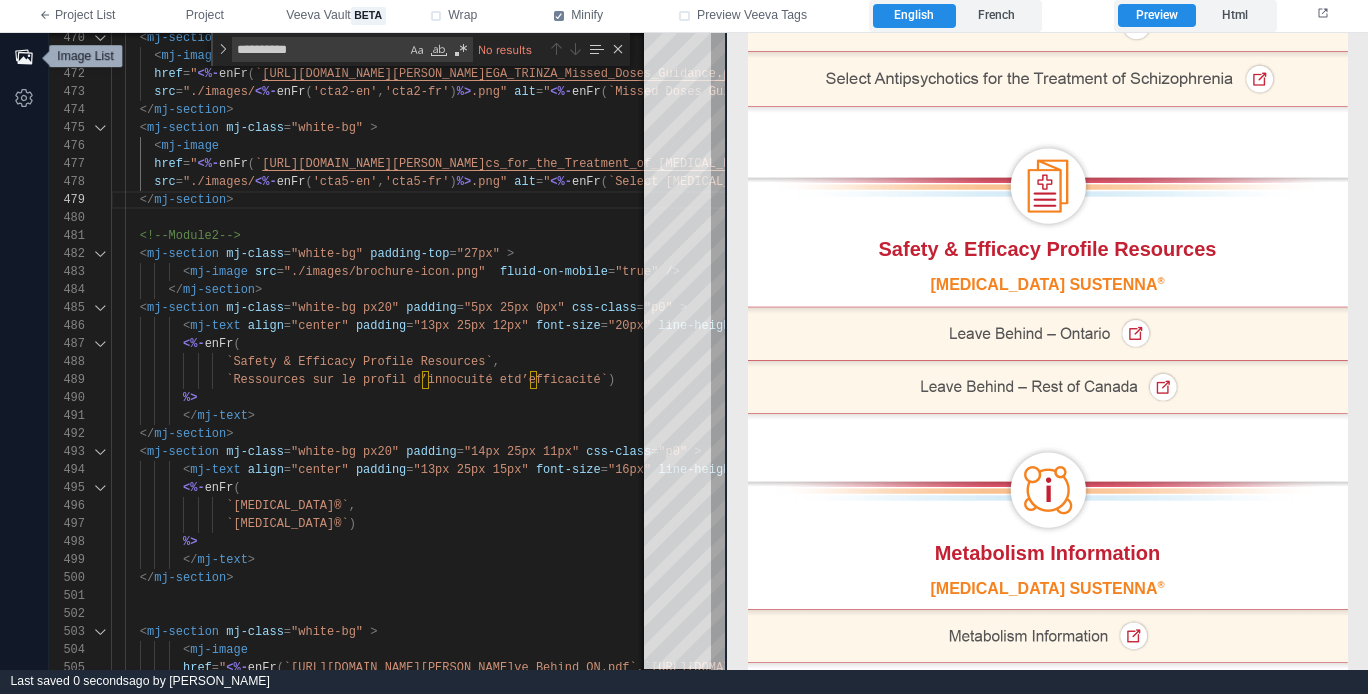 click 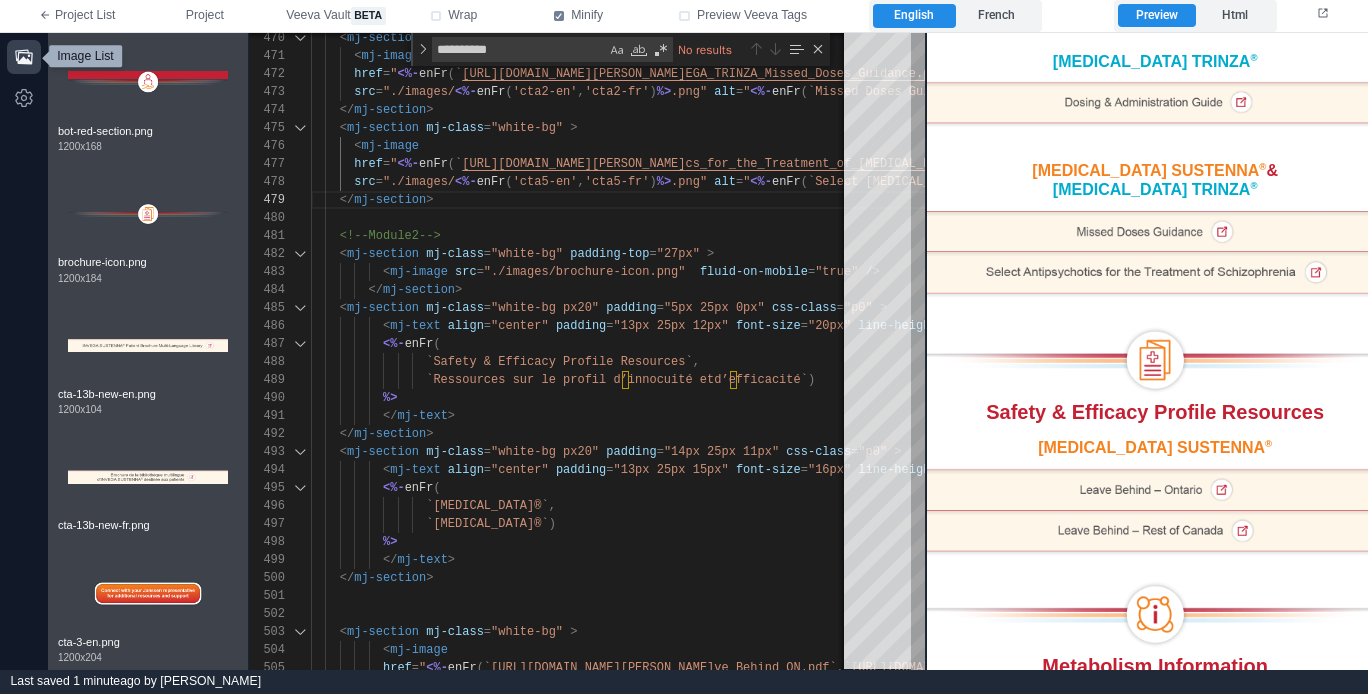 click at bounding box center (24, 57) 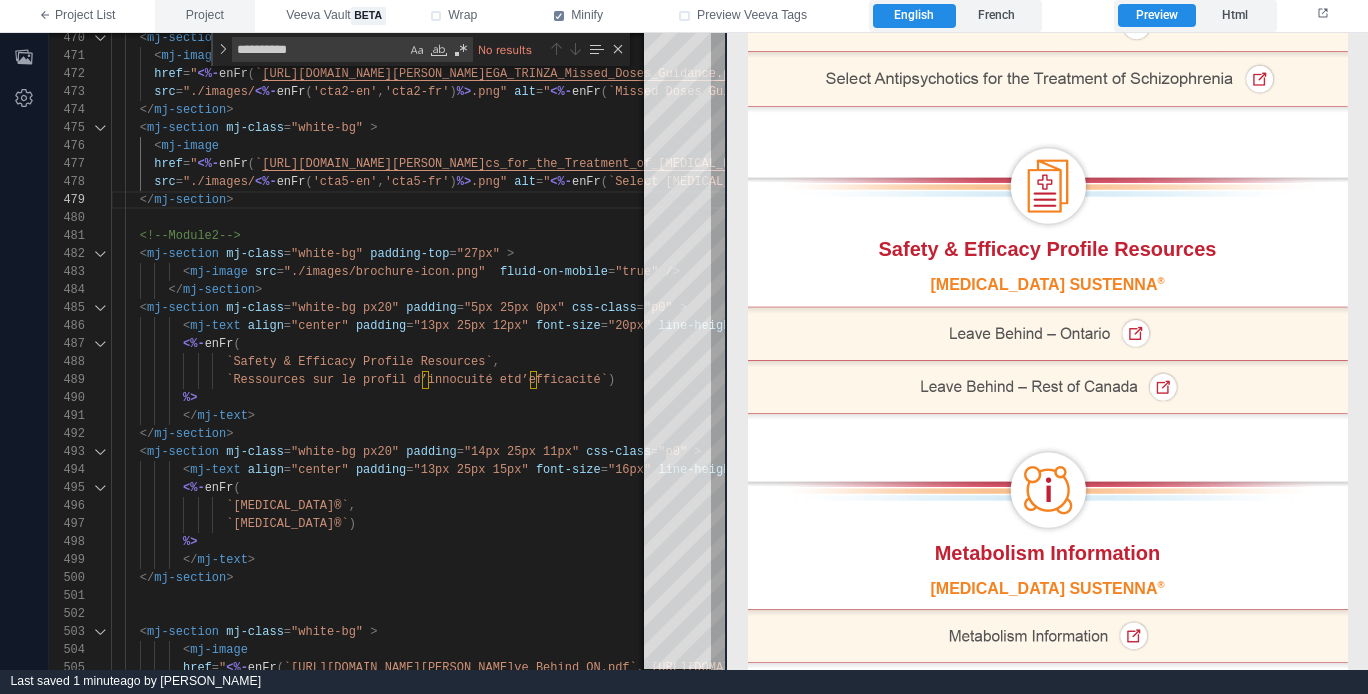 click on "Project" at bounding box center [205, 16] 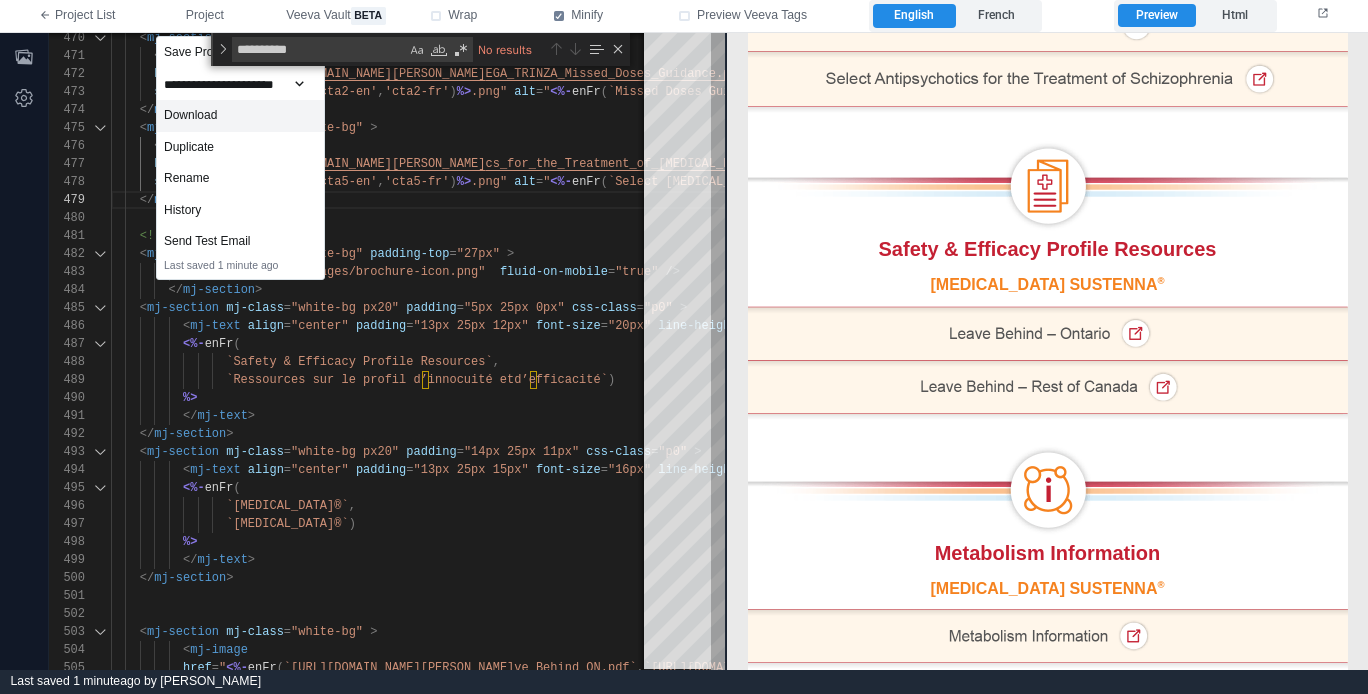 click on "Download" at bounding box center (240, 116) 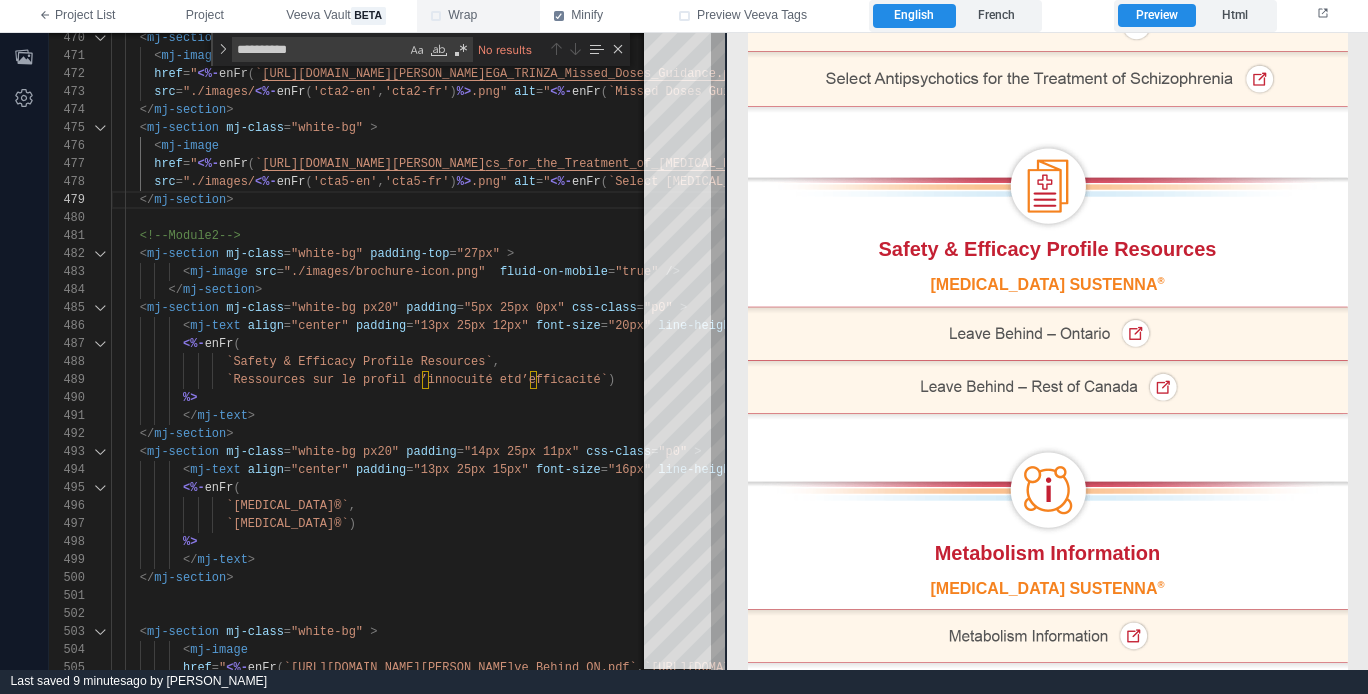 type 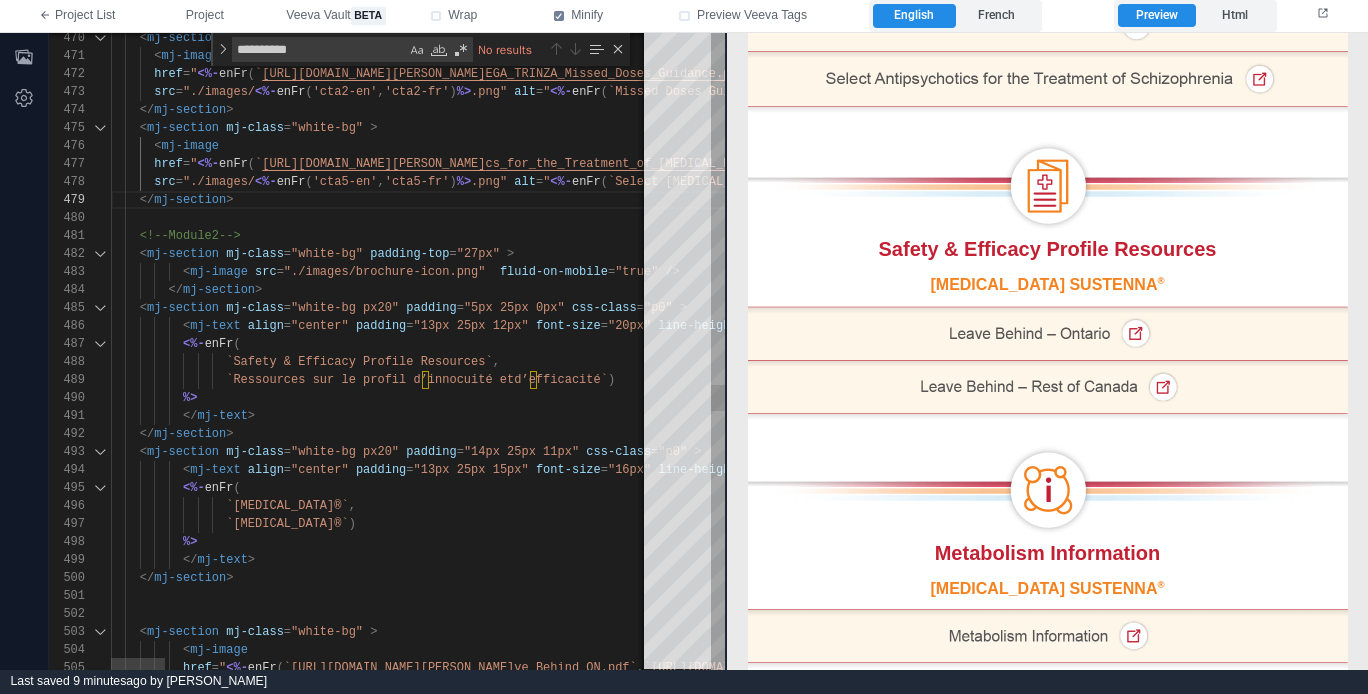 type on "**********" 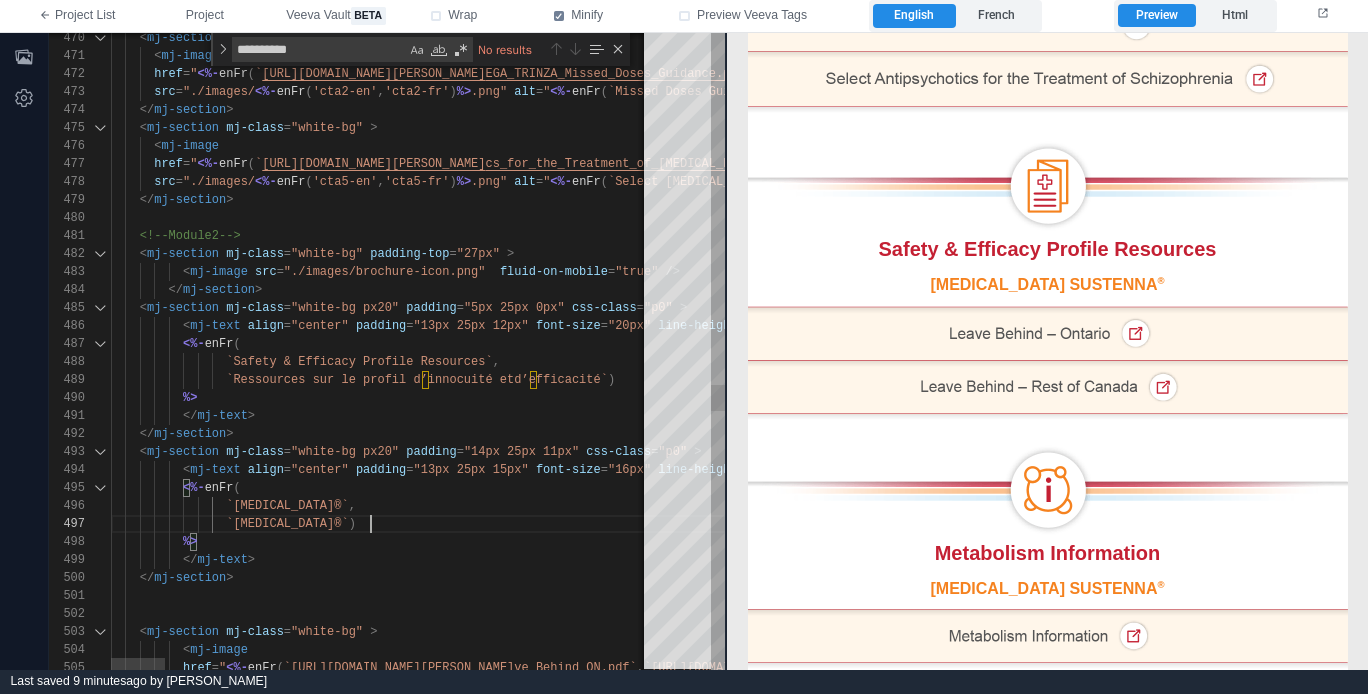click on "`[MEDICAL_DATA]®` )" at bounding box center [2762, 524] 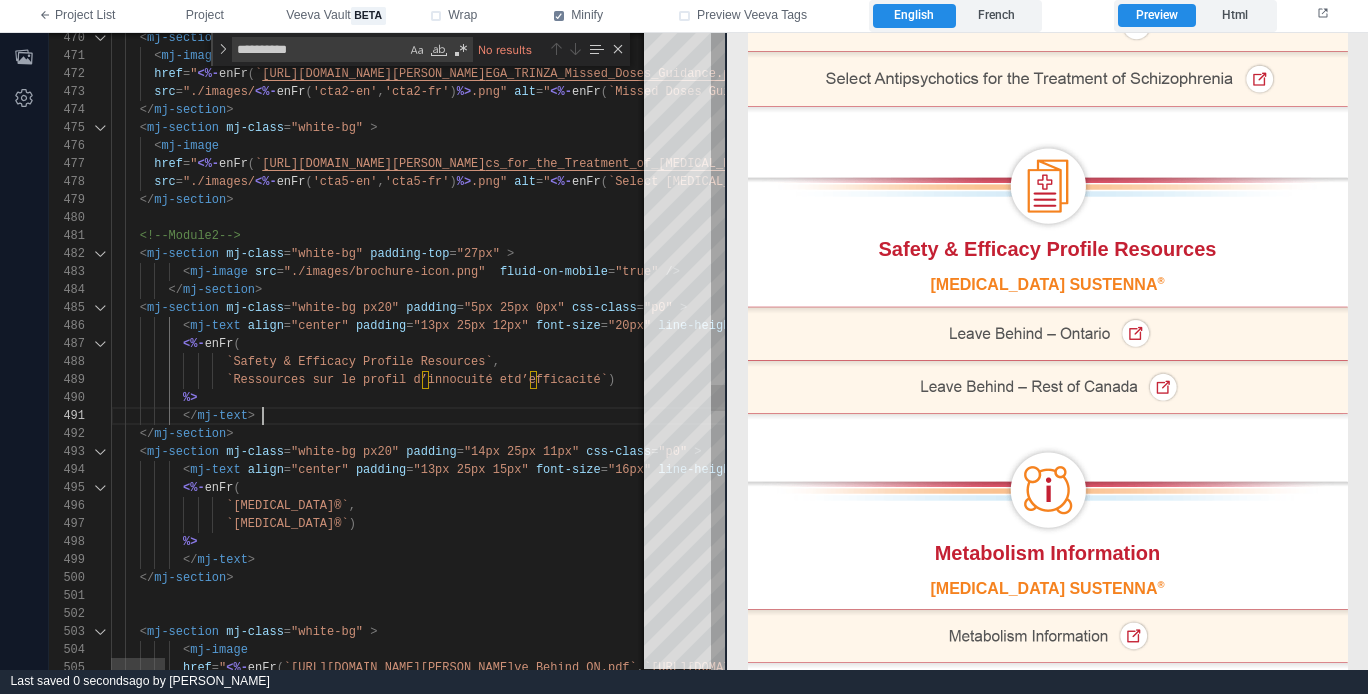 click on "</ mj-text >" at bounding box center (2762, 416) 